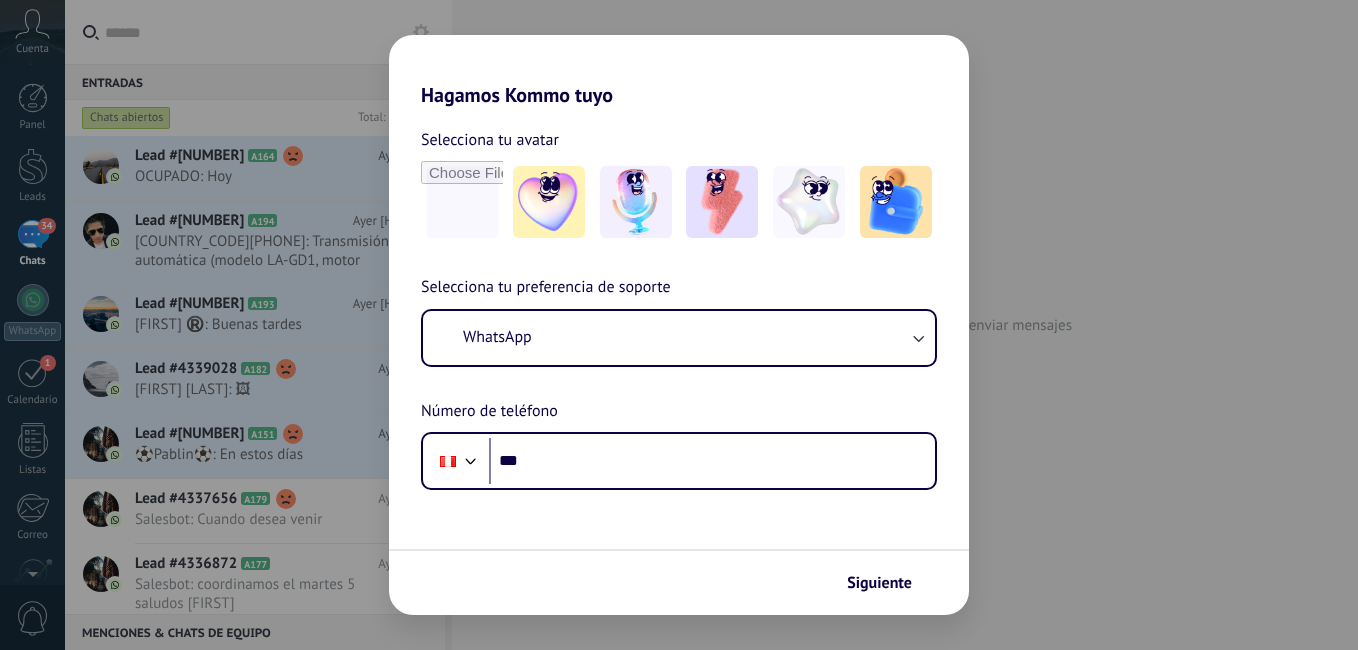 scroll, scrollTop: 0, scrollLeft: 0, axis: both 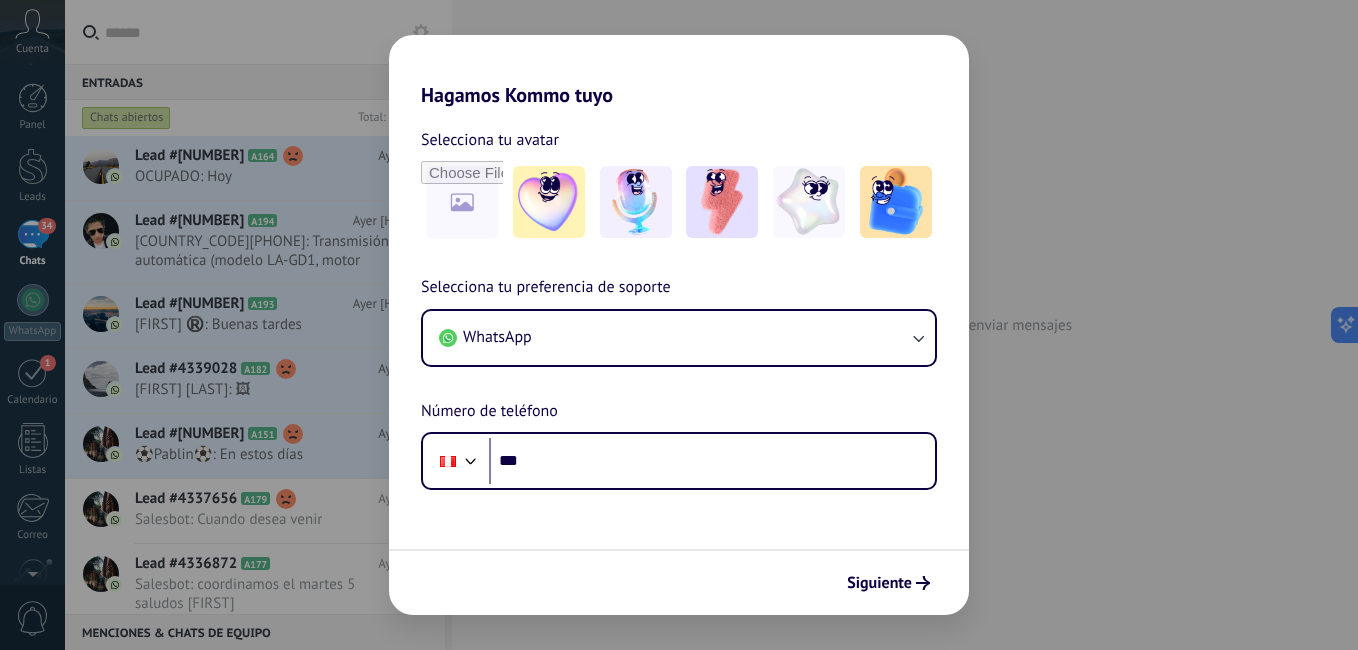 click on "Hagamos Kommo tuyo Selecciona tu avatar Selecciona tu preferencia de soporte WhatsApp Número de teléfono Phone *** Siguiente" at bounding box center (679, 325) 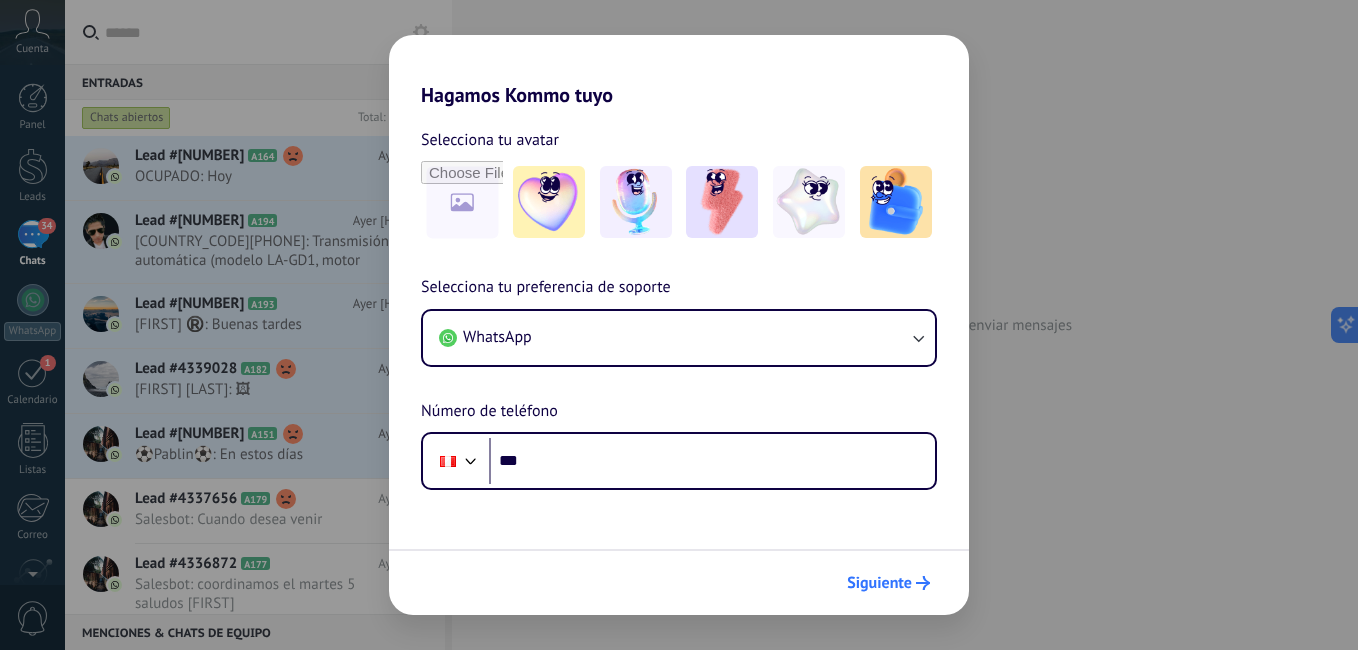 click 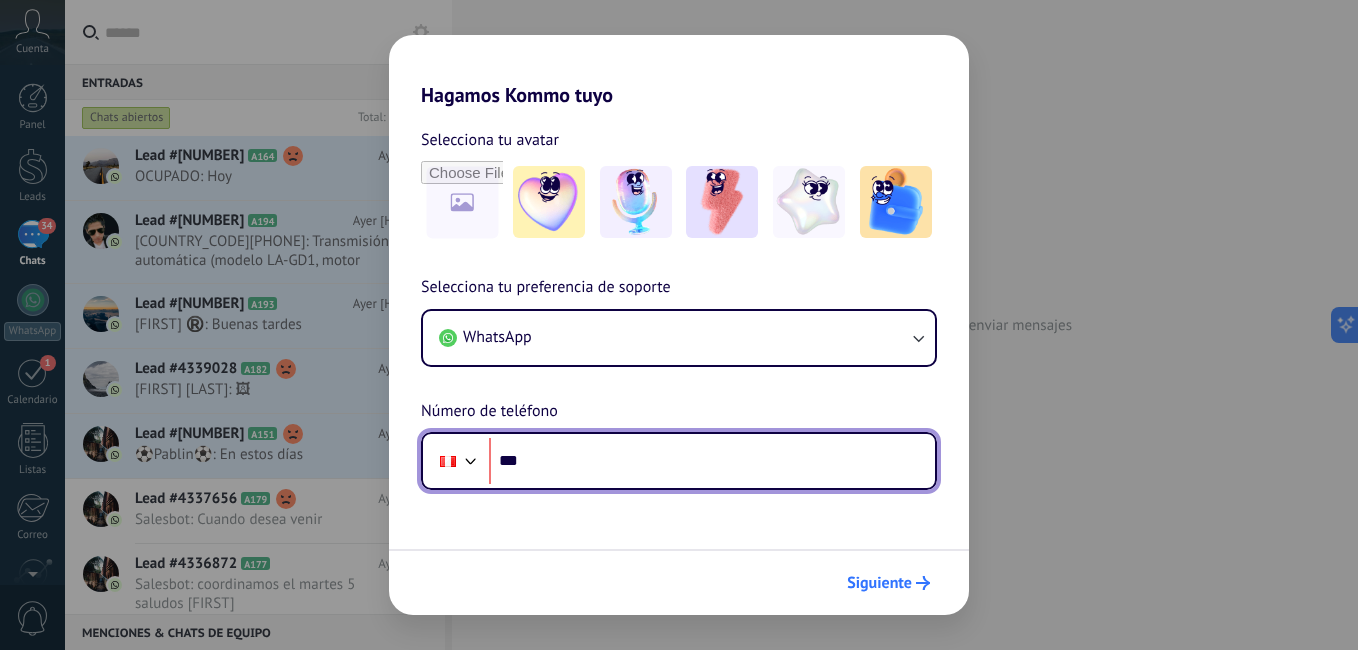 scroll, scrollTop: 0, scrollLeft: 0, axis: both 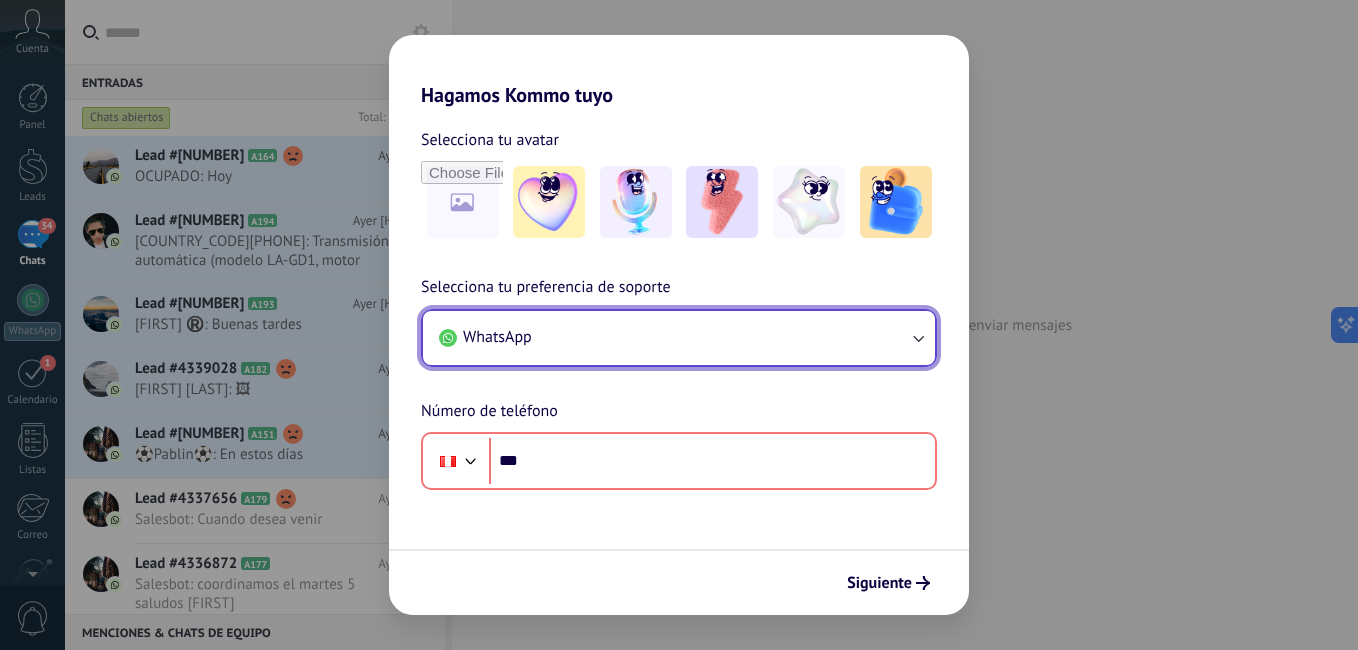 click 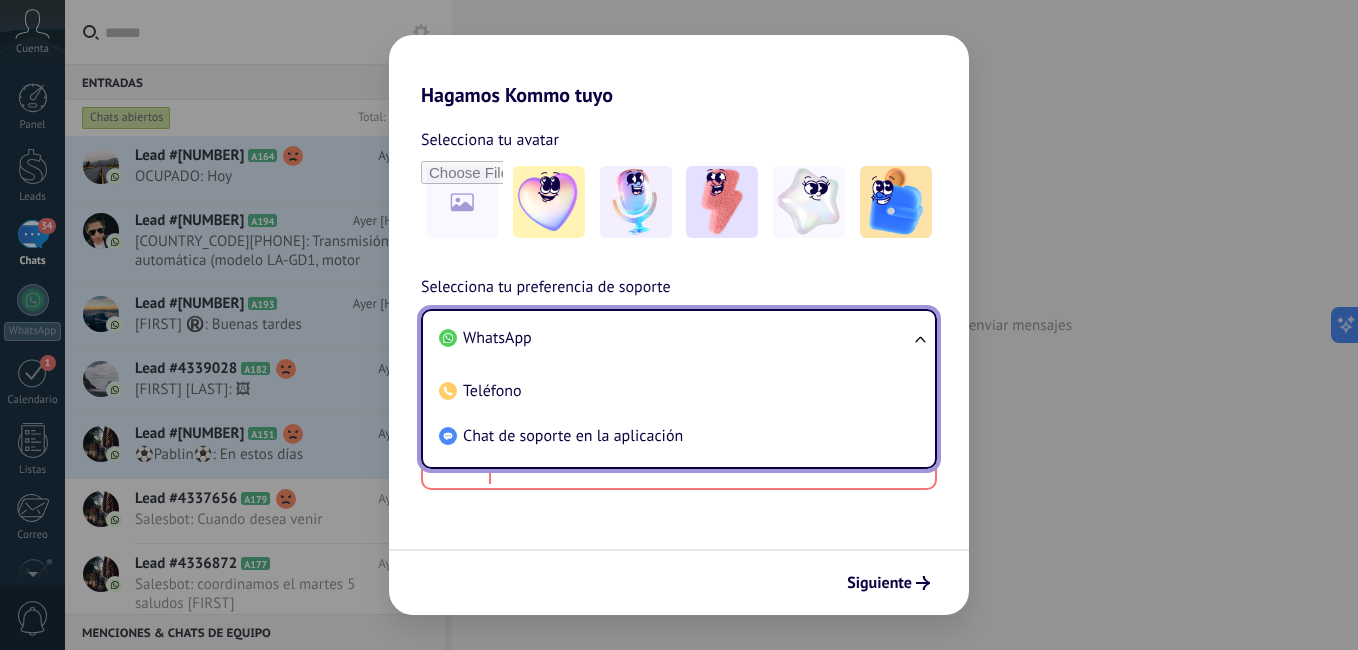 click on "WhatsApp Teléfono Chat de soporte en la aplicación" at bounding box center [679, 389] 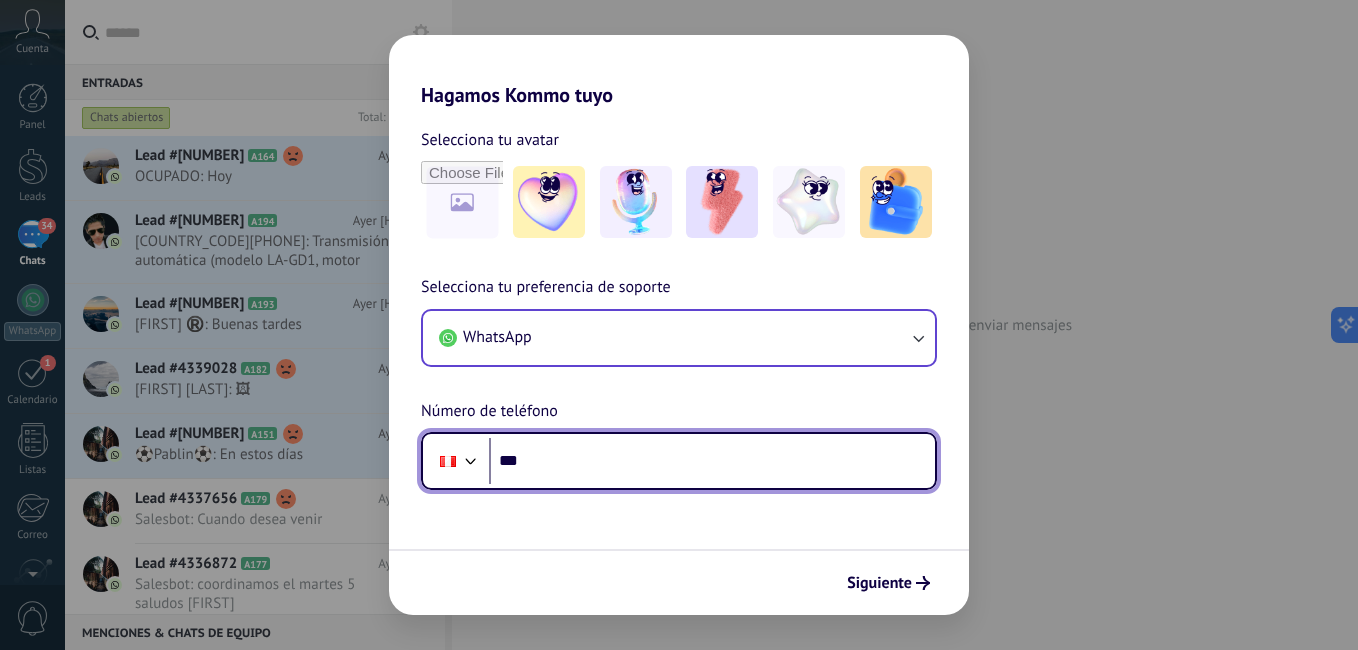 click on "***" at bounding box center (712, 461) 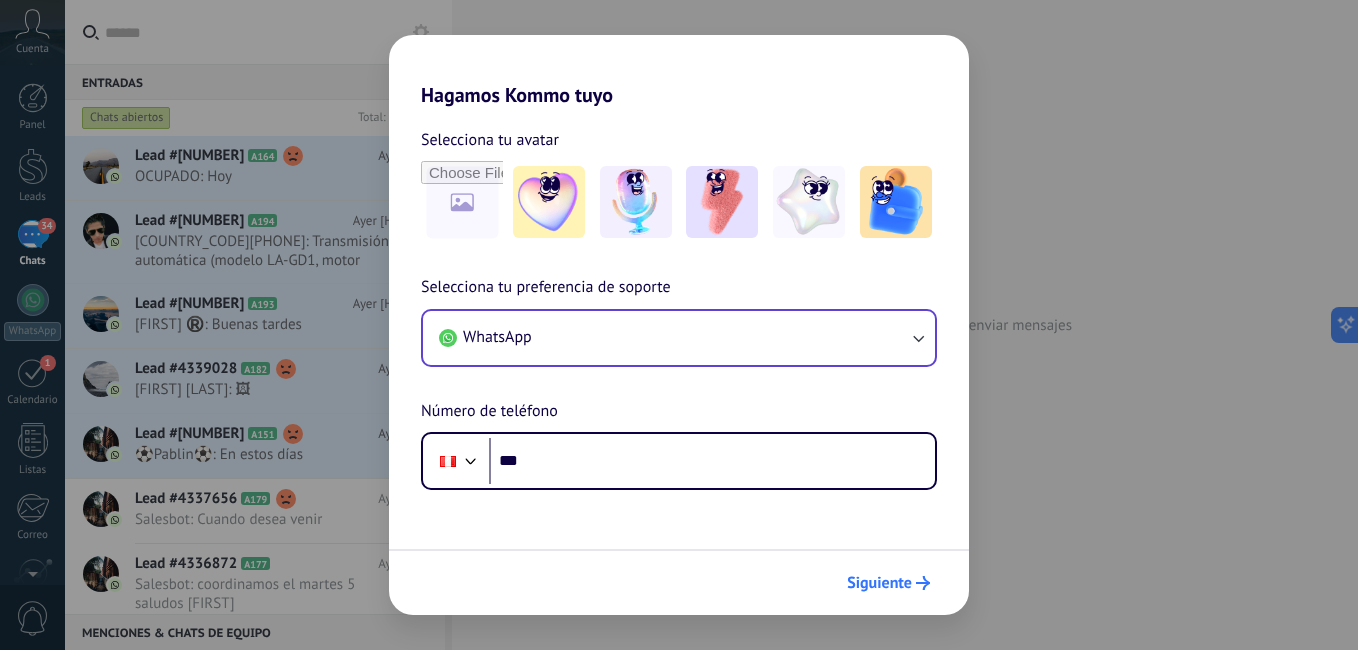click 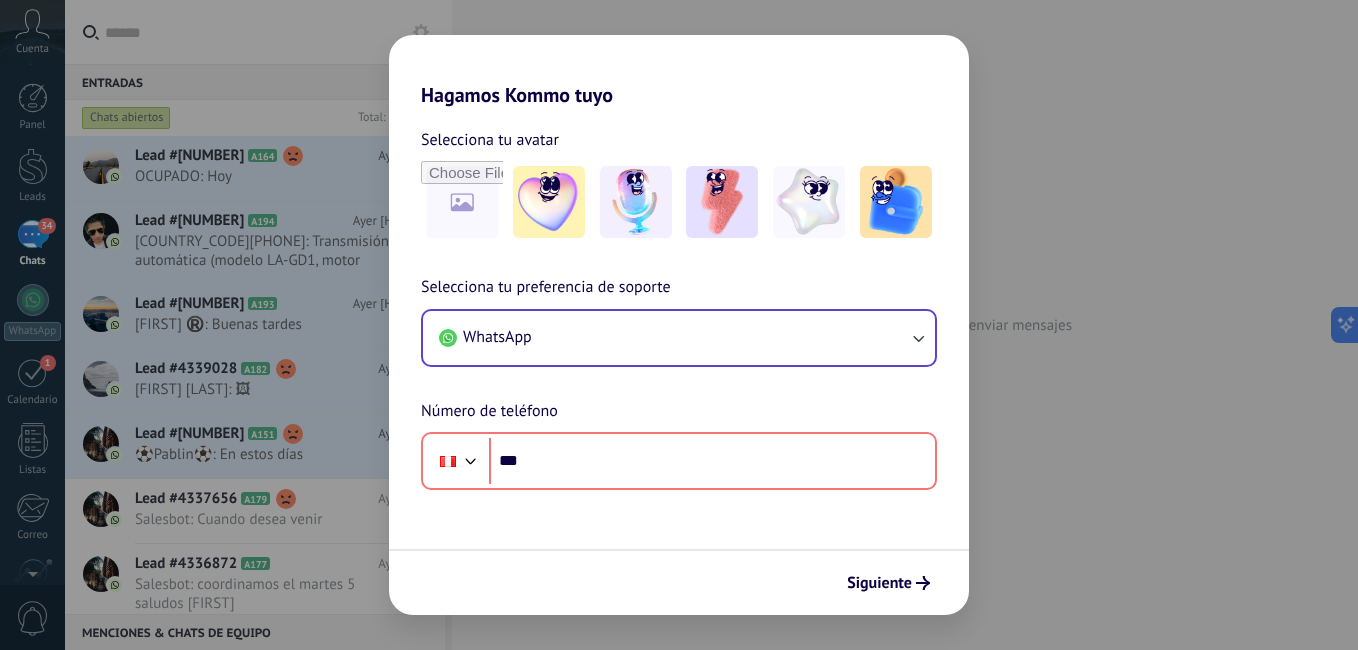 click on "Hagamos Kommo tuyo Selecciona tu avatar Selecciona tu preferencia de soporte WhatsApp Número de teléfono Phone *** Siguiente" at bounding box center [679, 325] 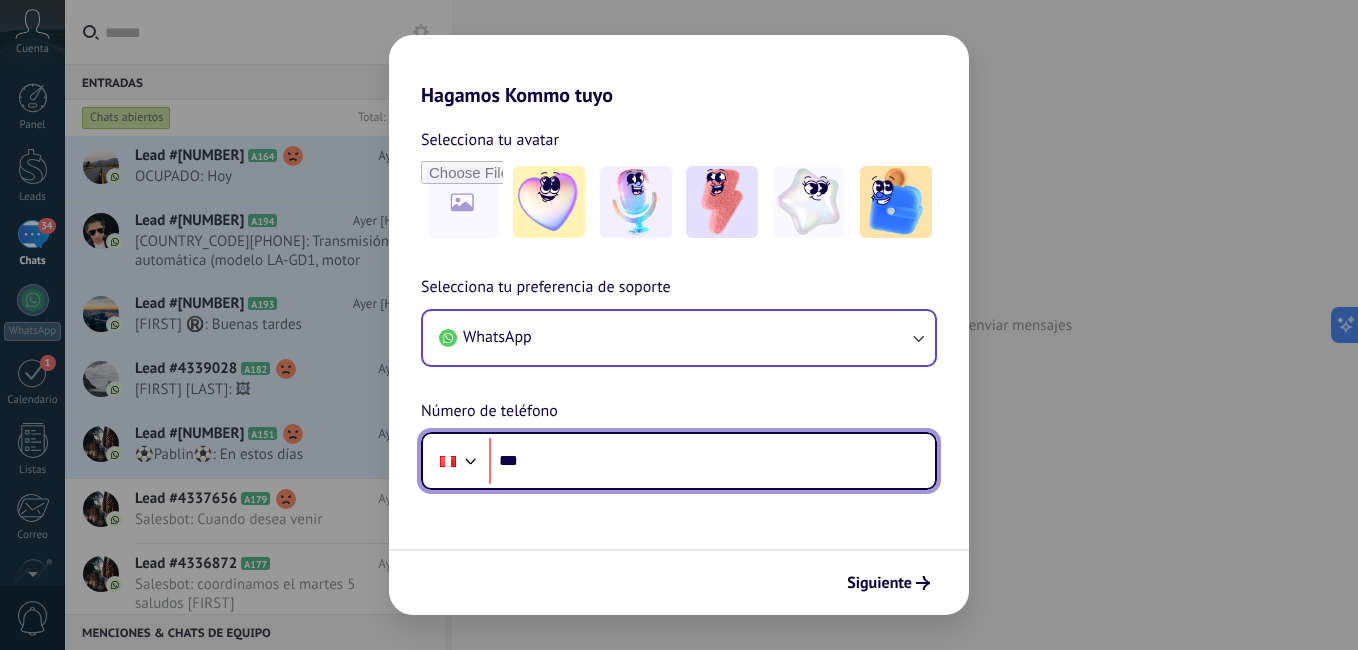 click on "***" at bounding box center (712, 461) 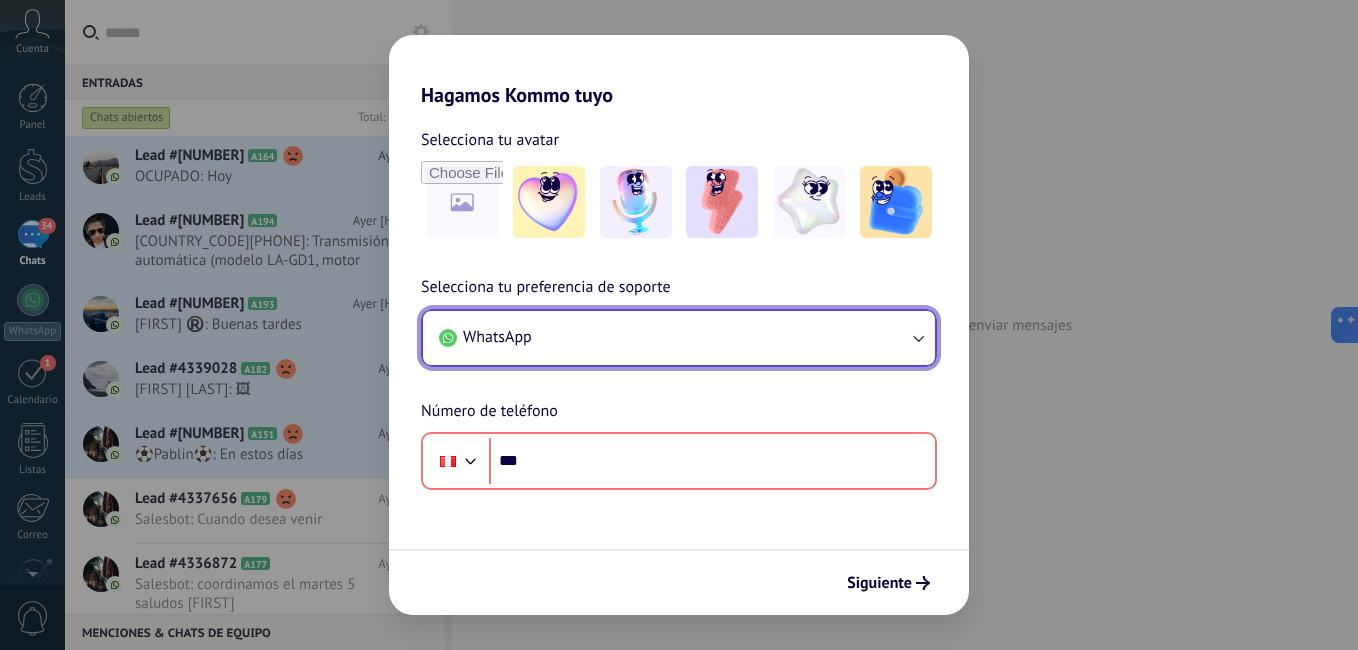 click on "WhatsApp" at bounding box center [679, 338] 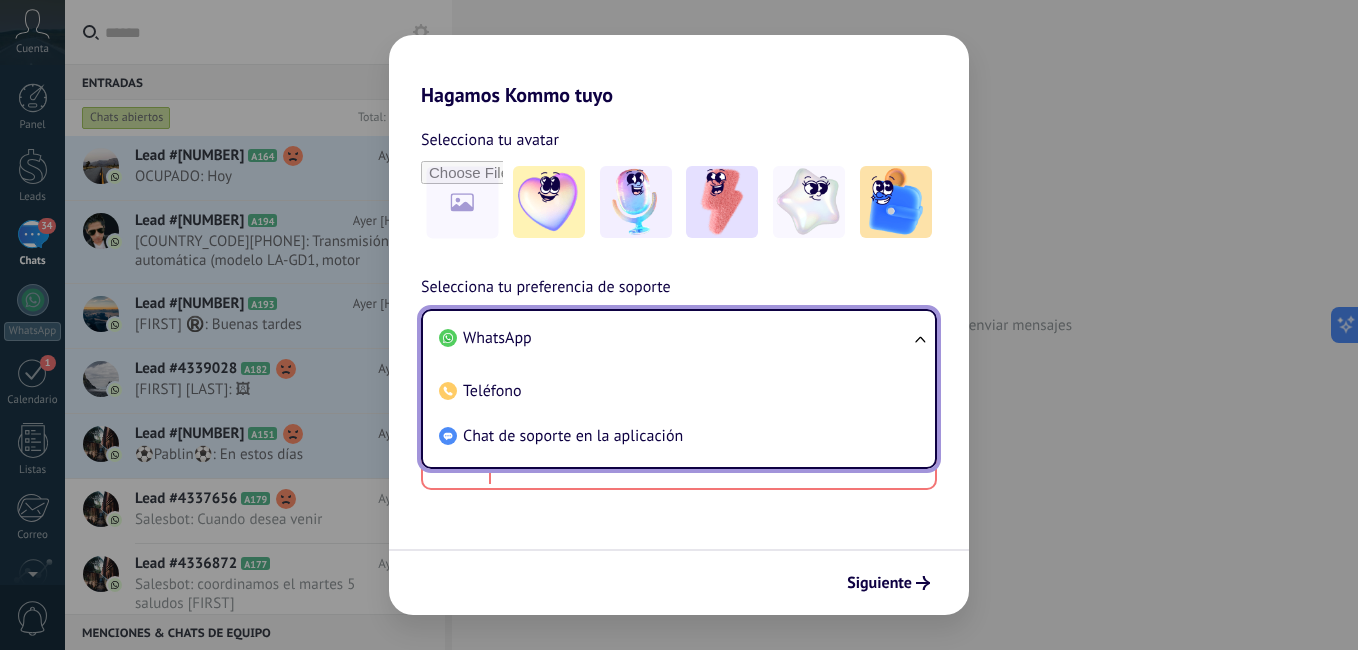 click on "WhatsApp" at bounding box center [675, 338] 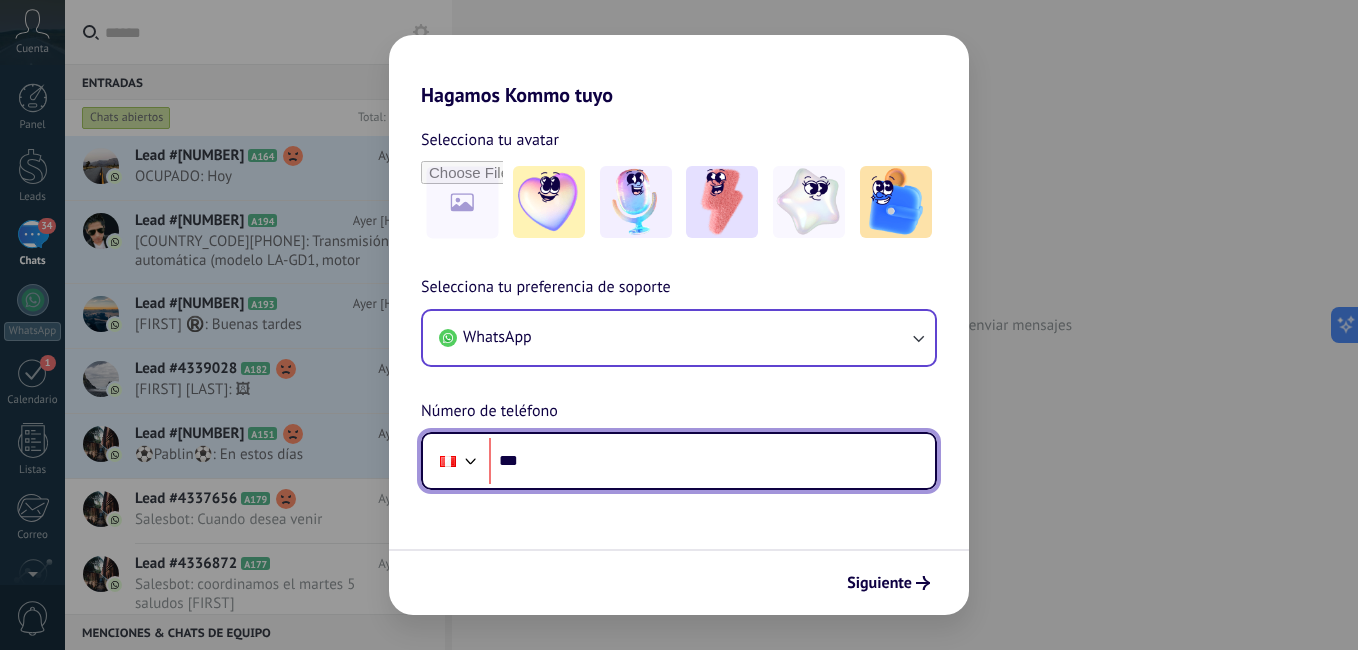 click on "***" at bounding box center (712, 461) 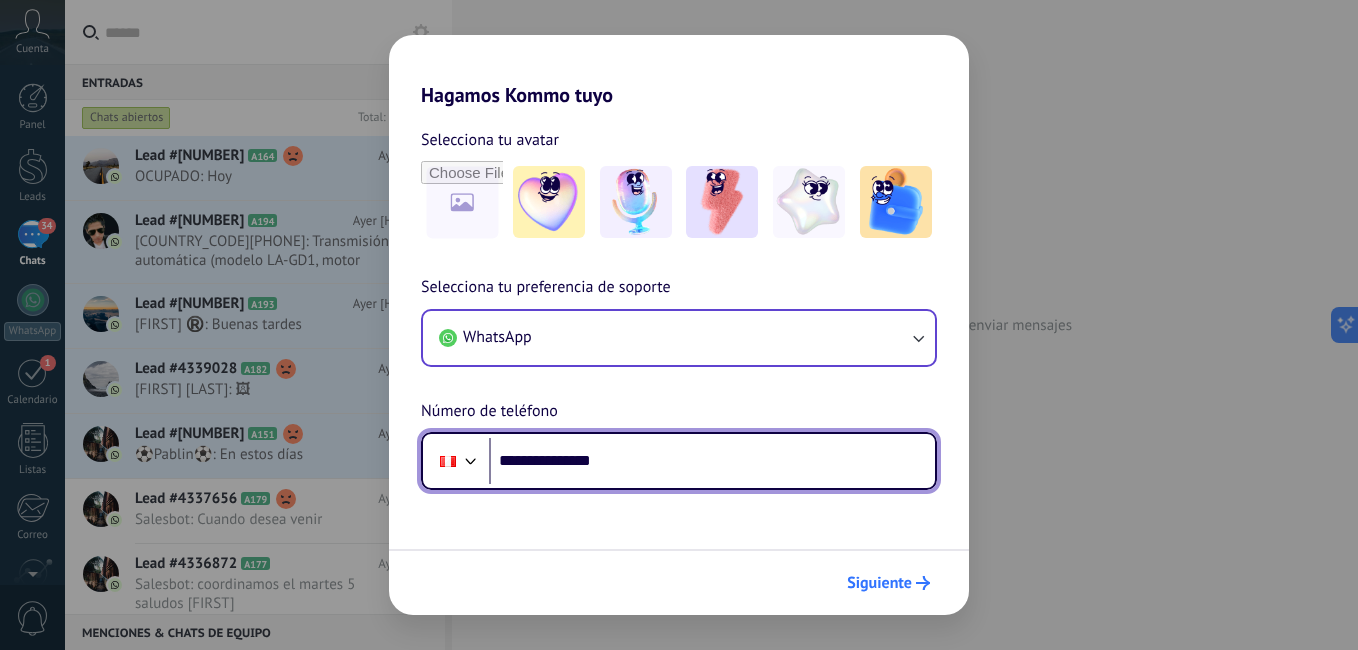 type on "**********" 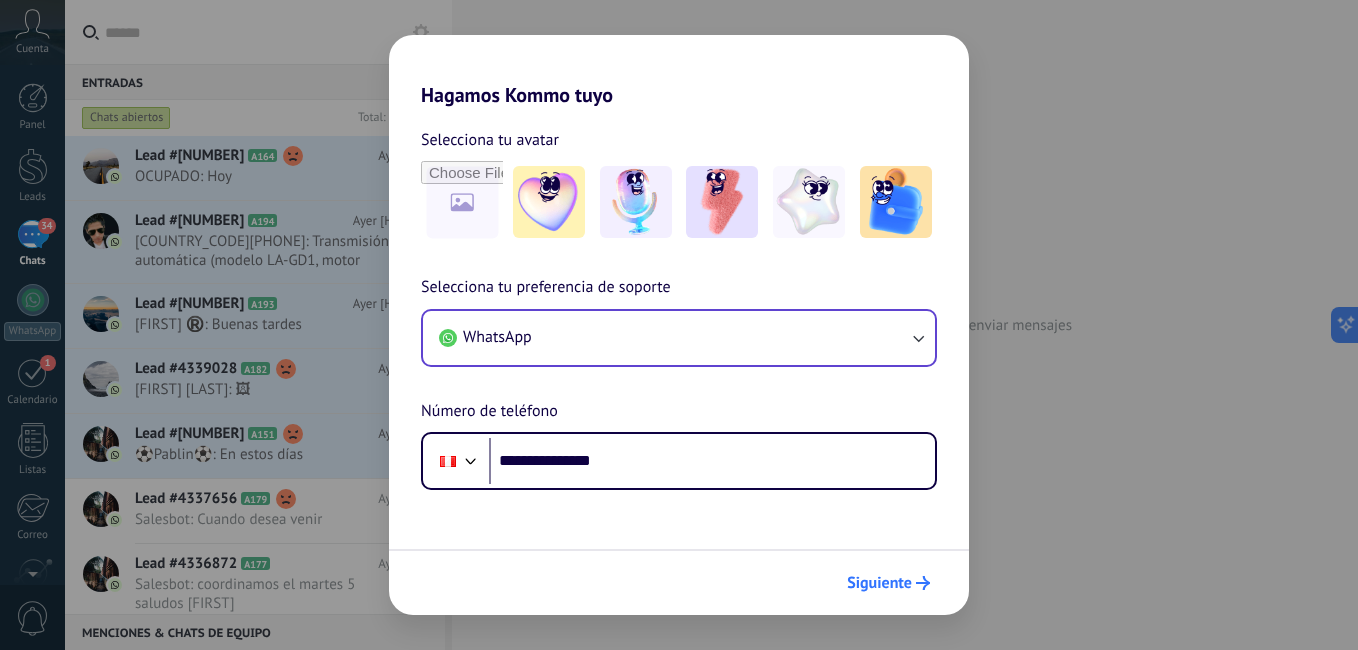 click on "Siguiente" at bounding box center (879, 583) 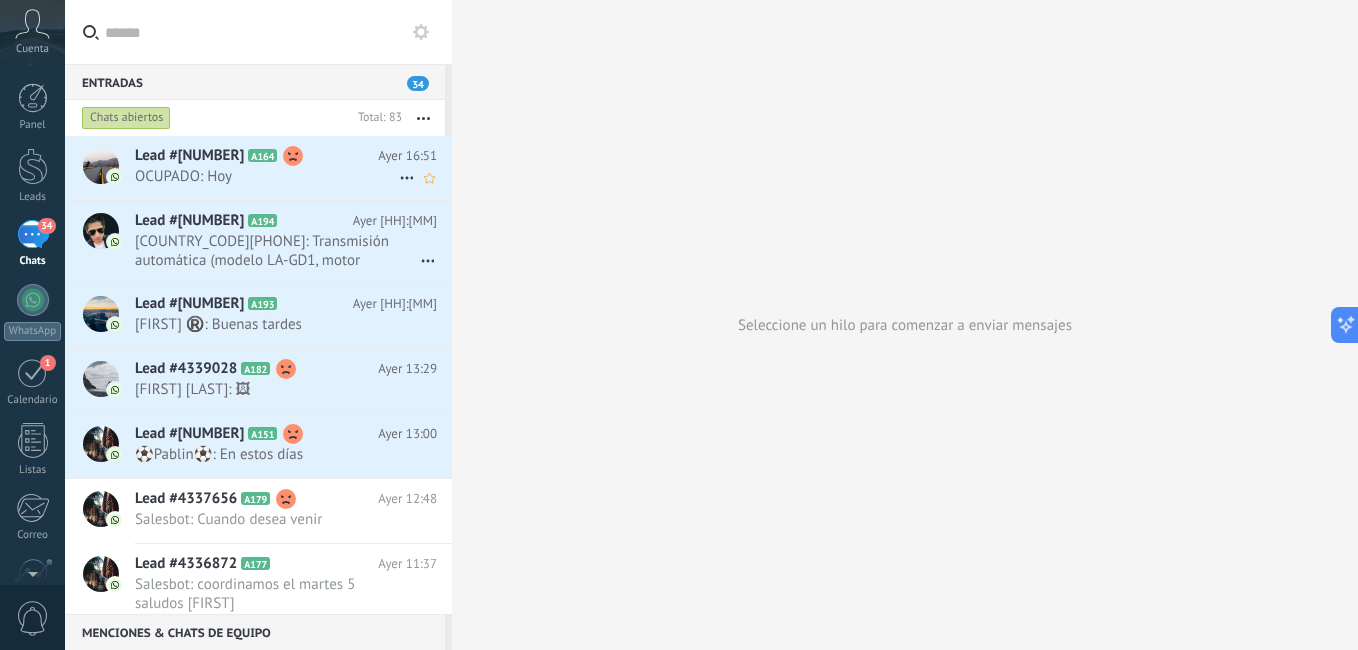 click on "OCUPADO: Hoy" at bounding box center (267, 176) 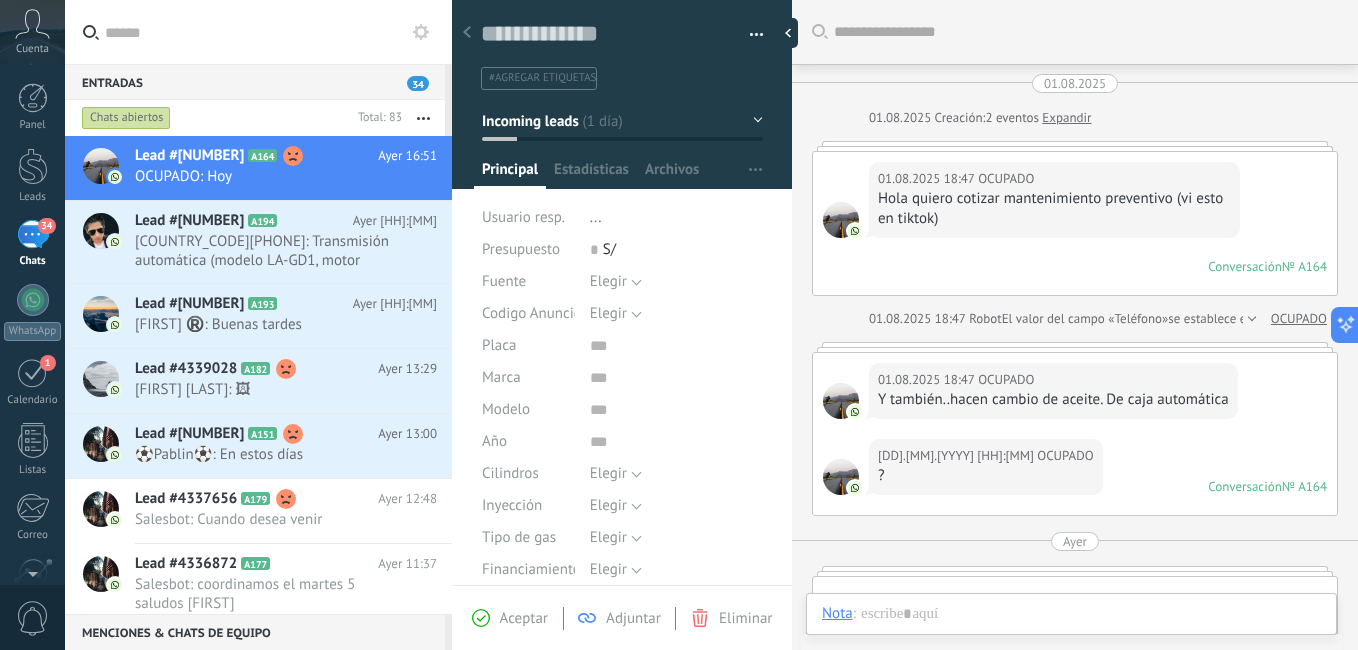 scroll, scrollTop: 20, scrollLeft: 0, axis: vertical 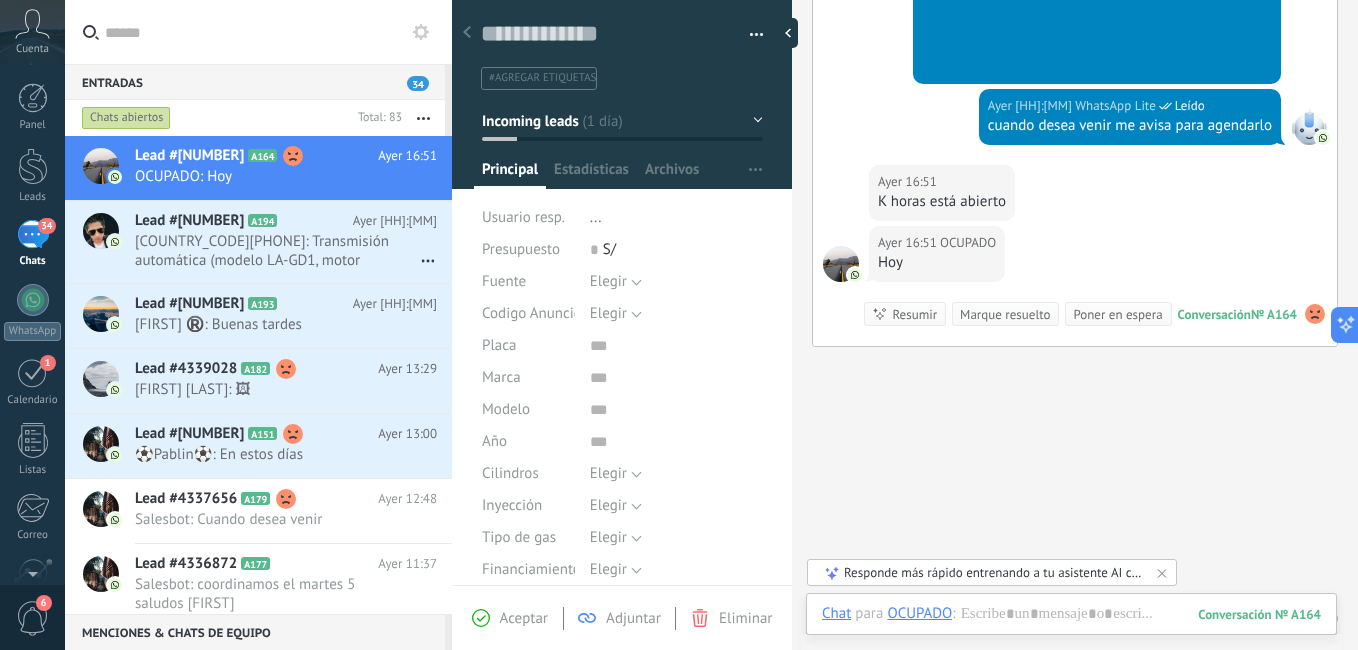 click on "Responde más rápido entrenando a tu asistente AI con tus fuentes de datos" at bounding box center (993, 572) 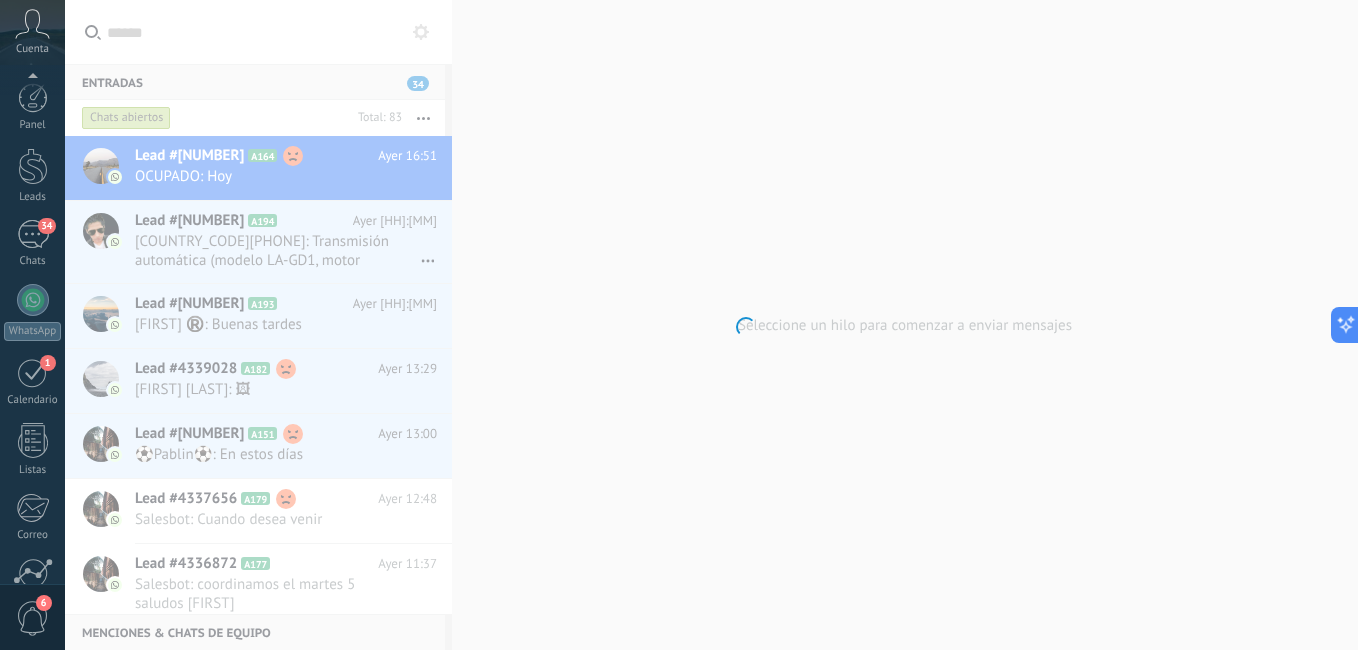 scroll, scrollTop: 182, scrollLeft: 0, axis: vertical 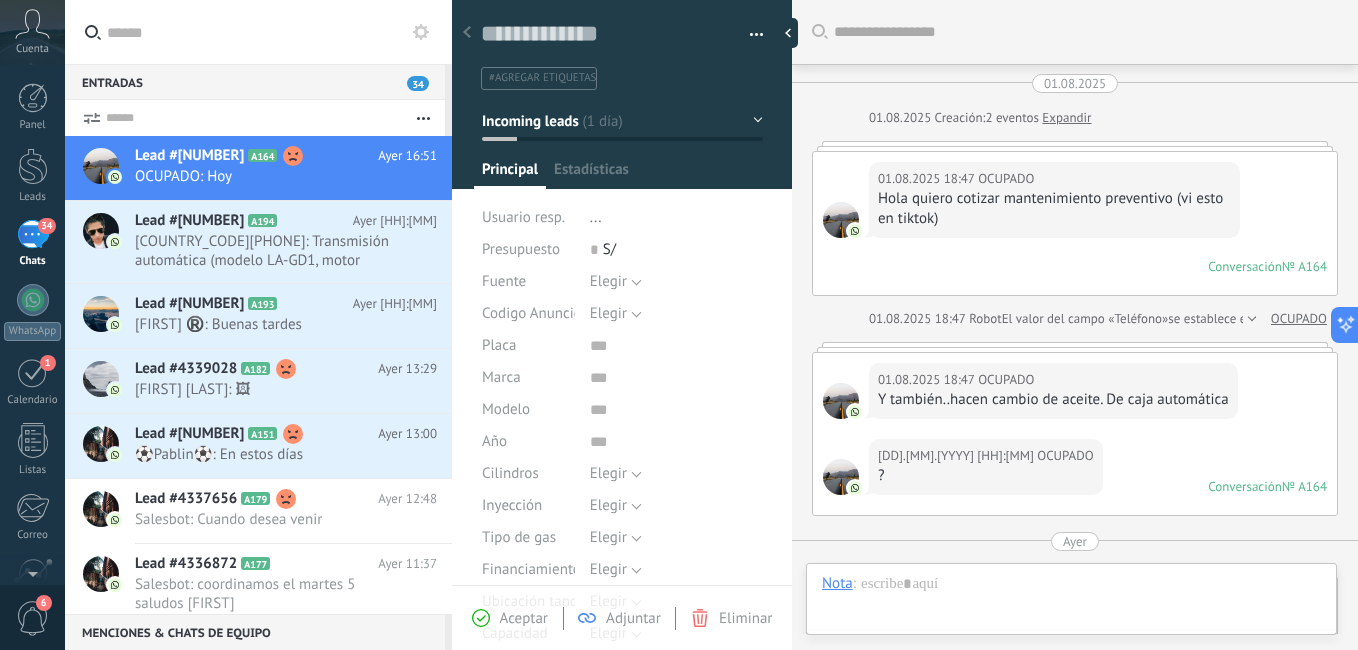 type on "***" 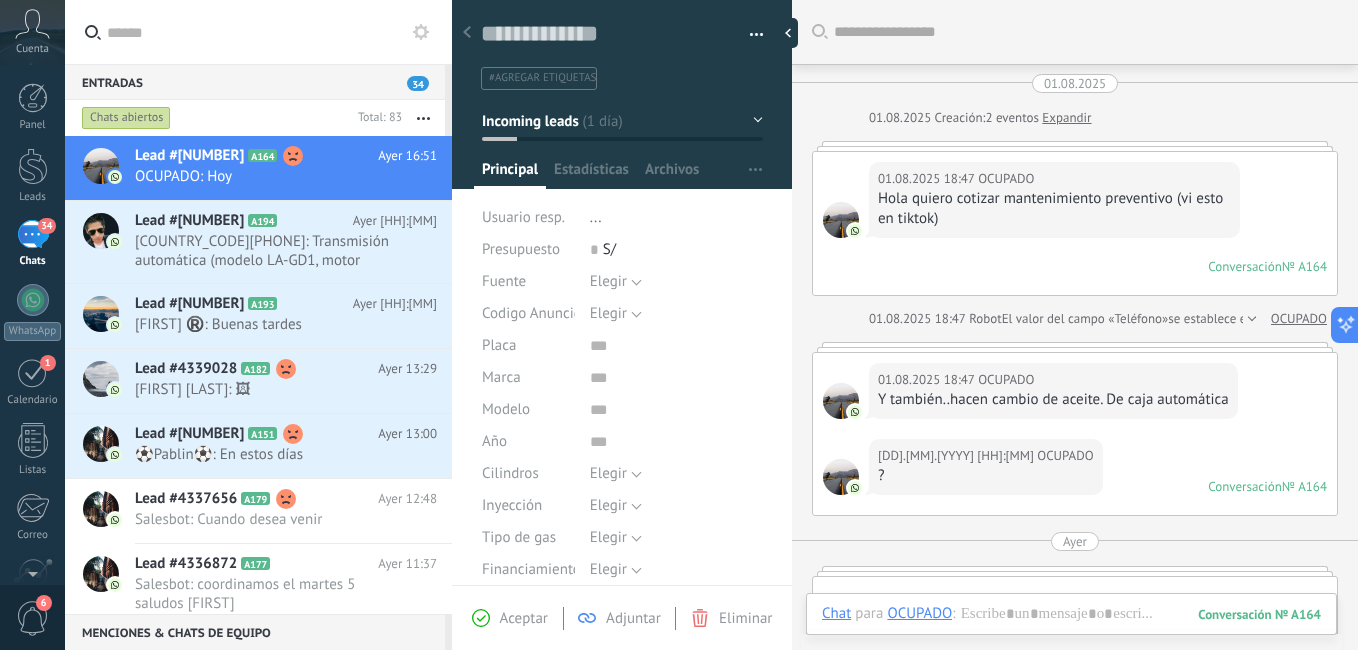 scroll, scrollTop: 20, scrollLeft: 0, axis: vertical 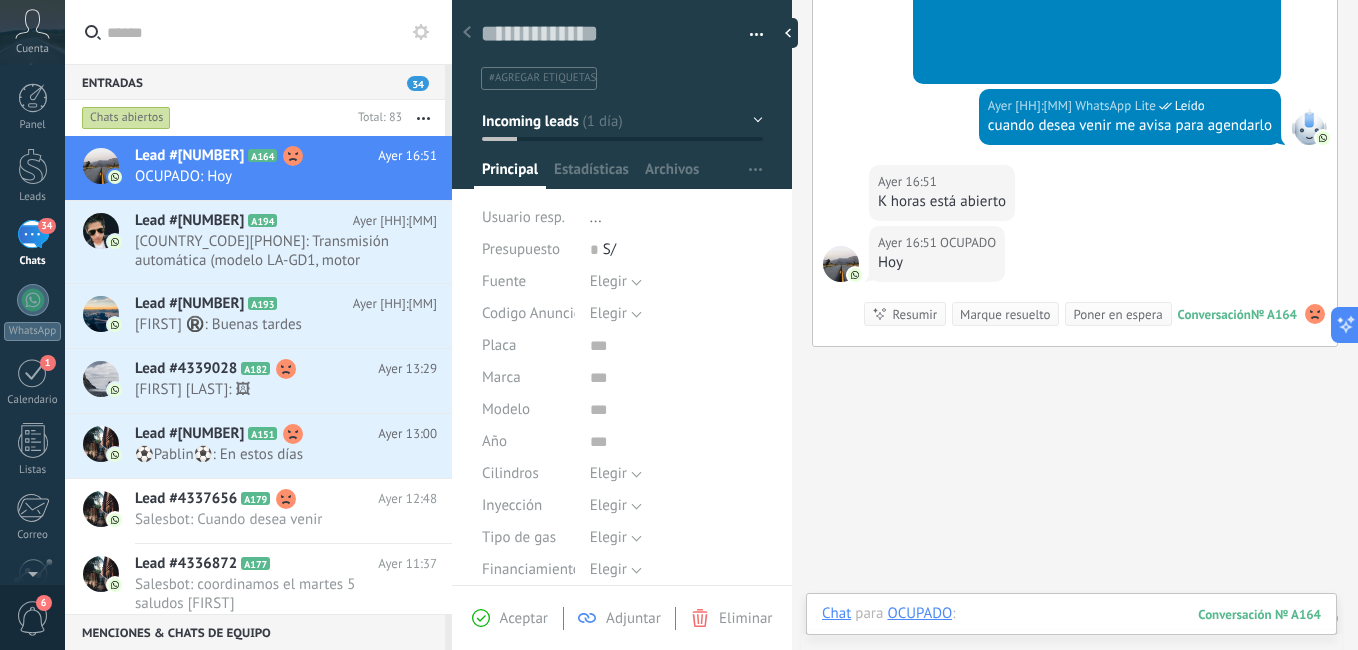 click at bounding box center [1071, 634] 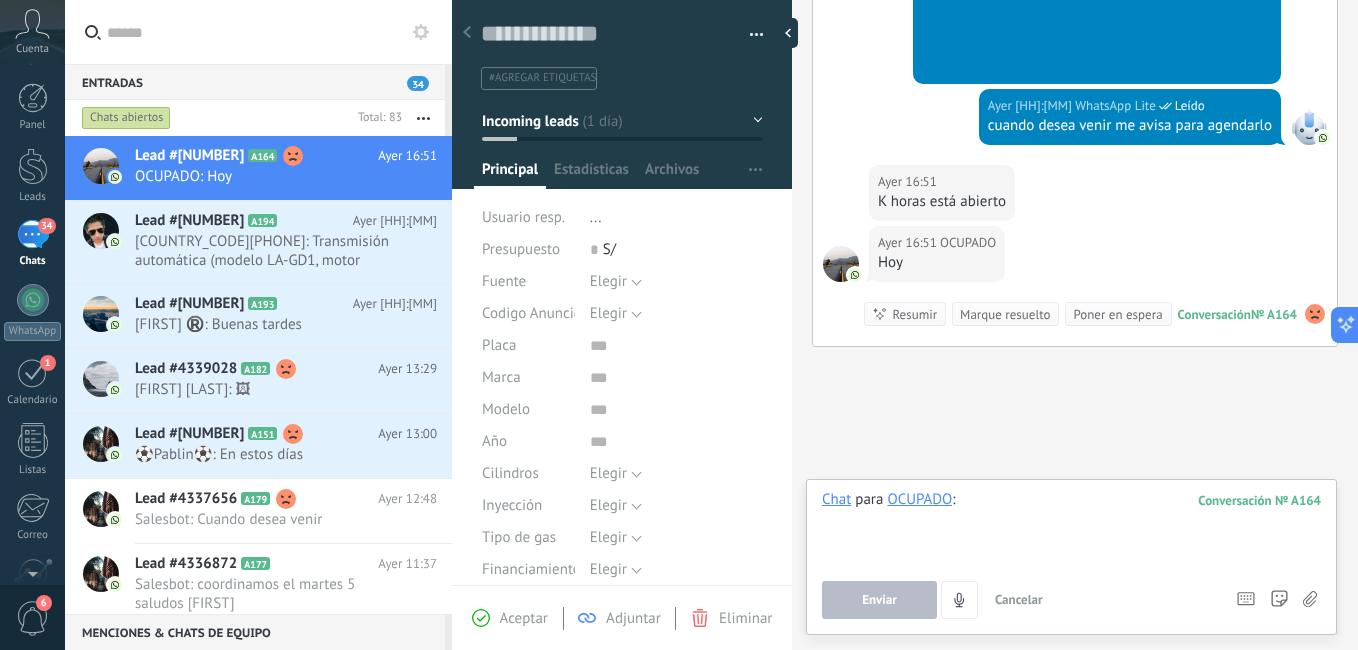 type 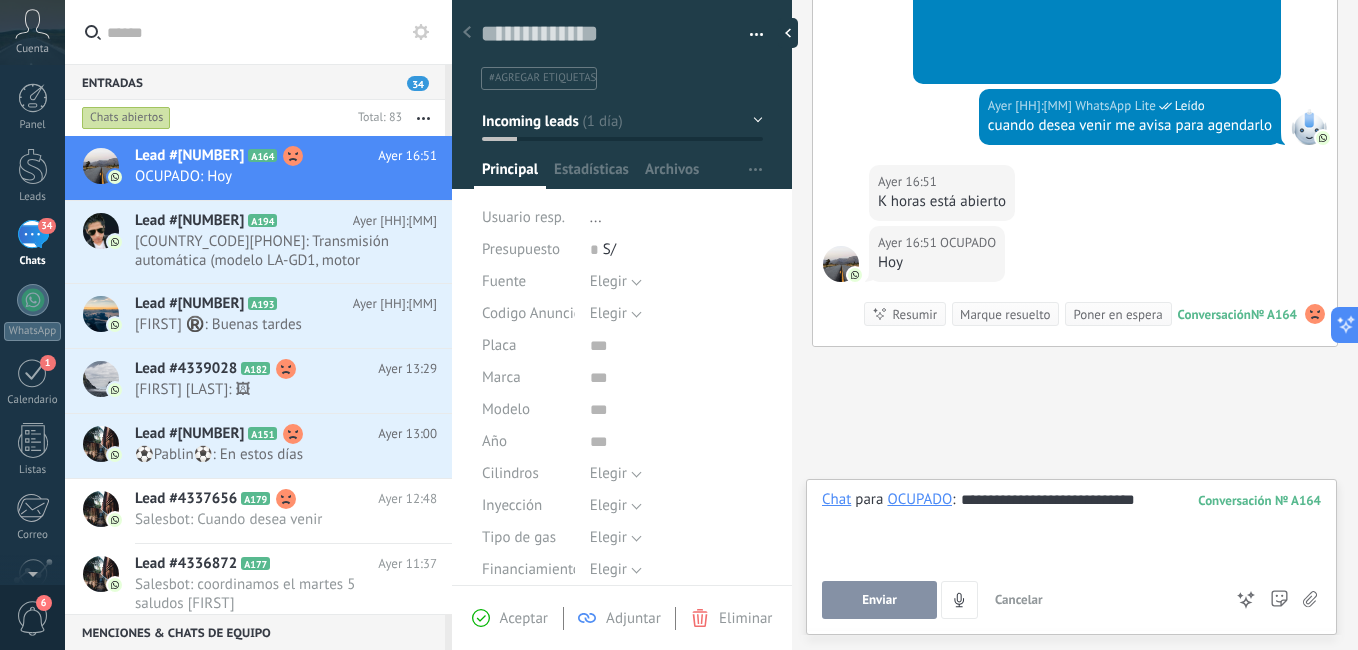 click on "Enviar" at bounding box center (879, 600) 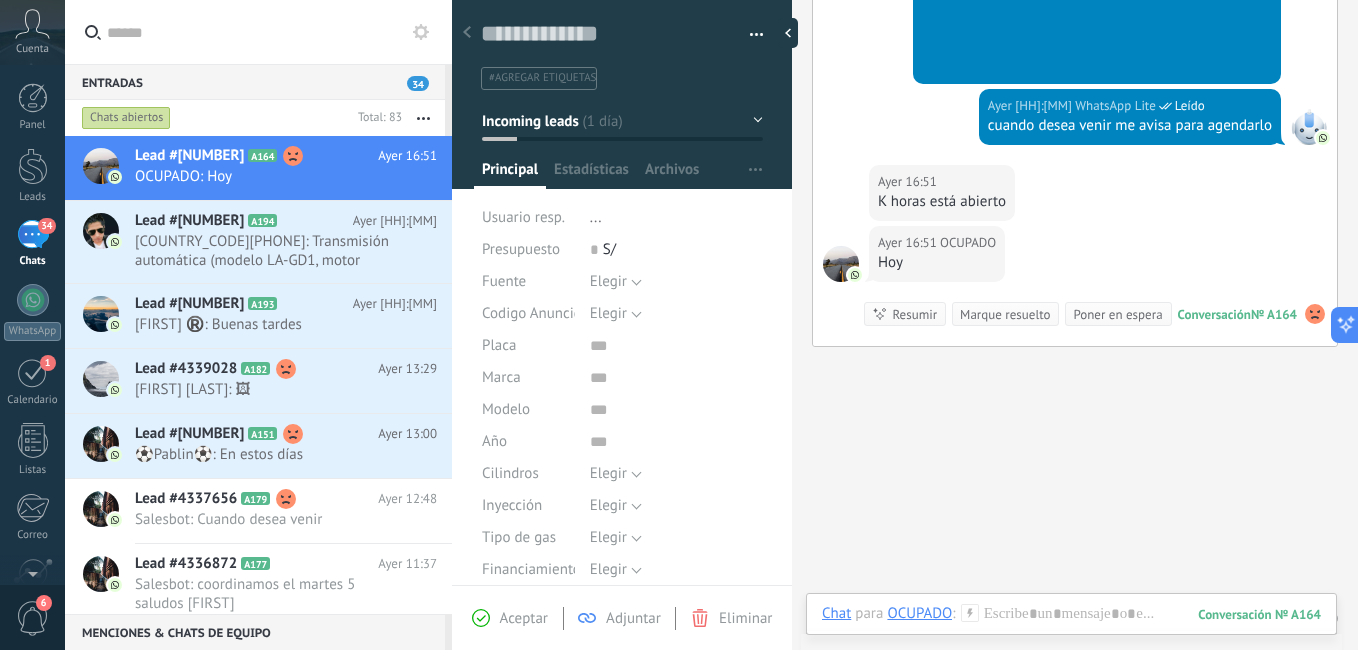 scroll, scrollTop: 1289, scrollLeft: 0, axis: vertical 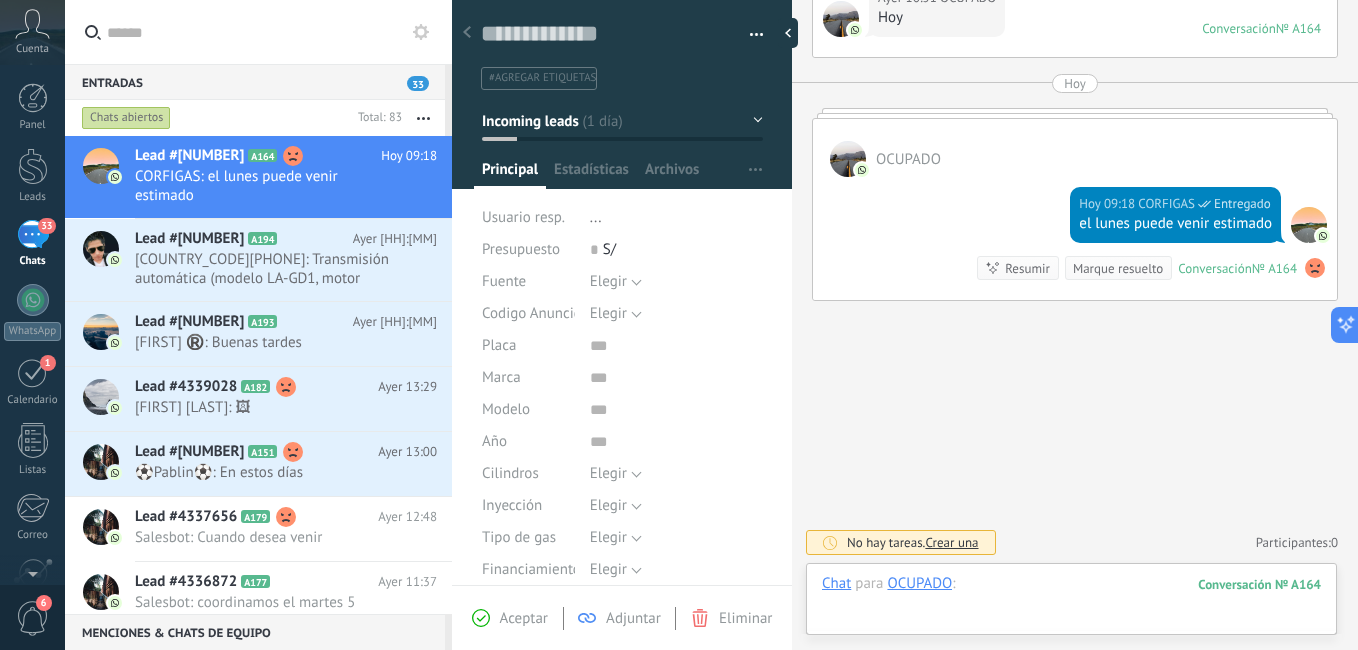 click at bounding box center (1071, 604) 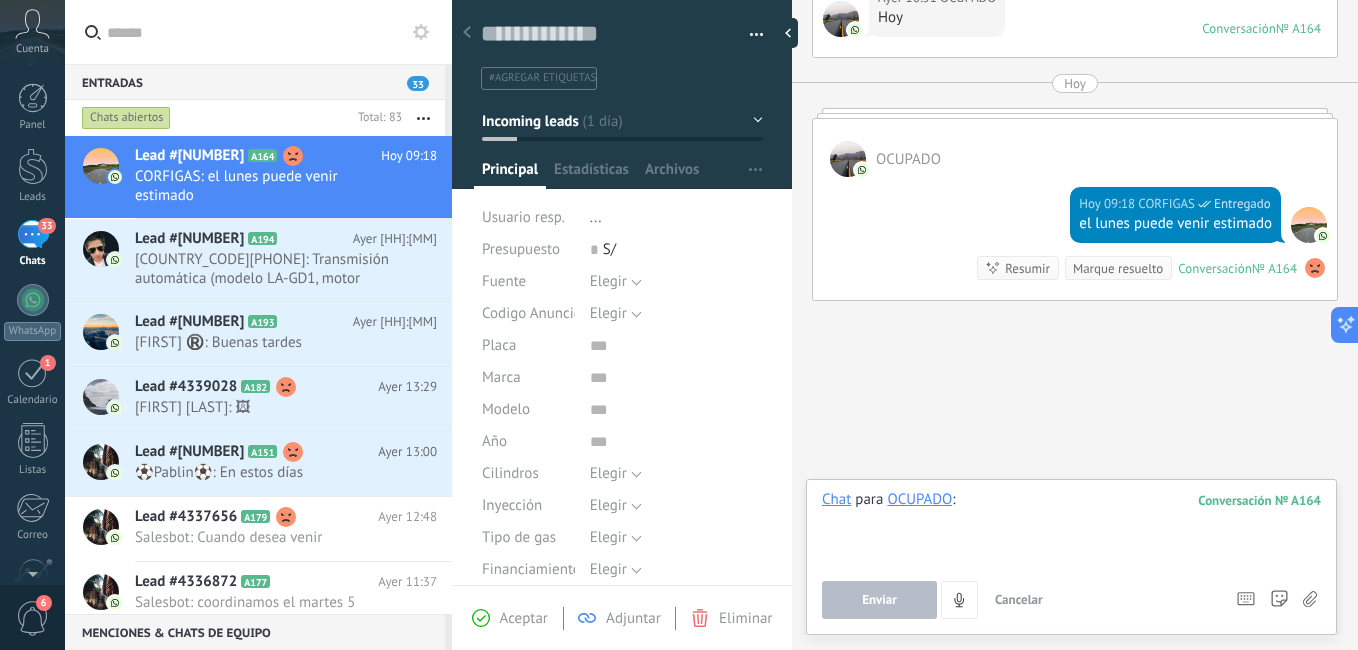 type 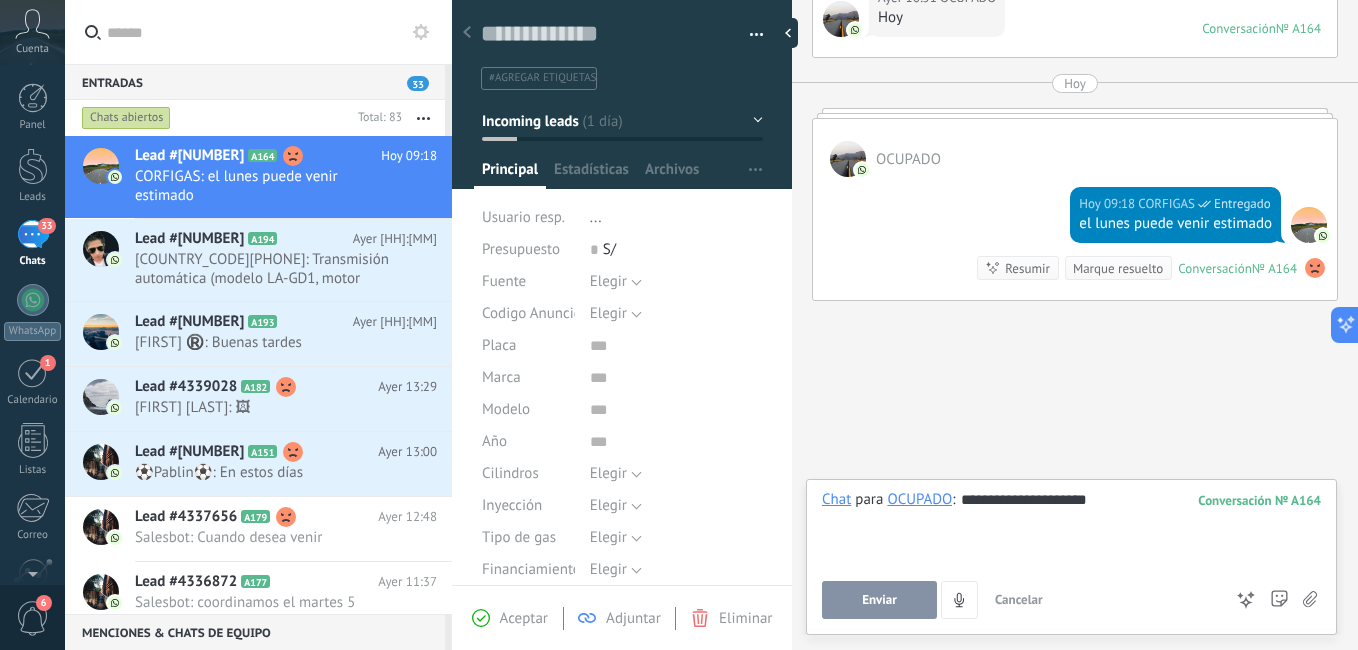click on "Enviar" at bounding box center [879, 600] 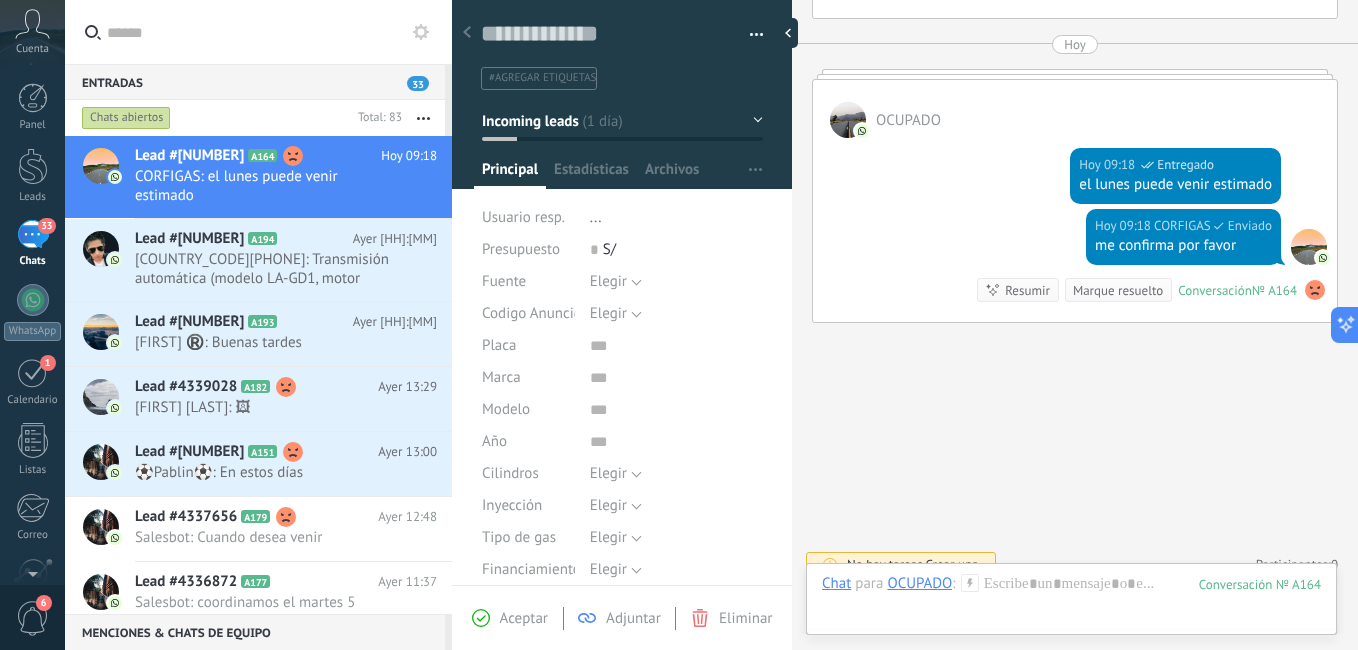scroll, scrollTop: 1593, scrollLeft: 0, axis: vertical 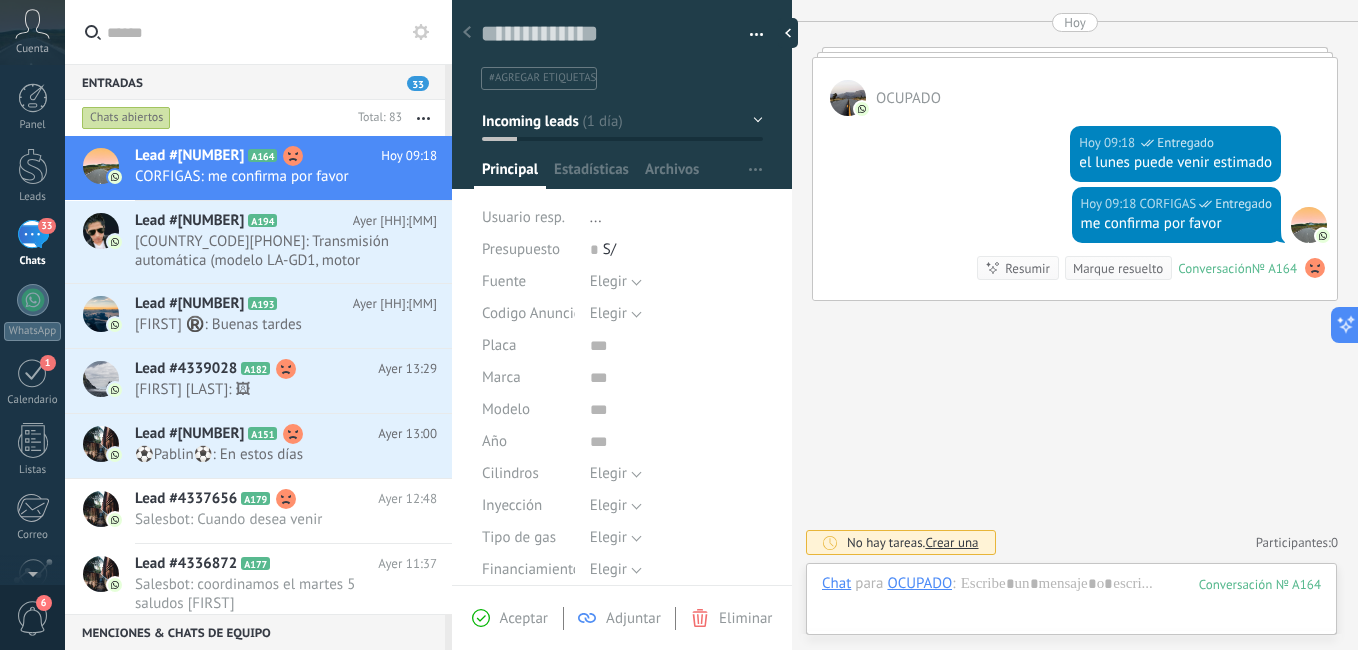 drag, startPoint x: 786, startPoint y: 251, endPoint x: 799, endPoint y: 303, distance: 53.600372 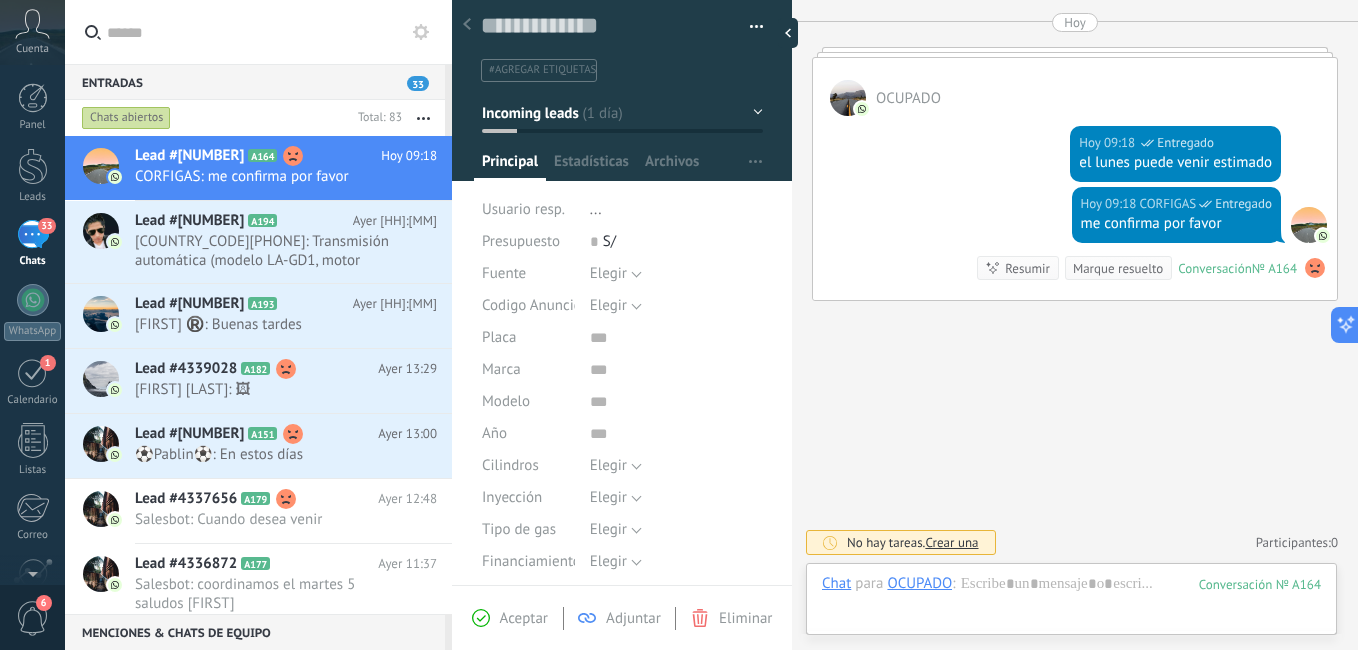 scroll, scrollTop: 0, scrollLeft: 0, axis: both 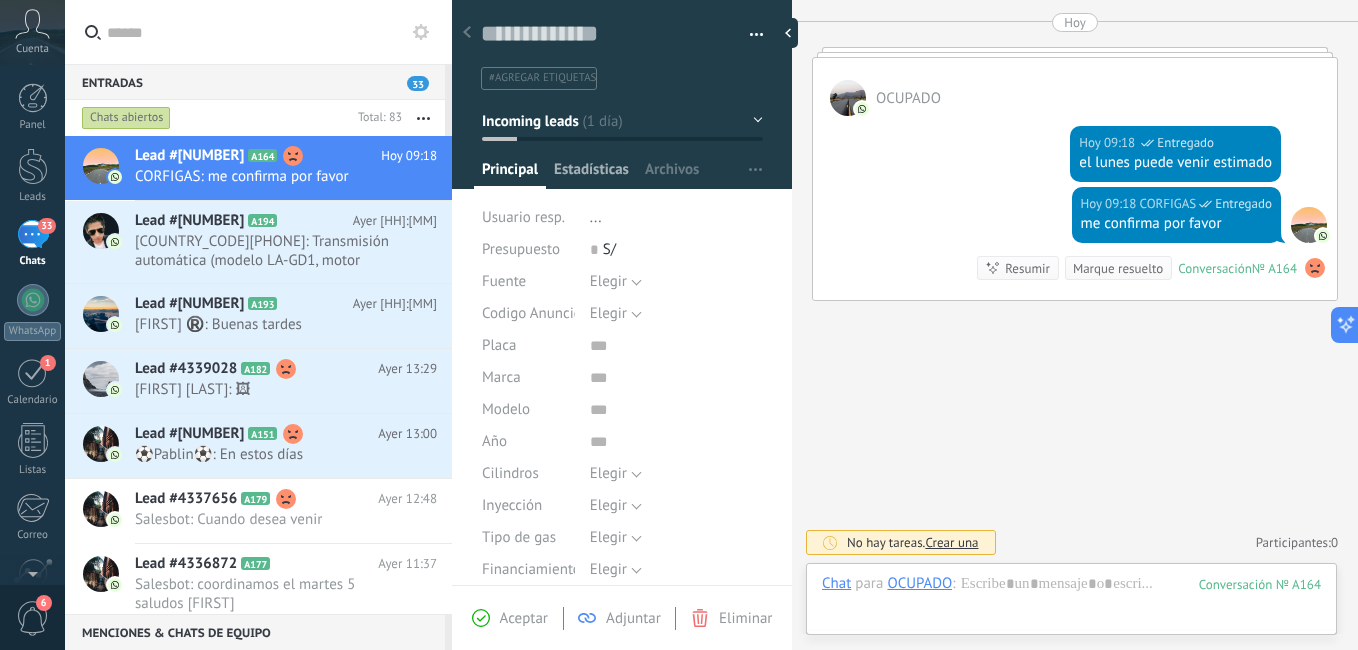 click on "Estadísticas" at bounding box center [591, 174] 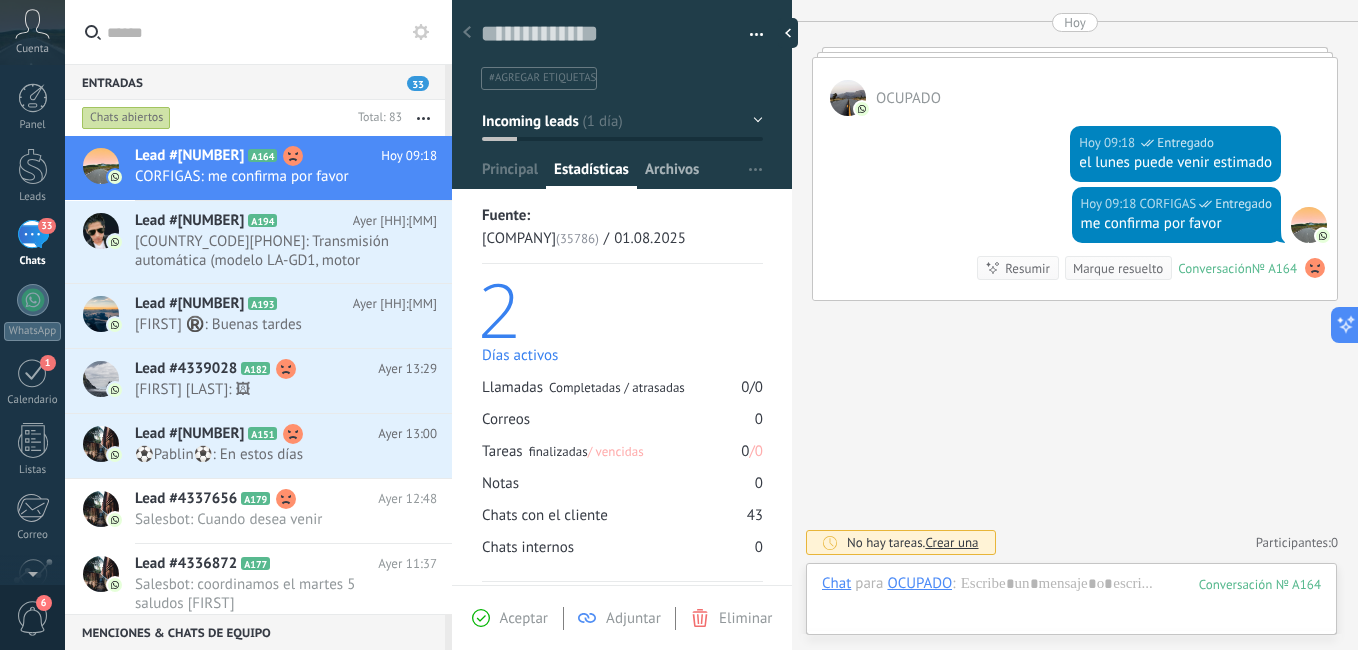 click on "Archivos" at bounding box center (672, 174) 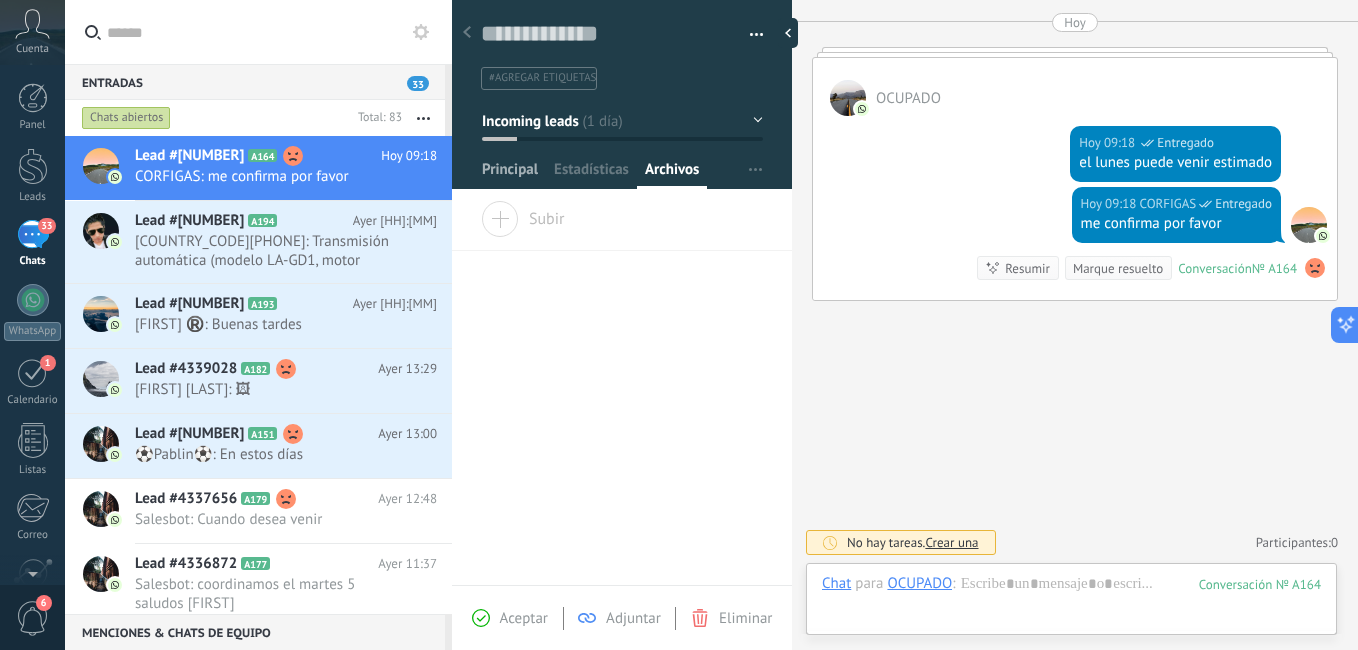 click on "Principal" at bounding box center [510, 174] 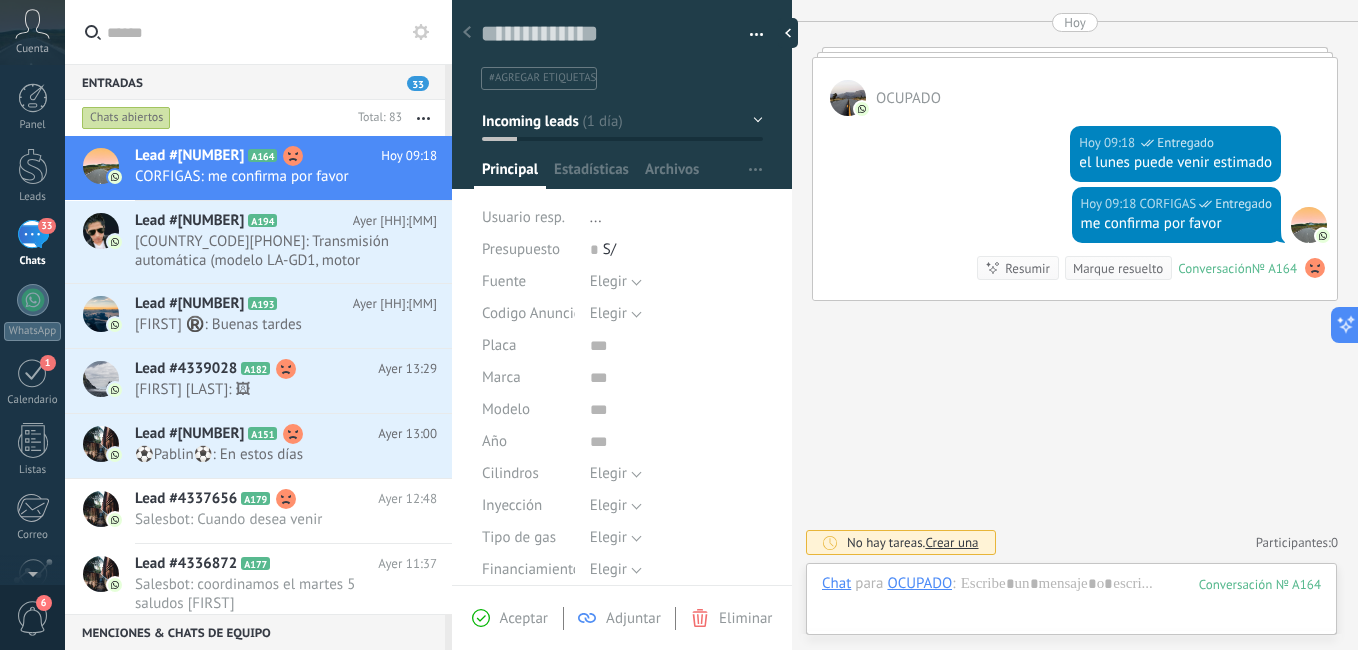 click on "Incoming leads" at bounding box center [622, 121] 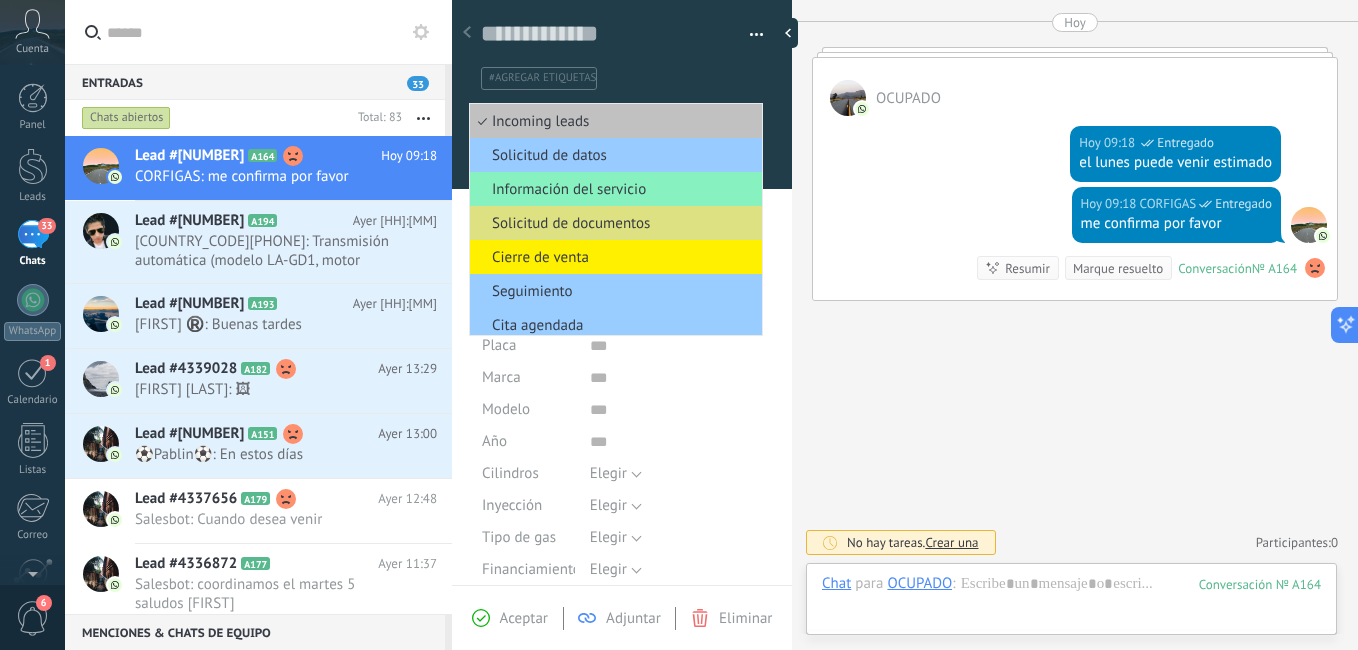 click on "Buscar Carga más 01.08.2025 01.08.2025 Creación: 2 eventos Expandir 01.08.2025 18:47 OCUPADO Hola quiero cotizar mantenimiento preventivo (vi esto en tiktok) Conversación № A164 Conversación № A164 01.08.2025 18:47 Robot El valor del campo «Teléfono» se establece en «+51[PHONE]» OCUPADO 01.08.2025 18:47 OCUPADO Y también..hacen cambio de aceite. De caja automática 01.08.2025 18:48 OCUPADO ? Conversación № A164 Conversación № A164 Ayer OCUPADO Más 10 de 28 Ayer 11:11 WhatsApp Lite Leído cuando decida nos avisa pero tenemos que revisarlo Ayer 11:11 OCUPADO Ok Ayer 11:11 OCUPADO Aparte d eso ....cuánto está el aceite d caja automática Ayer 11:11 OCUPADO Para cambio Ayer 11:12 OCUPADO K dirección..se encuentran Ayer 11:27 OCUPADO ? Ayer 11:30 OCUPADO Leído Ayer 11:30 OCUPADO Leído cuando desea venir me avisa para agendarlo Ayer 16:51 OCUPADO K horas está abierto Ayer 16:51 OCUPADO Hoy Conversación № A164 Hoy OCUPADO 0 0" at bounding box center [1075, -452] 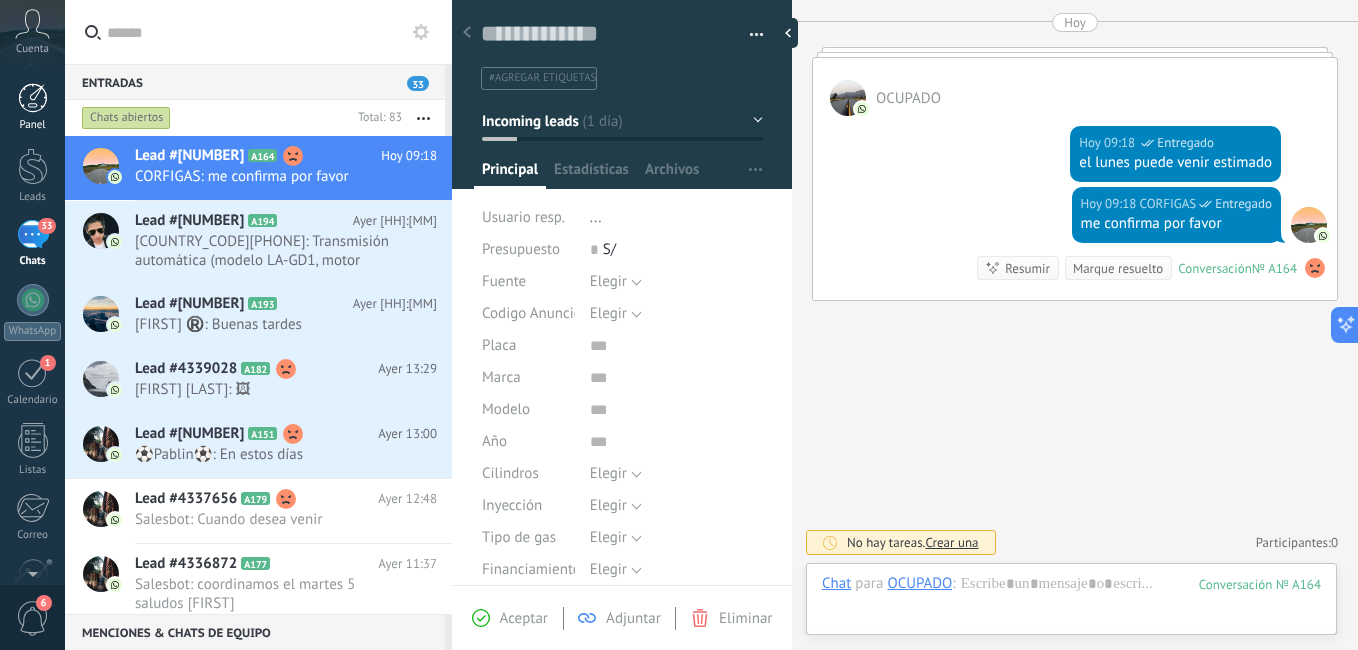 click at bounding box center (33, 98) 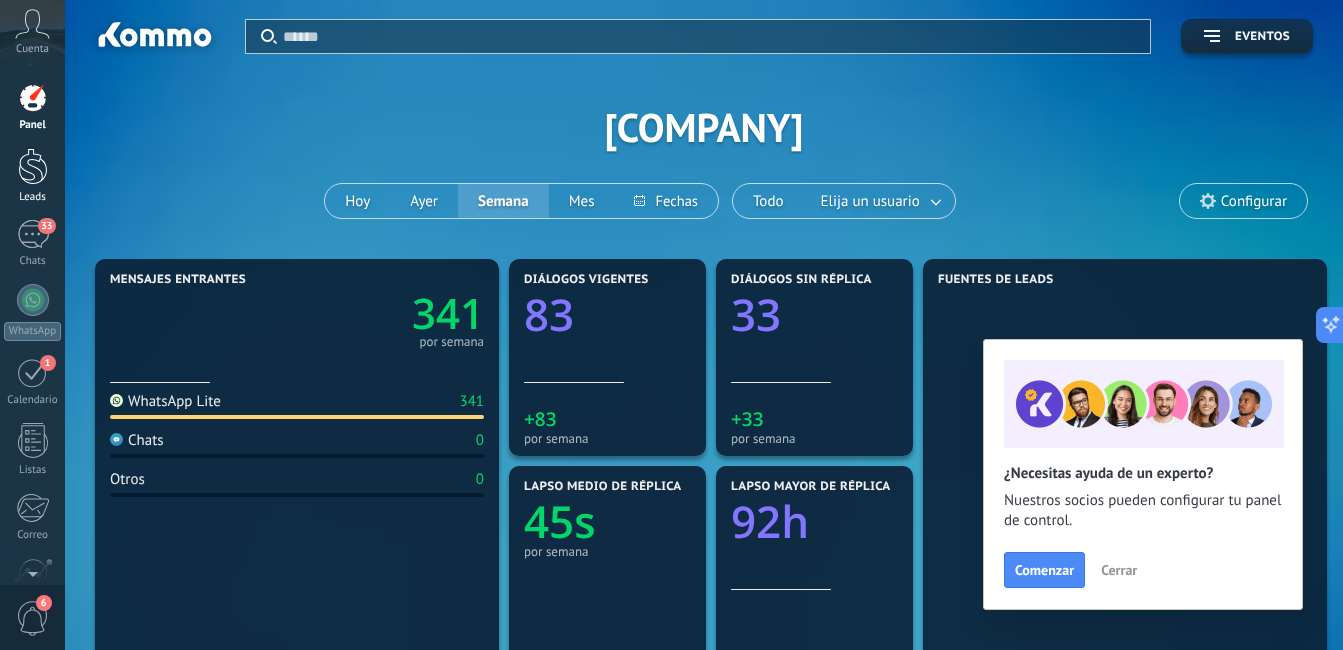 click at bounding box center [33, 166] 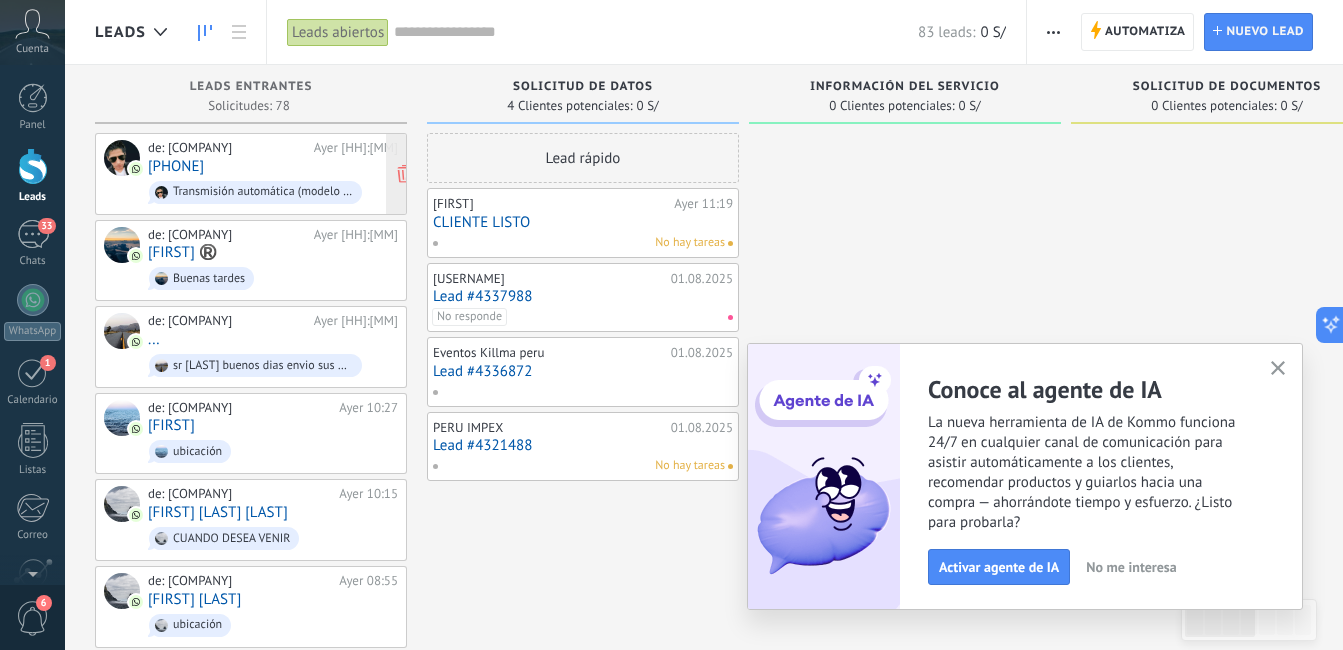 click on "[PHONE]" at bounding box center (176, 166) 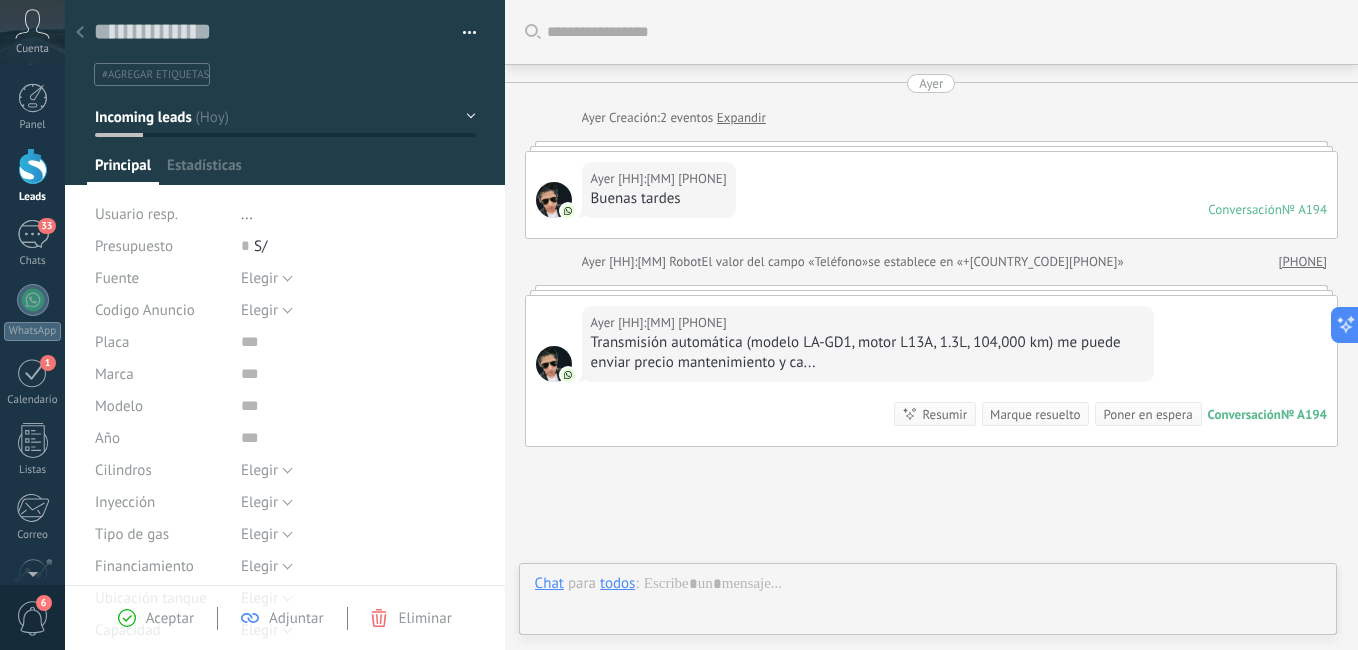 type on "***" 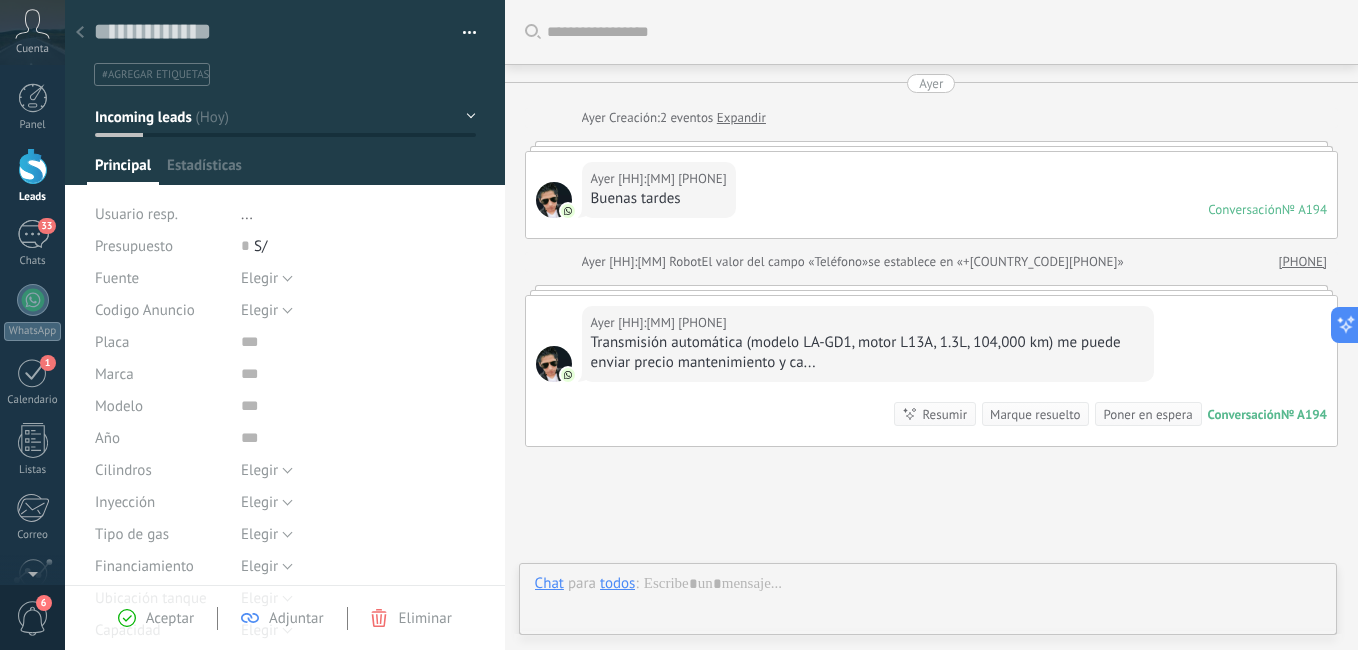 scroll, scrollTop: 146, scrollLeft: 0, axis: vertical 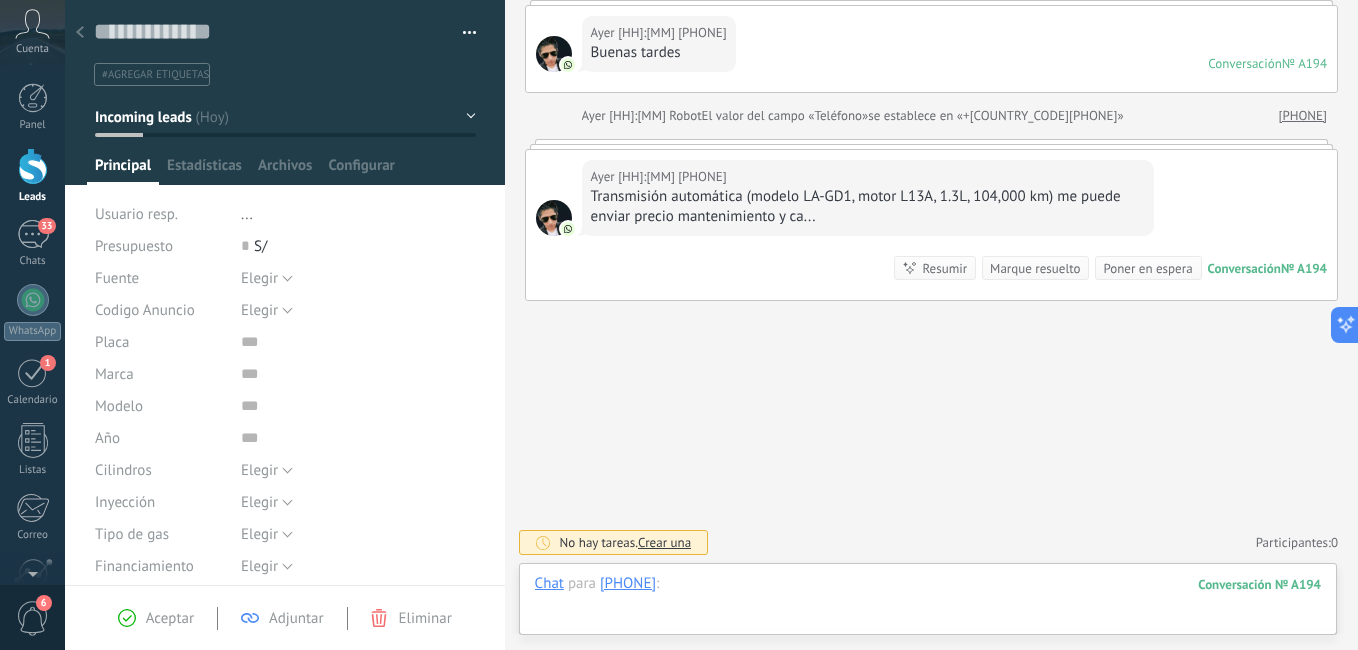 click at bounding box center (928, 604) 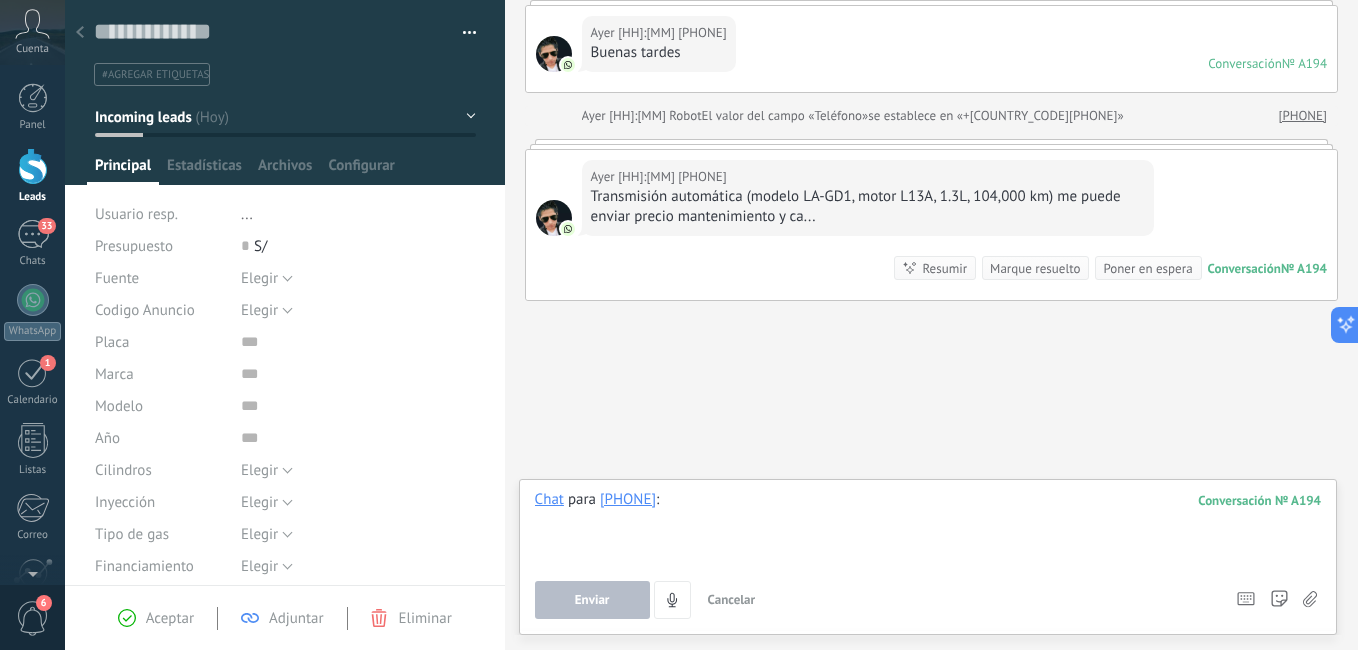 type 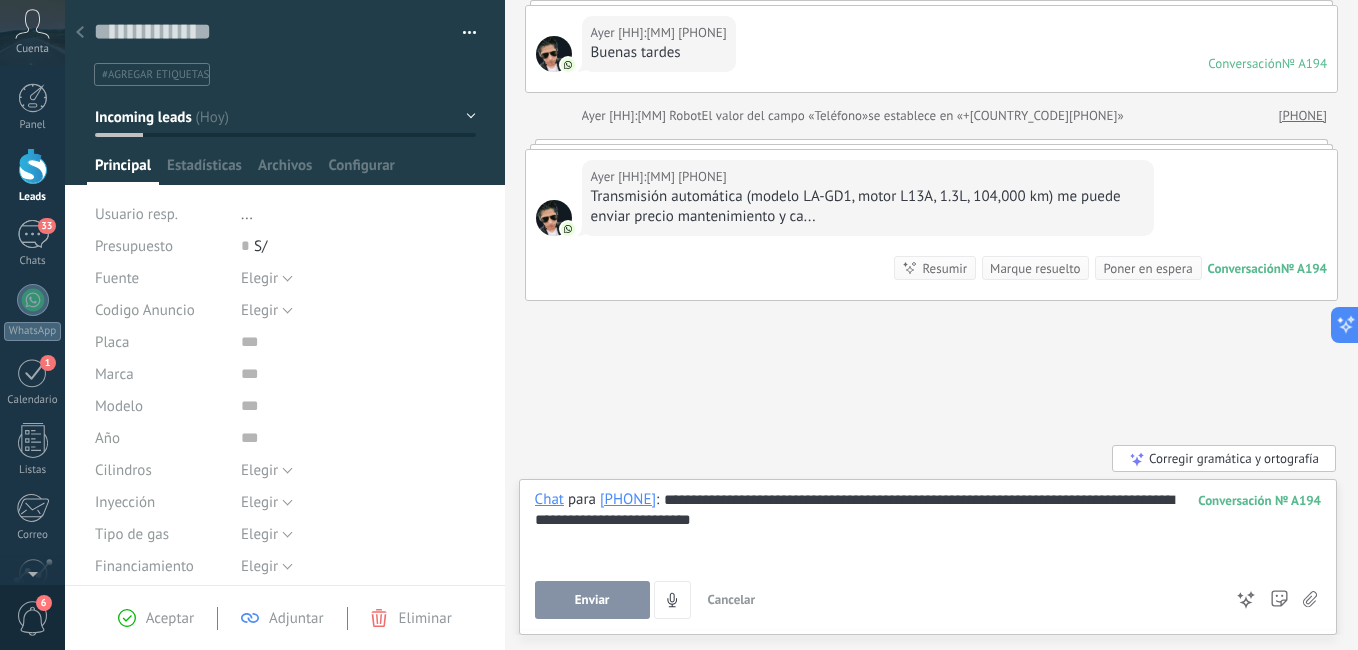 click on "Enviar" at bounding box center (592, 600) 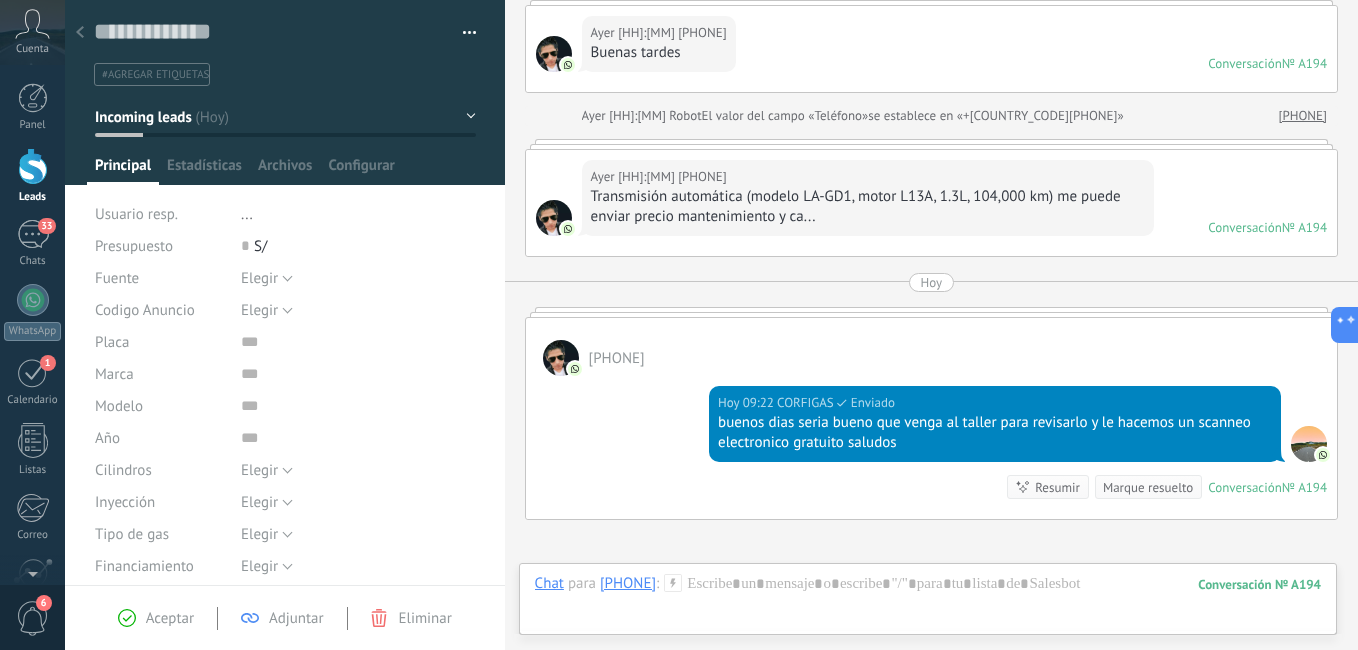 scroll, scrollTop: 102, scrollLeft: 0, axis: vertical 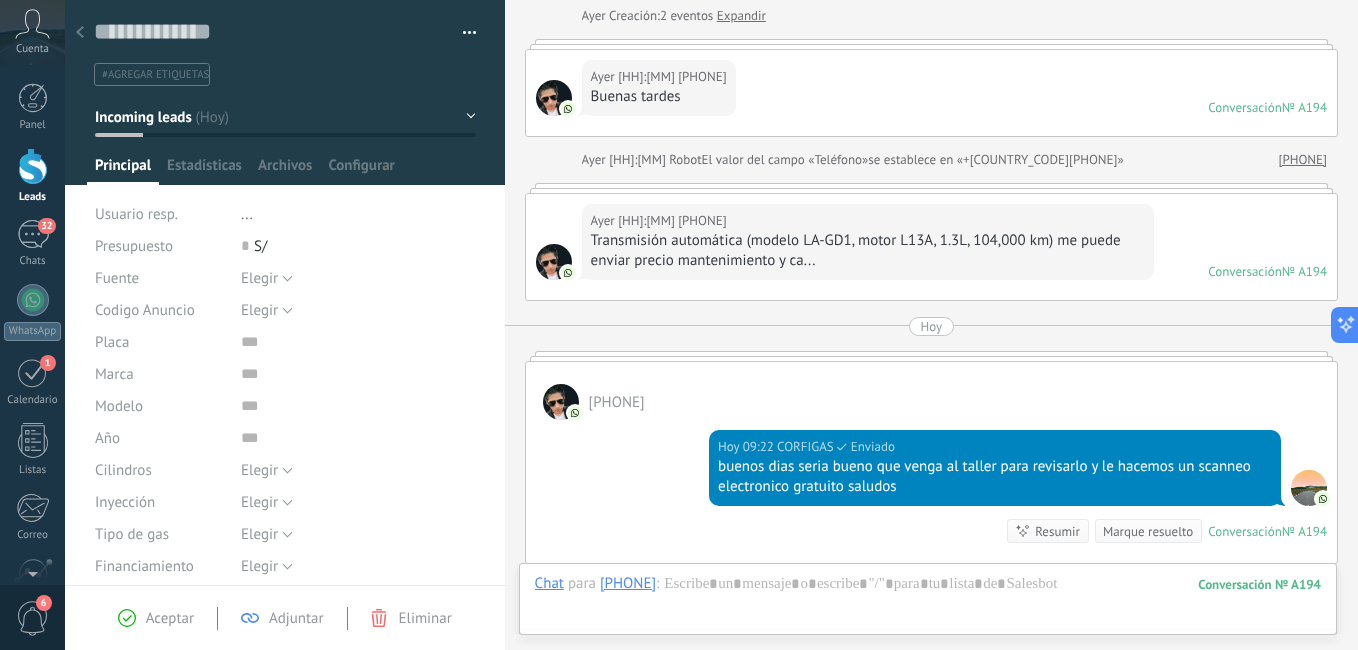 drag, startPoint x: 497, startPoint y: 256, endPoint x: 491, endPoint y: 362, distance: 106.16968 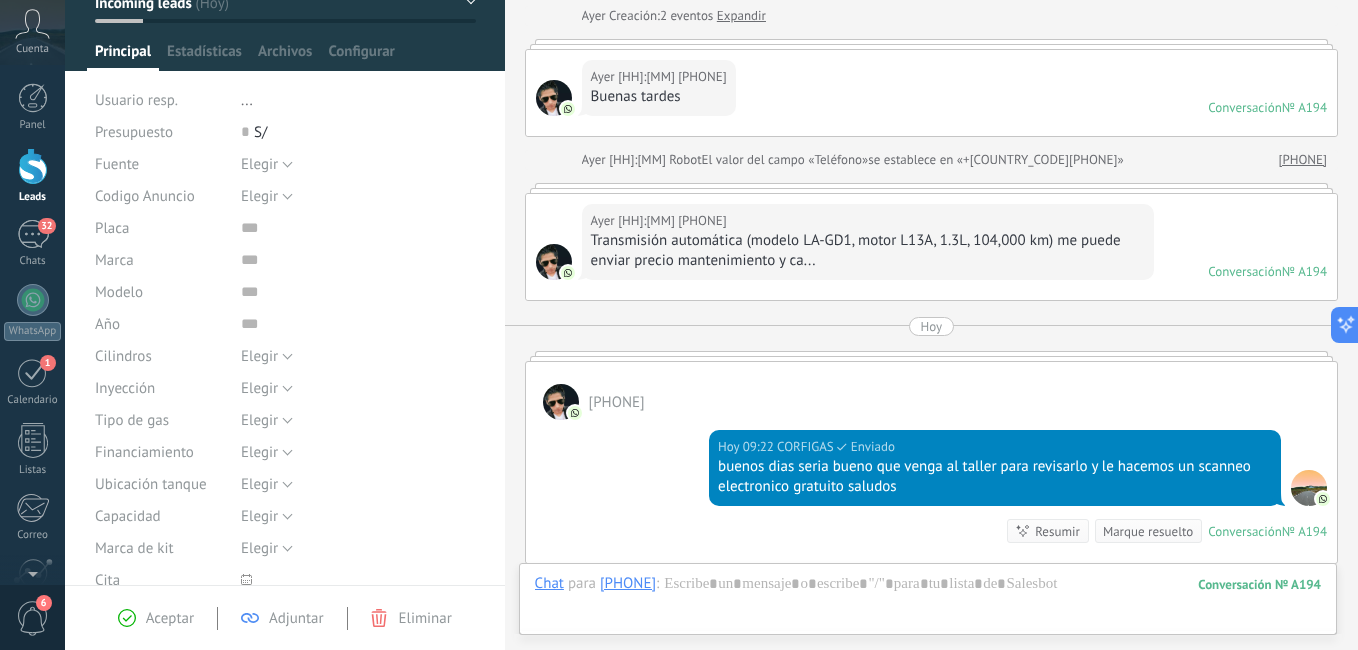 scroll, scrollTop: 0, scrollLeft: 0, axis: both 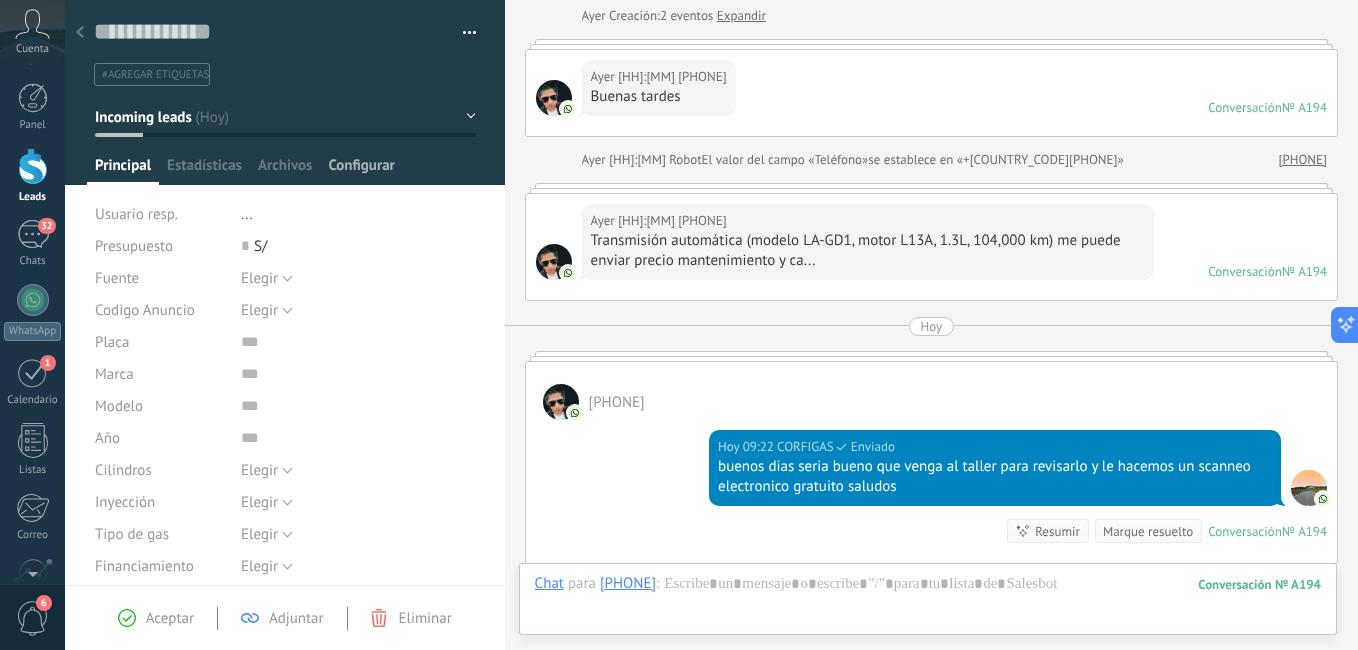 click on "Configurar" at bounding box center (361, 170) 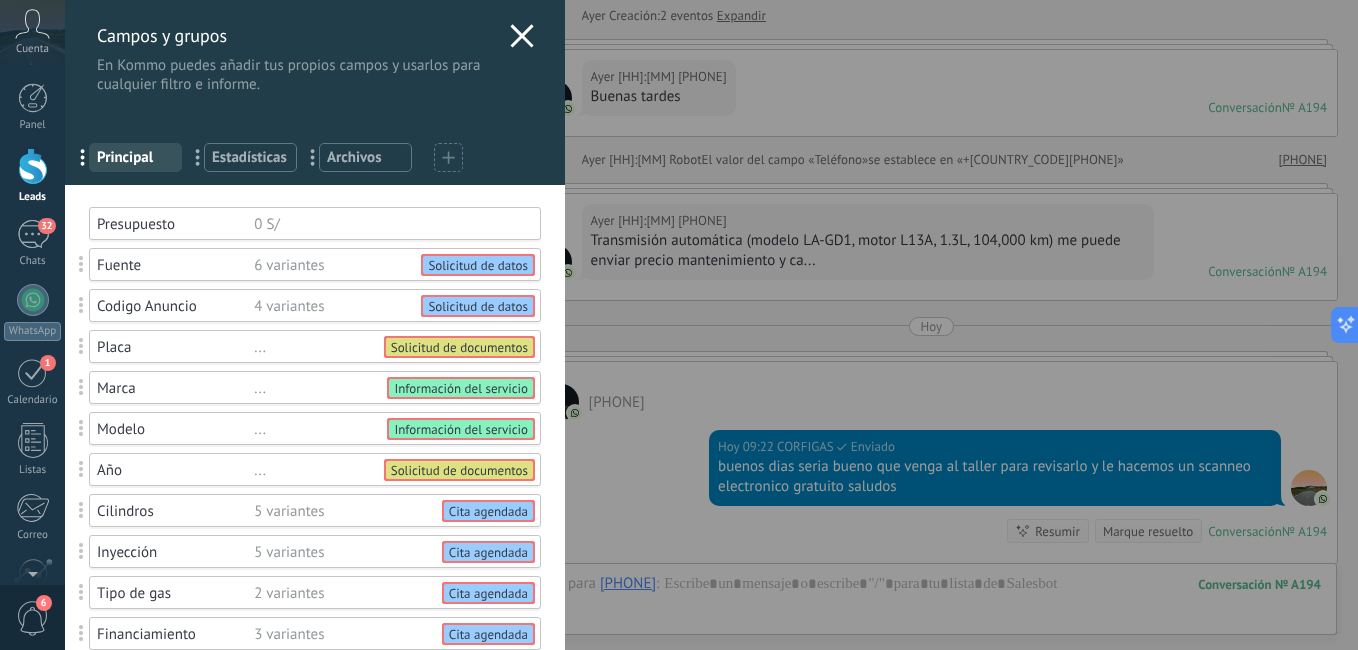 click on "Principal" at bounding box center (135, 157) 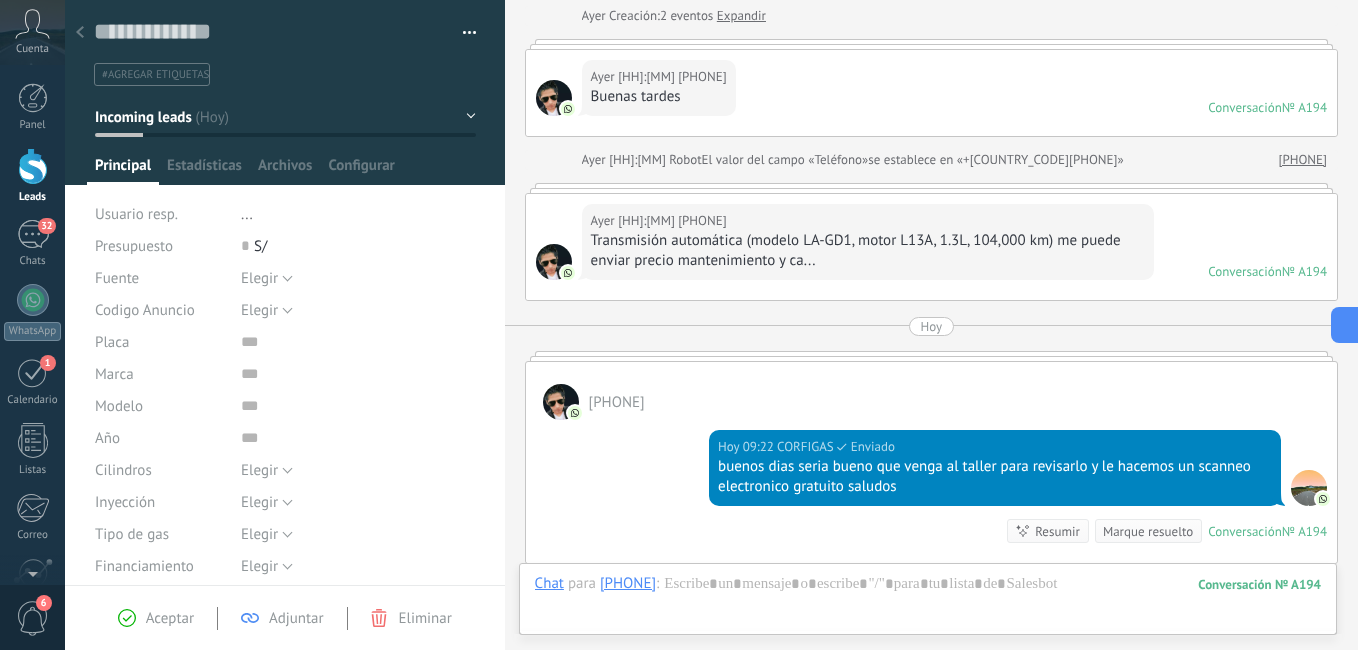 click at bounding box center [462, 33] 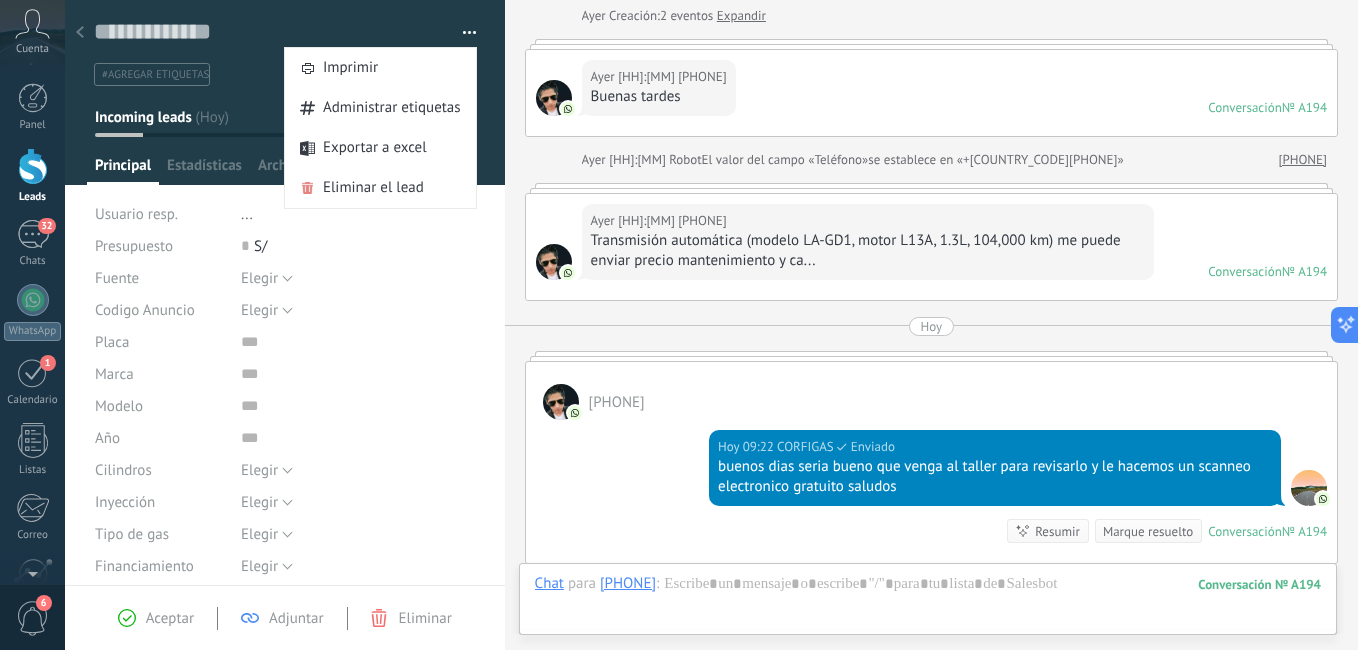 click at bounding box center [285, 92] 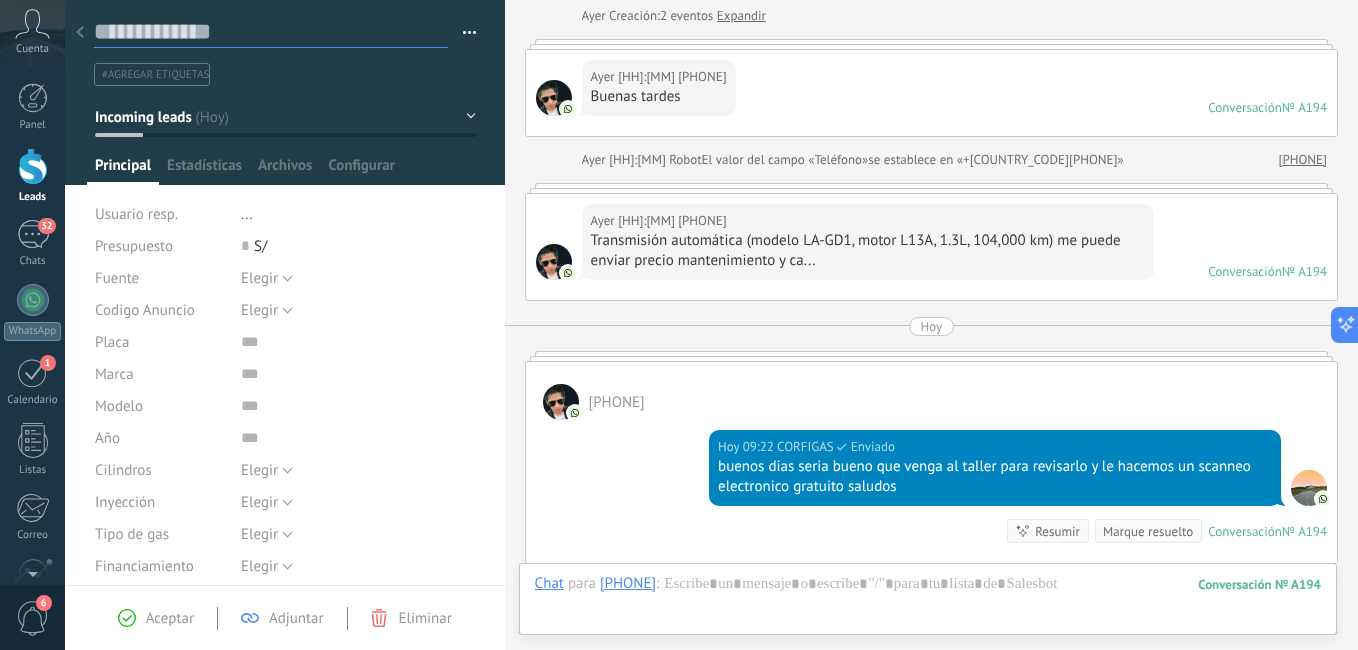 click at bounding box center [271, 32] 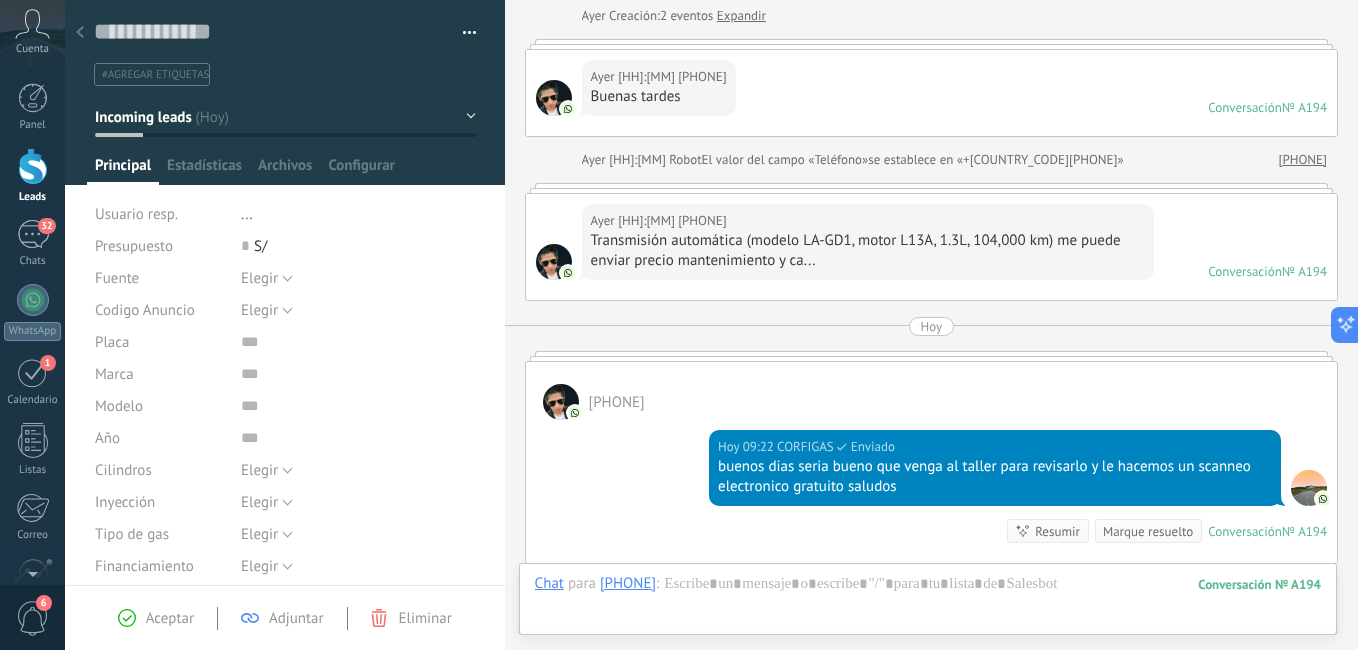 click at bounding box center (462, 33) 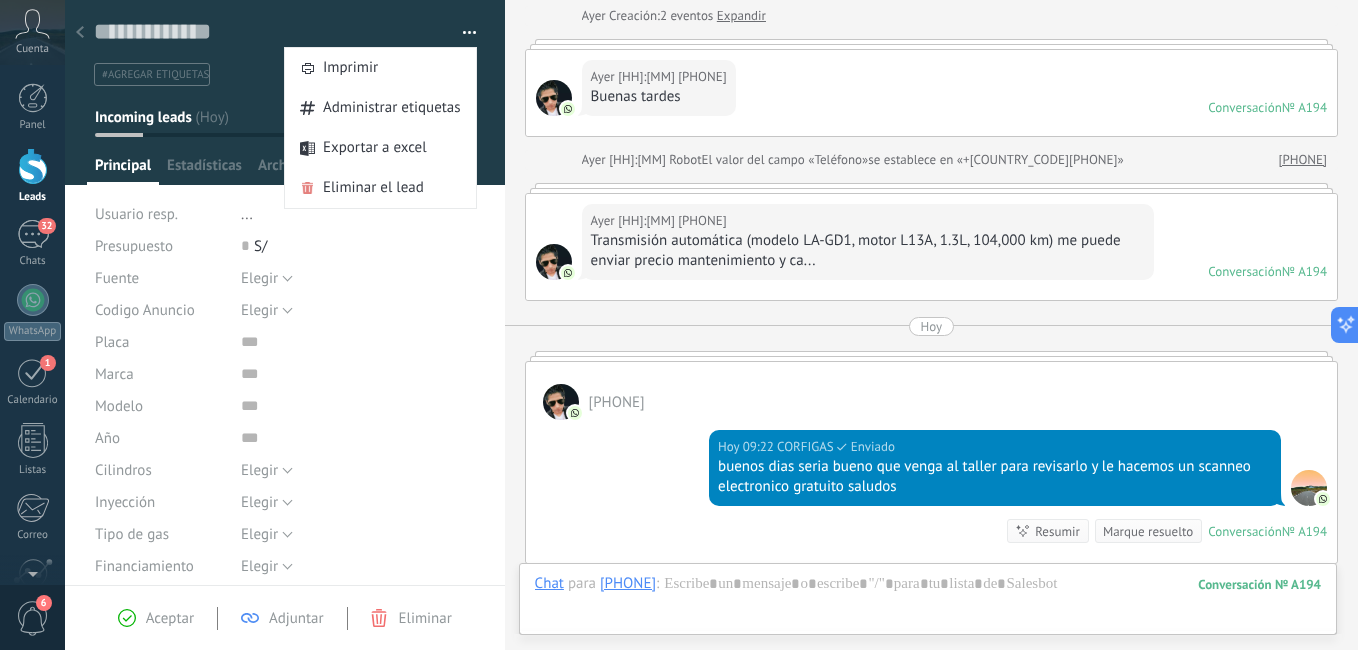 click on "Guardar y crear
Imprimir
Administrar etiquetas
Exportar a excel" at bounding box center [285, 412] 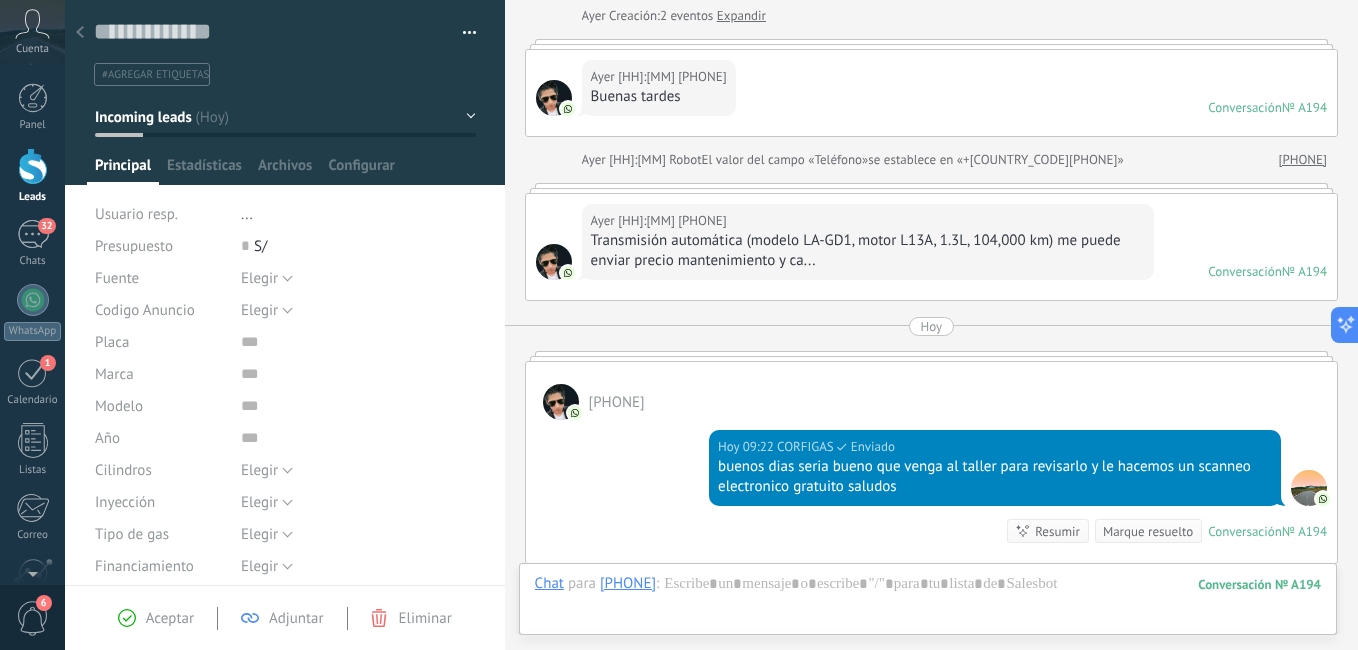 drag, startPoint x: 204, startPoint y: 41, endPoint x: 186, endPoint y: 60, distance: 26.172504 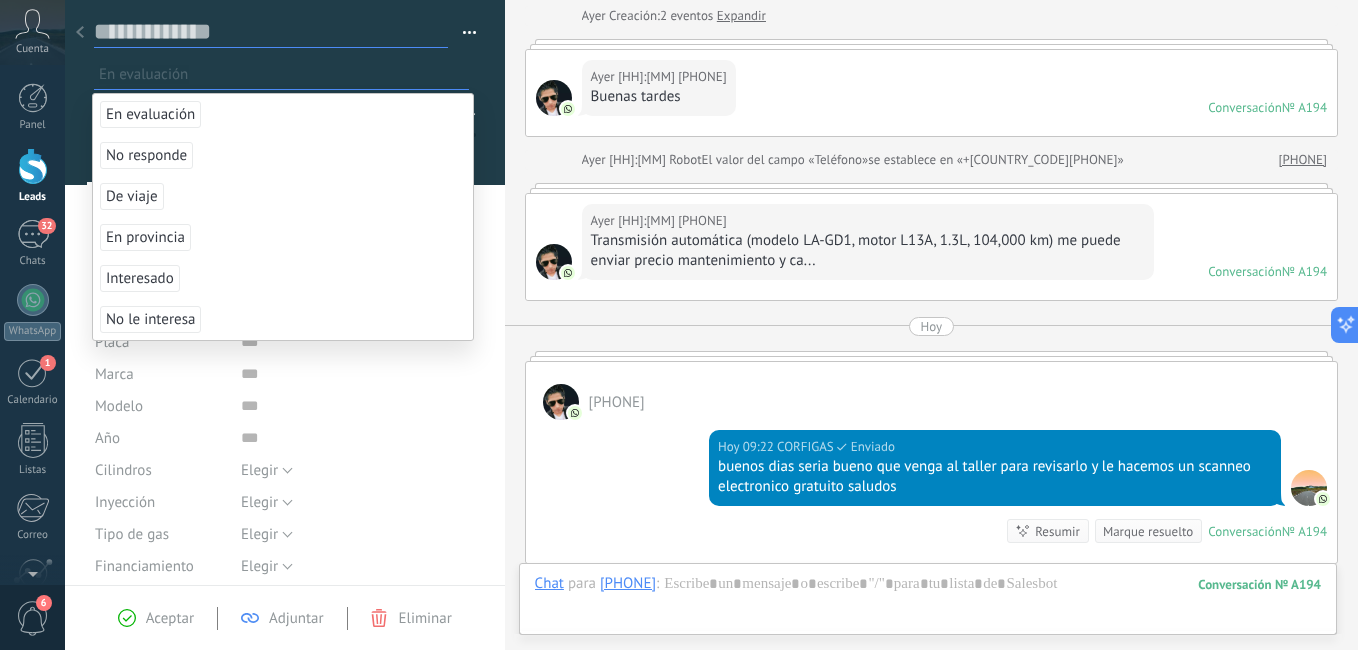 click at bounding box center (271, 32) 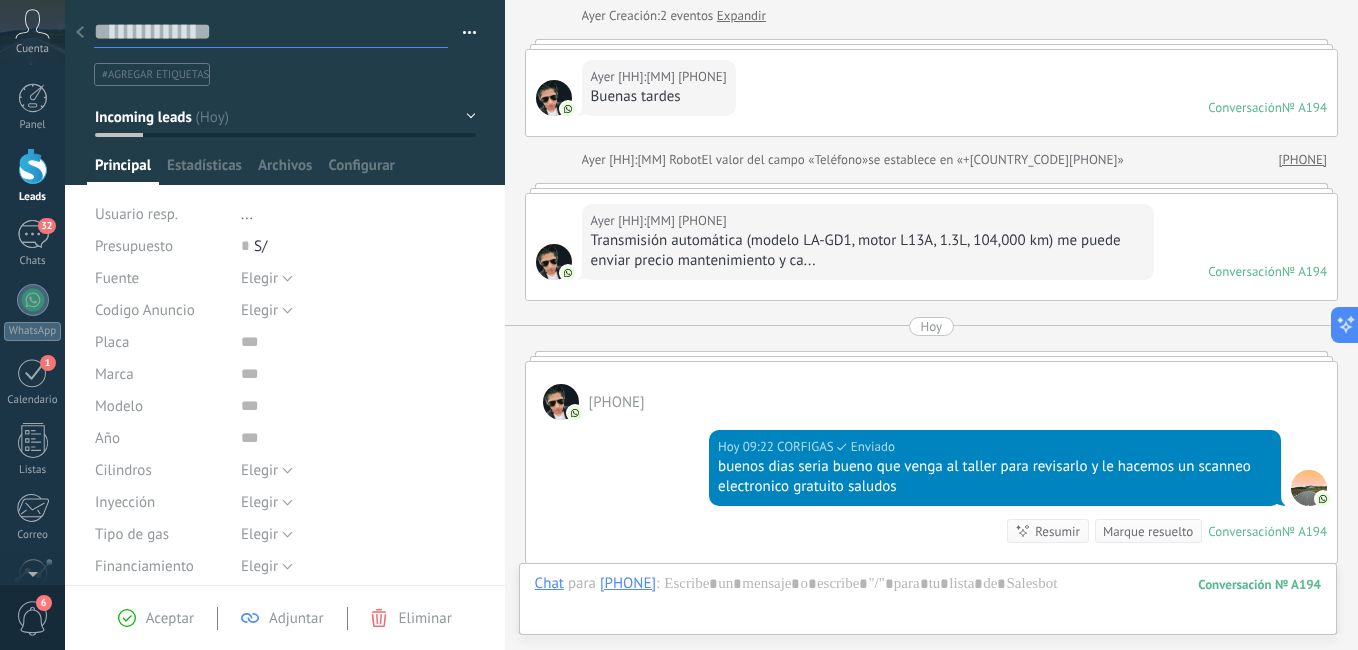 click at bounding box center (271, 32) 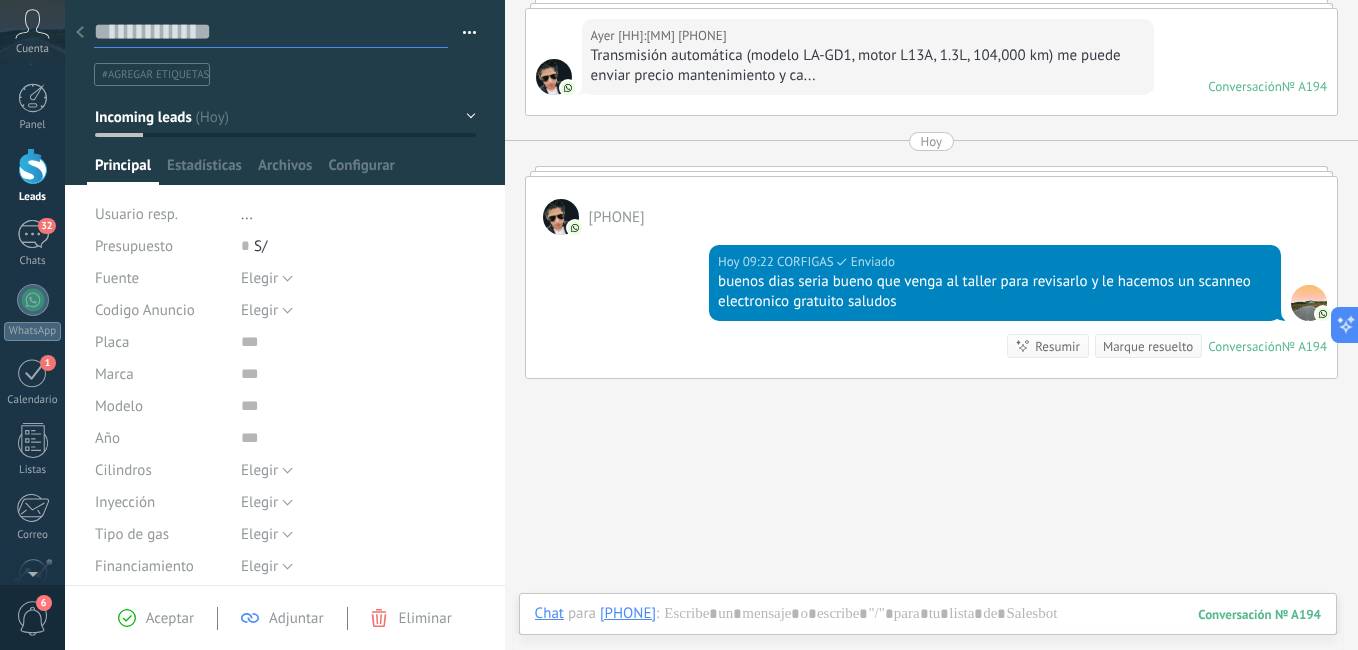 scroll, scrollTop: 365, scrollLeft: 0, axis: vertical 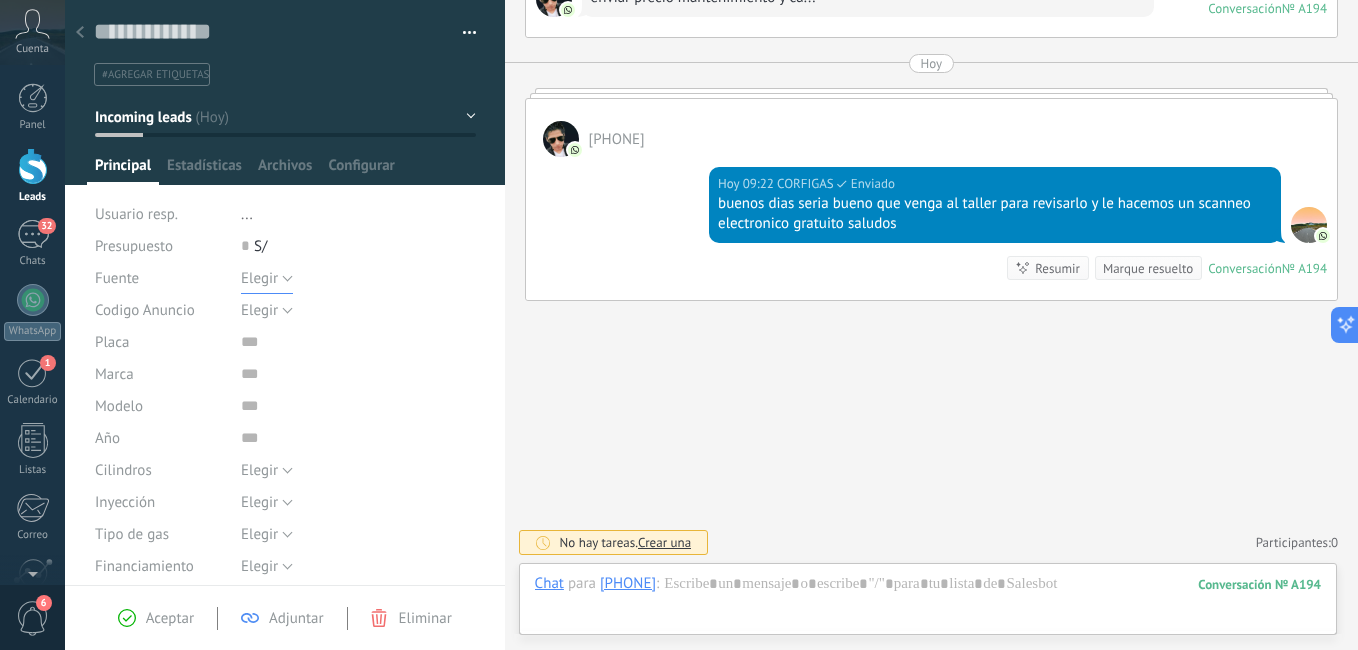 type 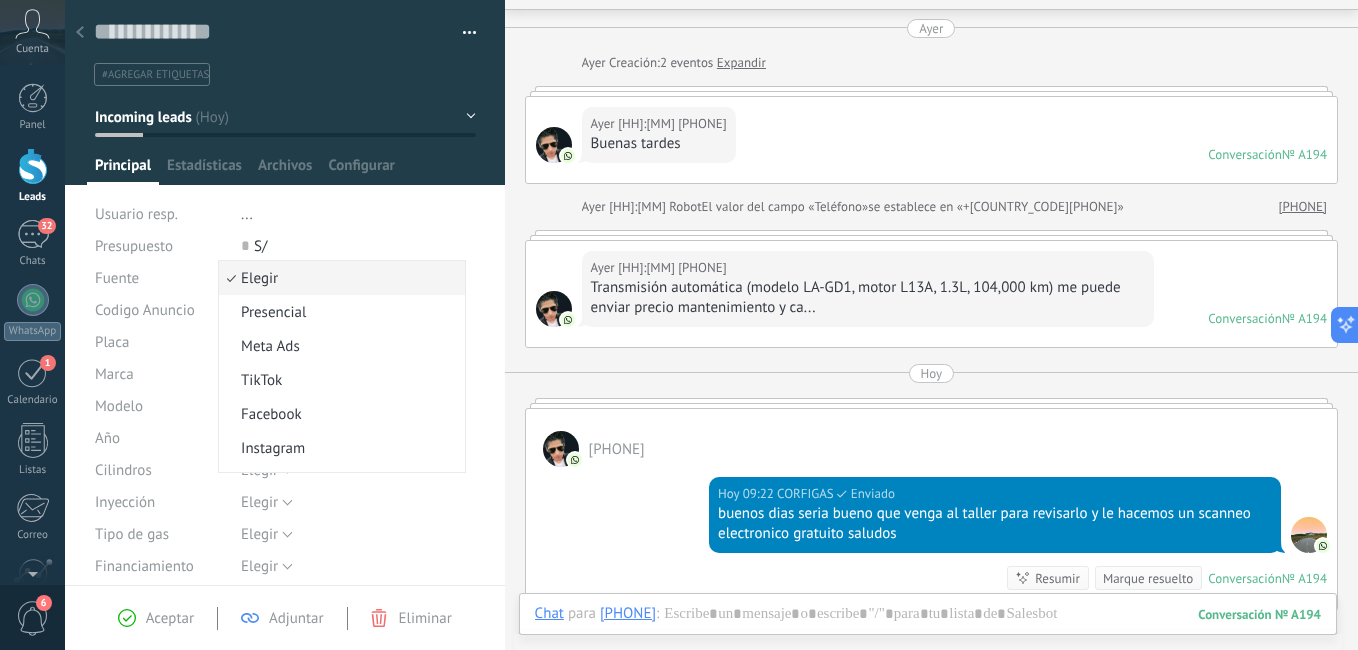 scroll, scrollTop: 61, scrollLeft: 0, axis: vertical 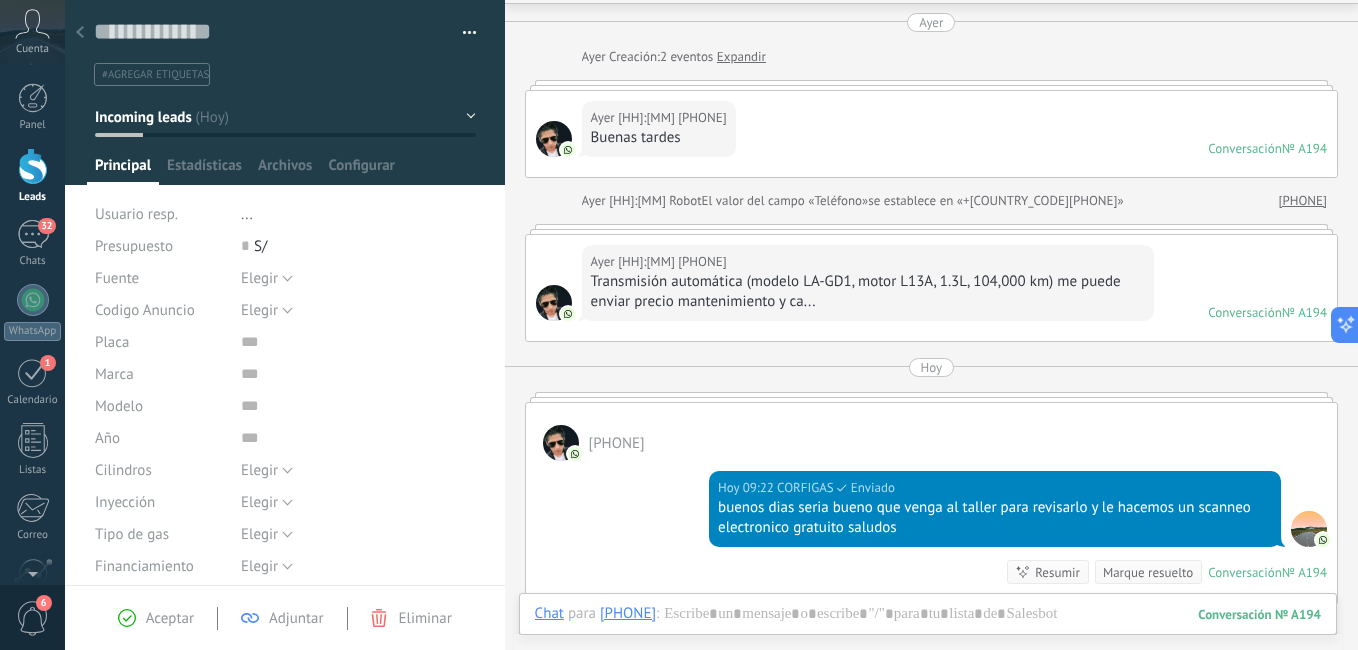 click on "Guardar y crear
Imprimir
Administrar etiquetas
Exportar a excel" at bounding box center [285, 412] 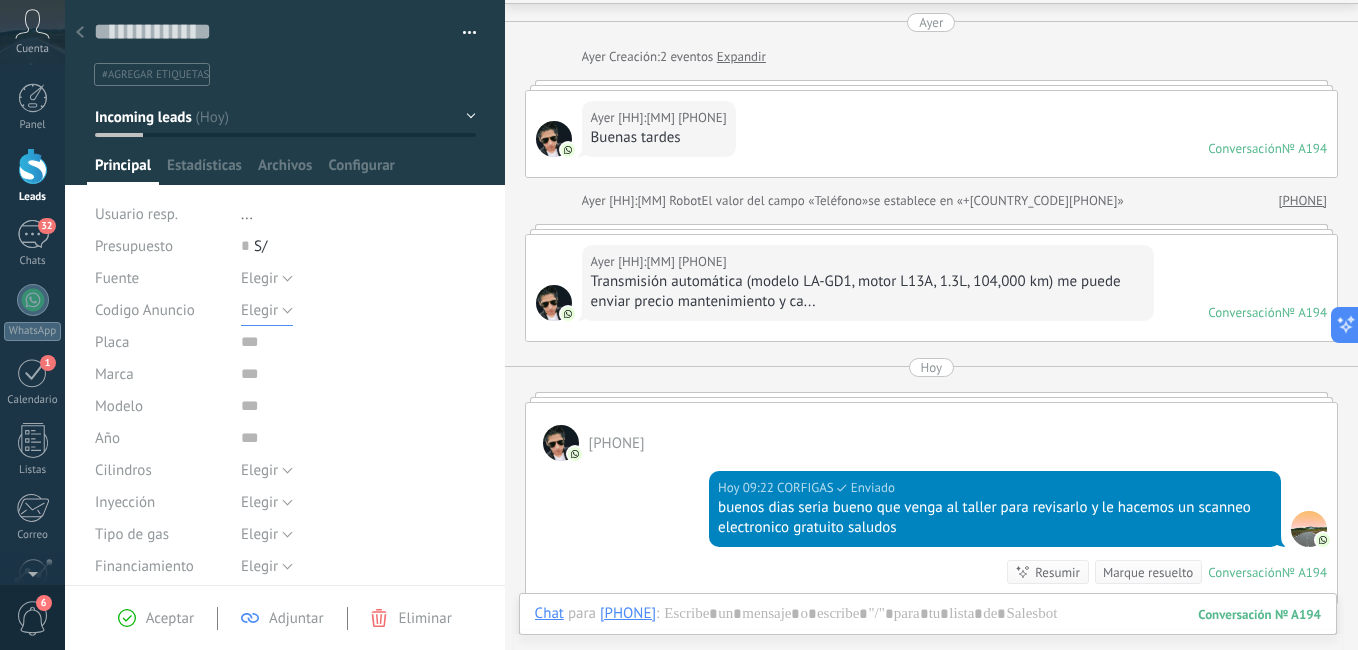 type 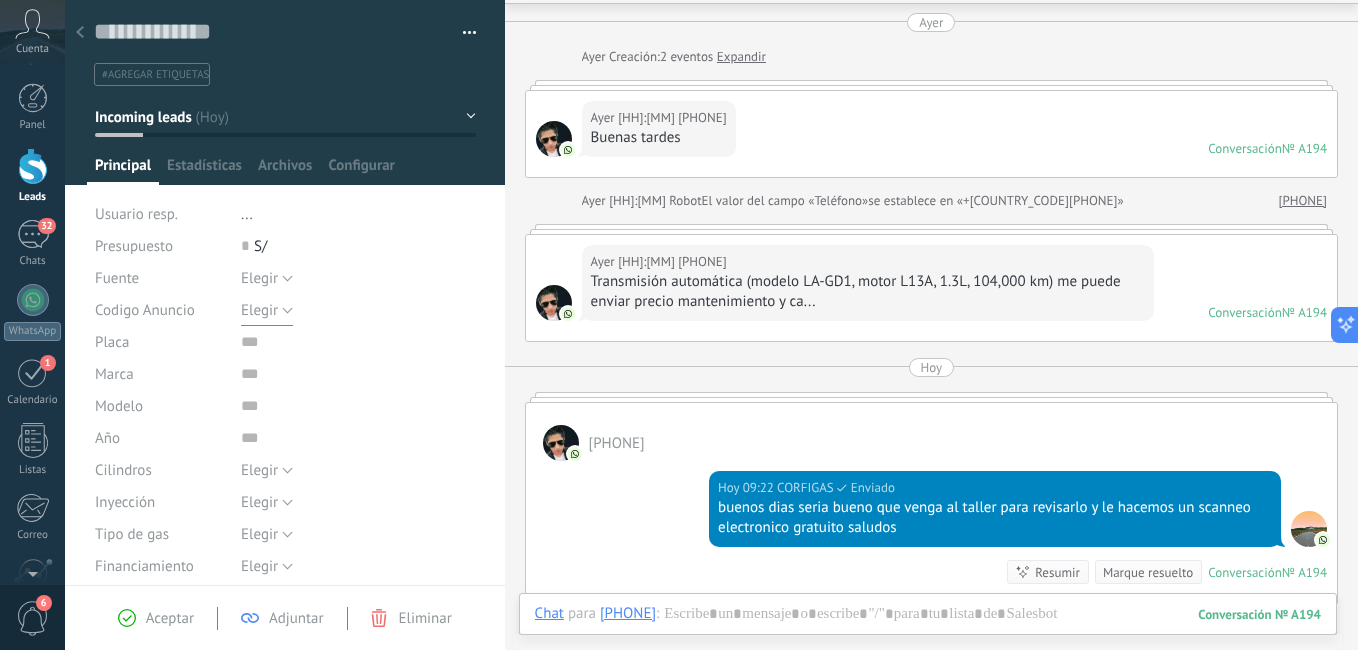 click on "Elegir" at bounding box center [267, 310] 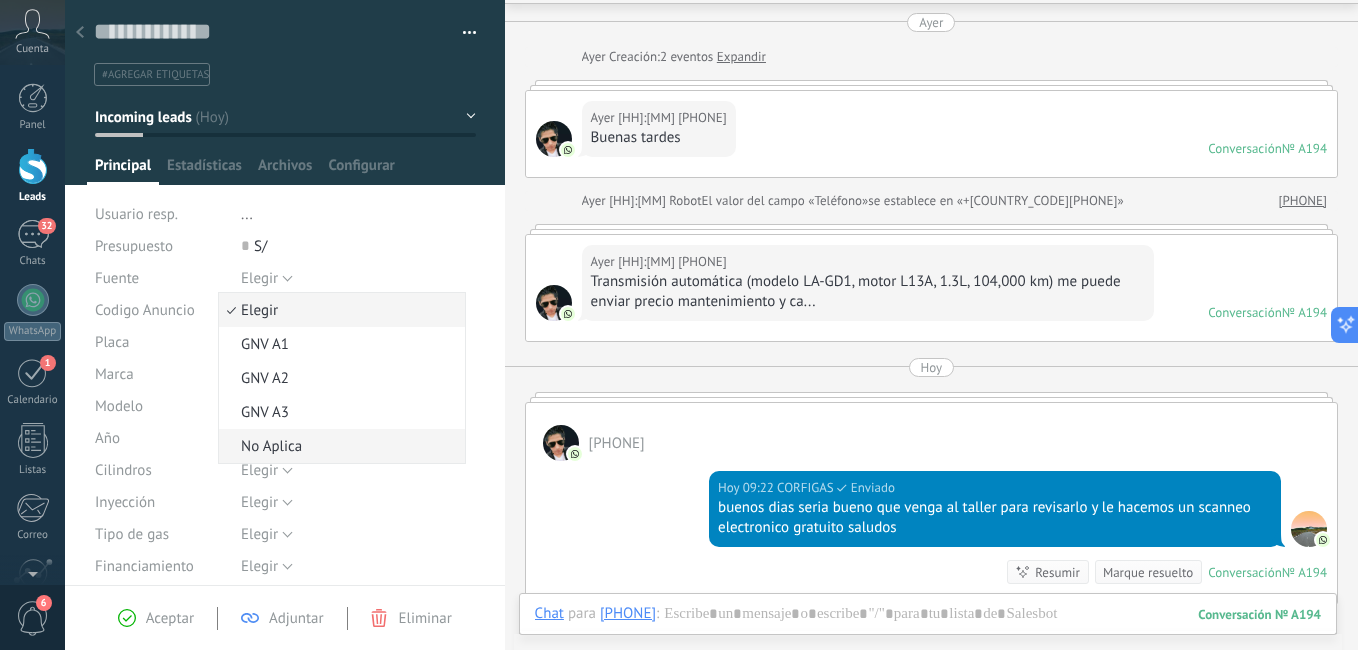 click on "No Aplica" at bounding box center [339, 446] 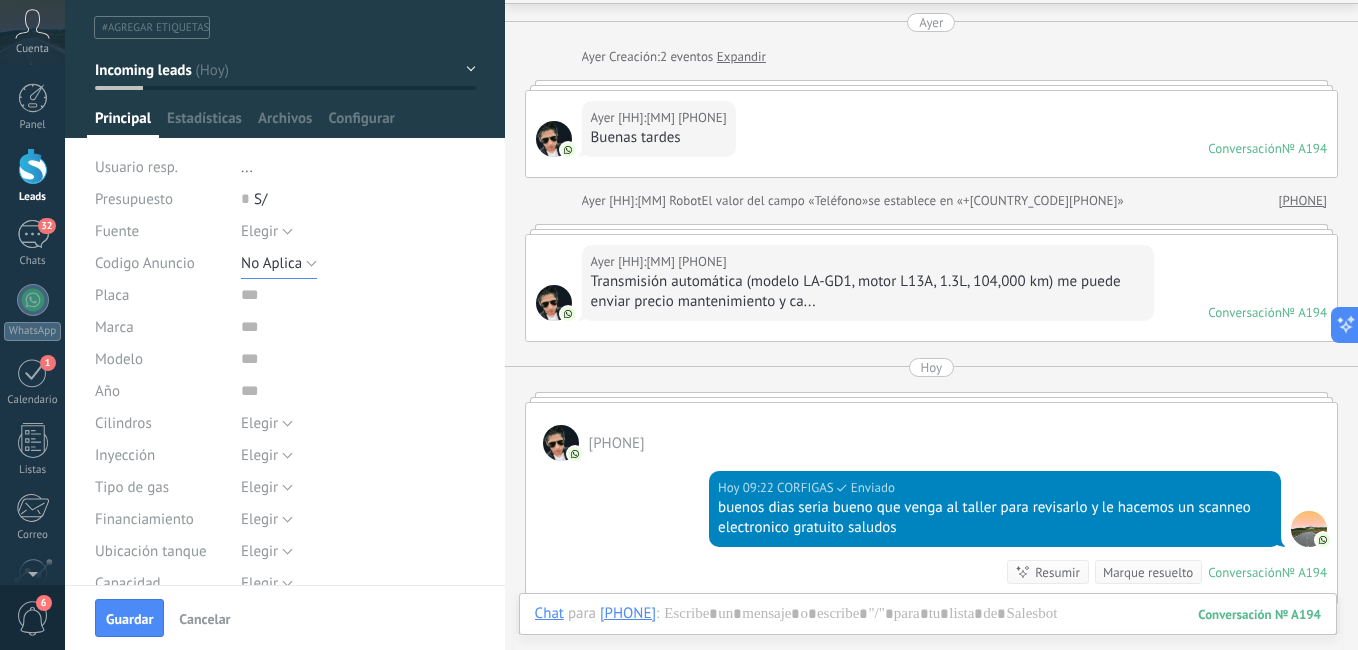 scroll, scrollTop: 0, scrollLeft: 0, axis: both 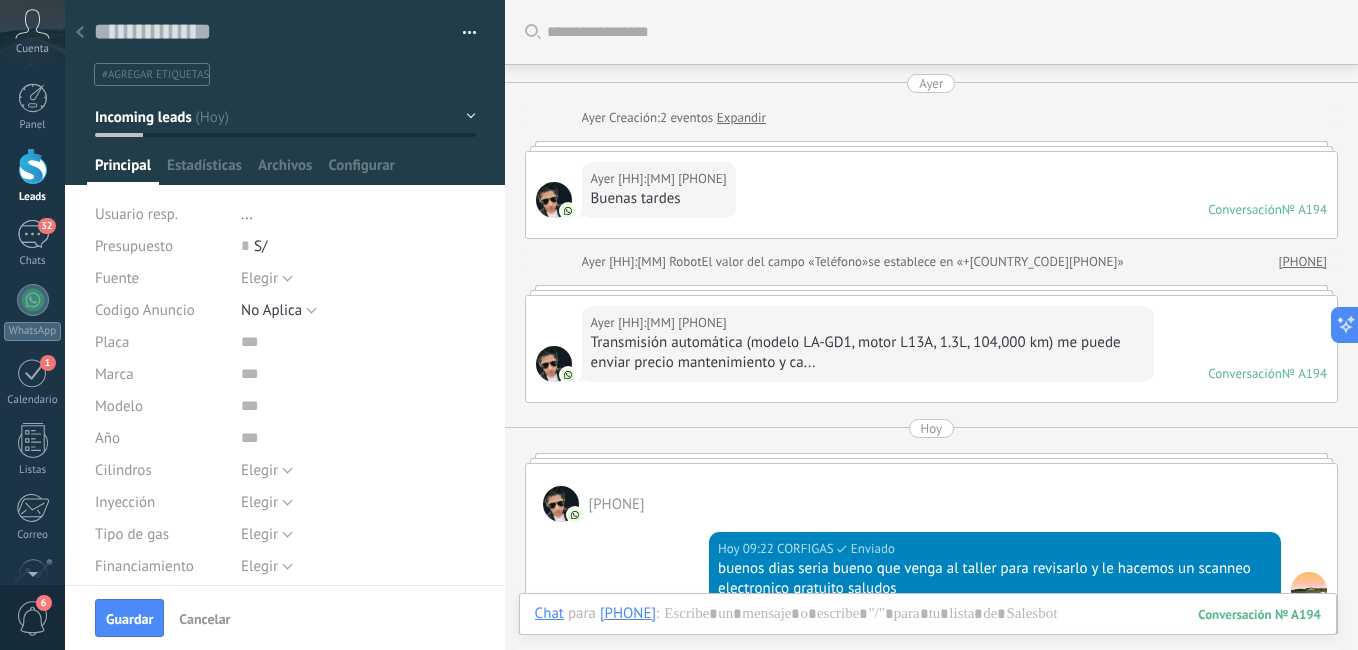 type 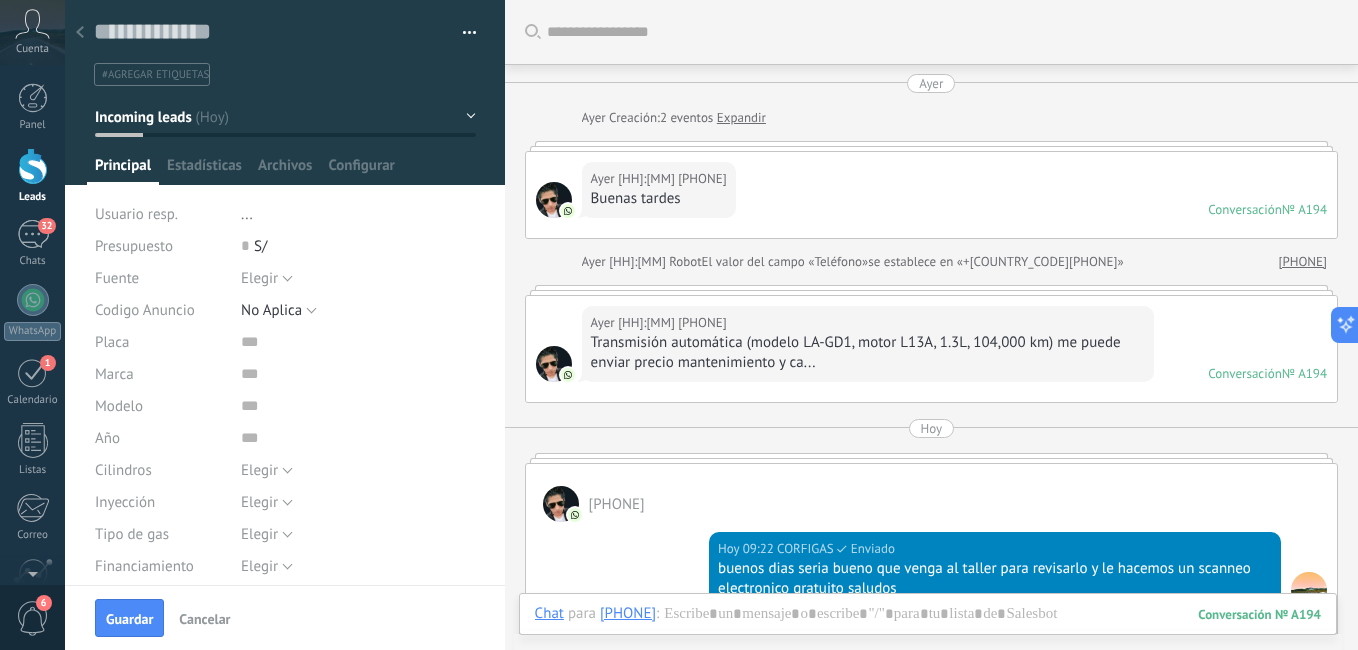 click at bounding box center [462, 33] 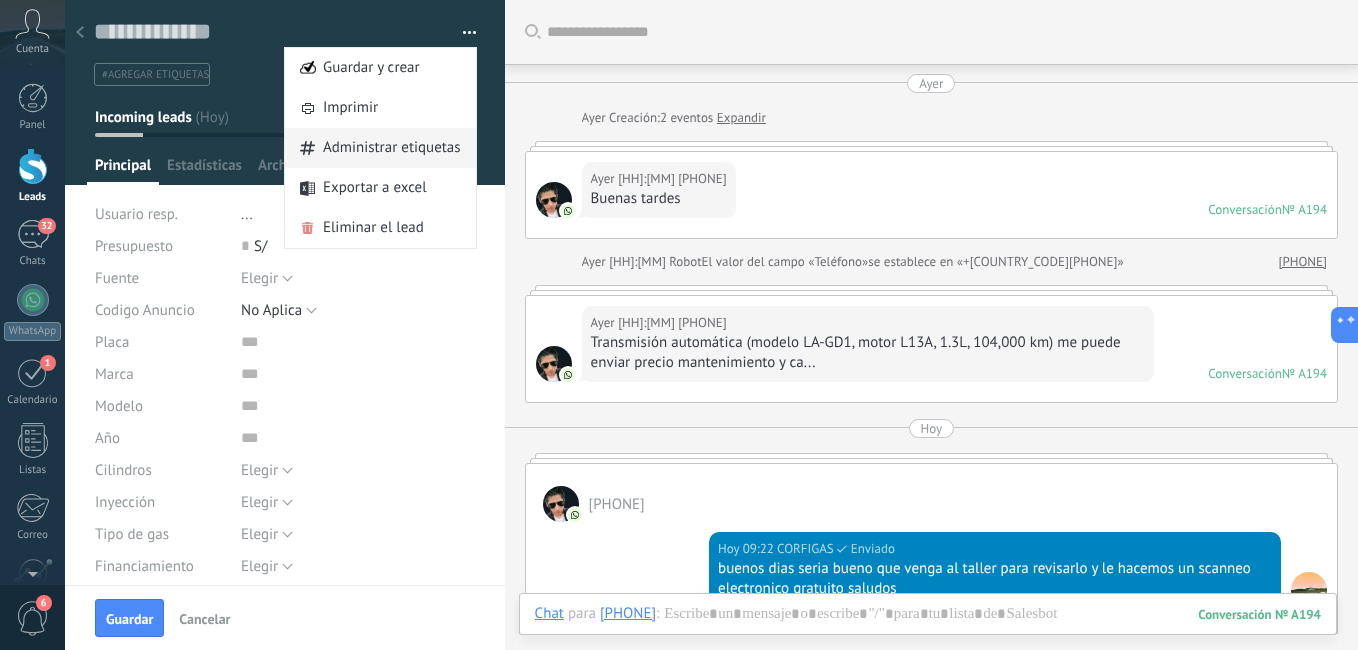 click on "Administrar etiquetas" at bounding box center [392, 148] 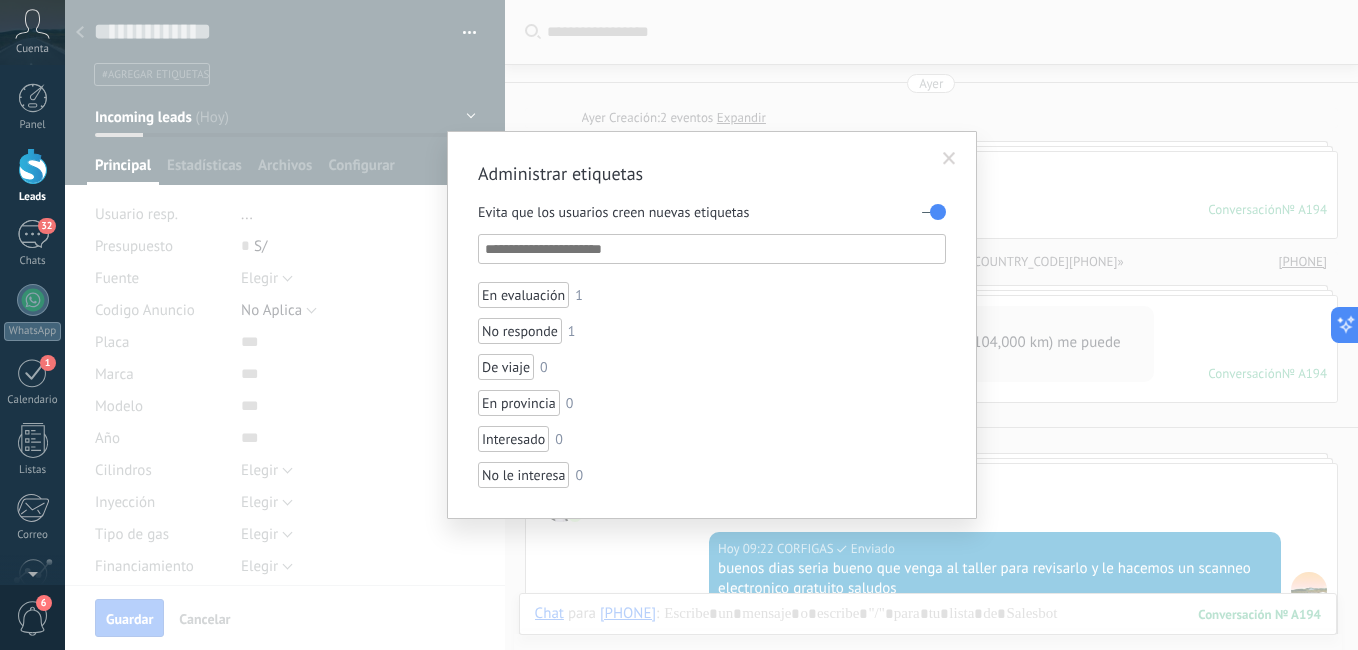 click at bounding box center (949, 159) 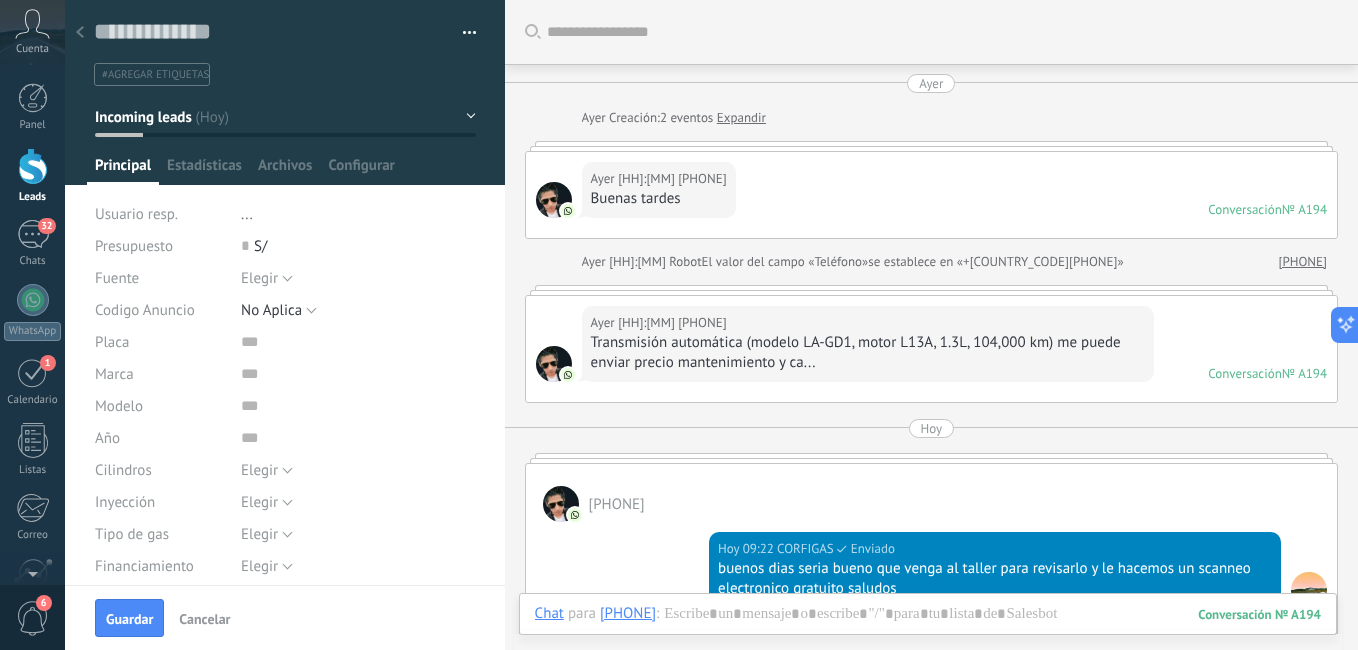click at bounding box center (462, 33) 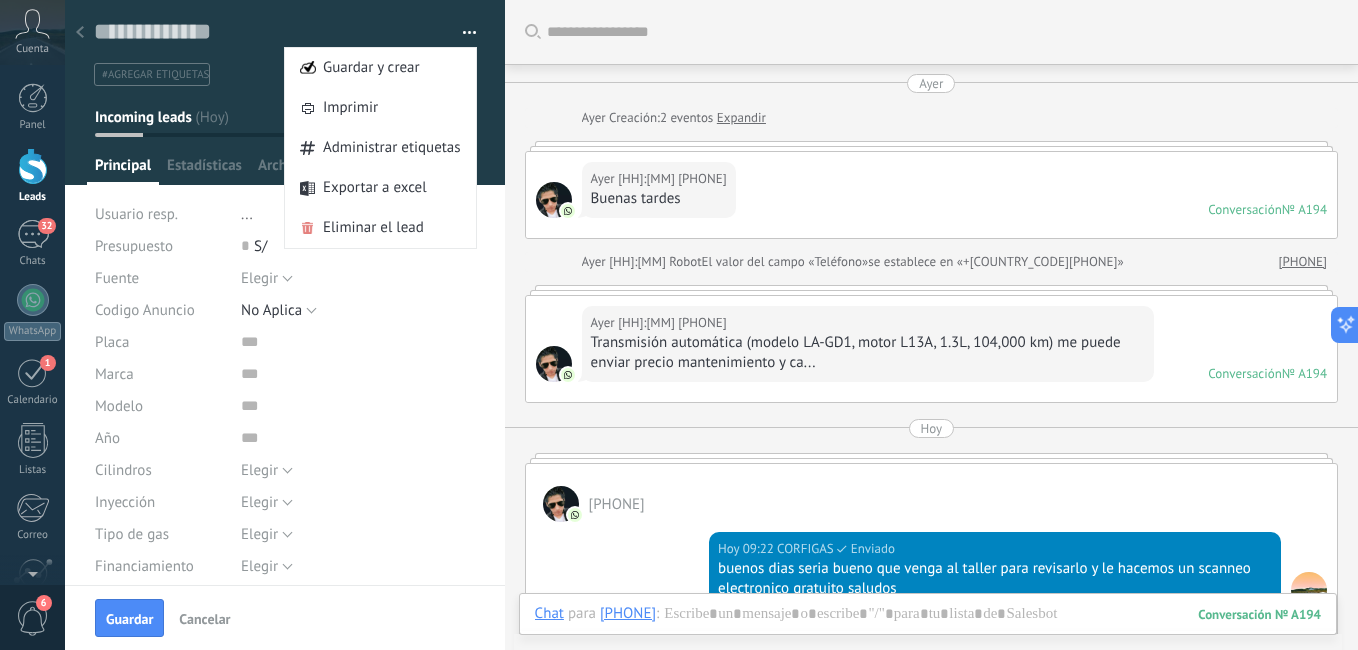 click on "Buscar Carga más Ayer Ayer Creación:  [NUMBER]  eventos   Expandir Ayer [HH]:[MM] [COUNTRY_CODE][PHONE]  Buenas tardes Conversación  № A194 Conversación № A194 Ayer [HH]:[MM] Robot  El valor del campo «Teléfono»  se establece en «+[COUNTRY_CODE][PHONE]» [COUNTRY_CODE][PHONE] Ayer [HH]:[MM] [COUNTRY_CODE][PHONE]  Transmisión automática (modelo LA-GD1, motor L13A, 1.3L, 104,000 km) me puede enviar precio mantenimiento y caja nueva Conversación  № A194 Conversación № A194 Hoy [COUNTRY_CODE][PHONE]  Hoy [HH]:[MM] CORFIGAS  Enviado buenos dias seria bueno que venga al taller para revisarlo y le hacemos un scanneo electronico gratuito saludos Conversación  № A194 Conversación № A194 Resumir Resumir Marque resuelto Hoy [HH]:[MM] CORFIGAS: buenos dias seria bueno que venga al taller para revisarlo y le hacemos un scanneo electronico gratuito saludos Conversación № A194 No hay tareas.  Crear una Participantes:  [NUMBER] Agregar usuario Bots:  [NUMBER]" at bounding box center [931, 507] 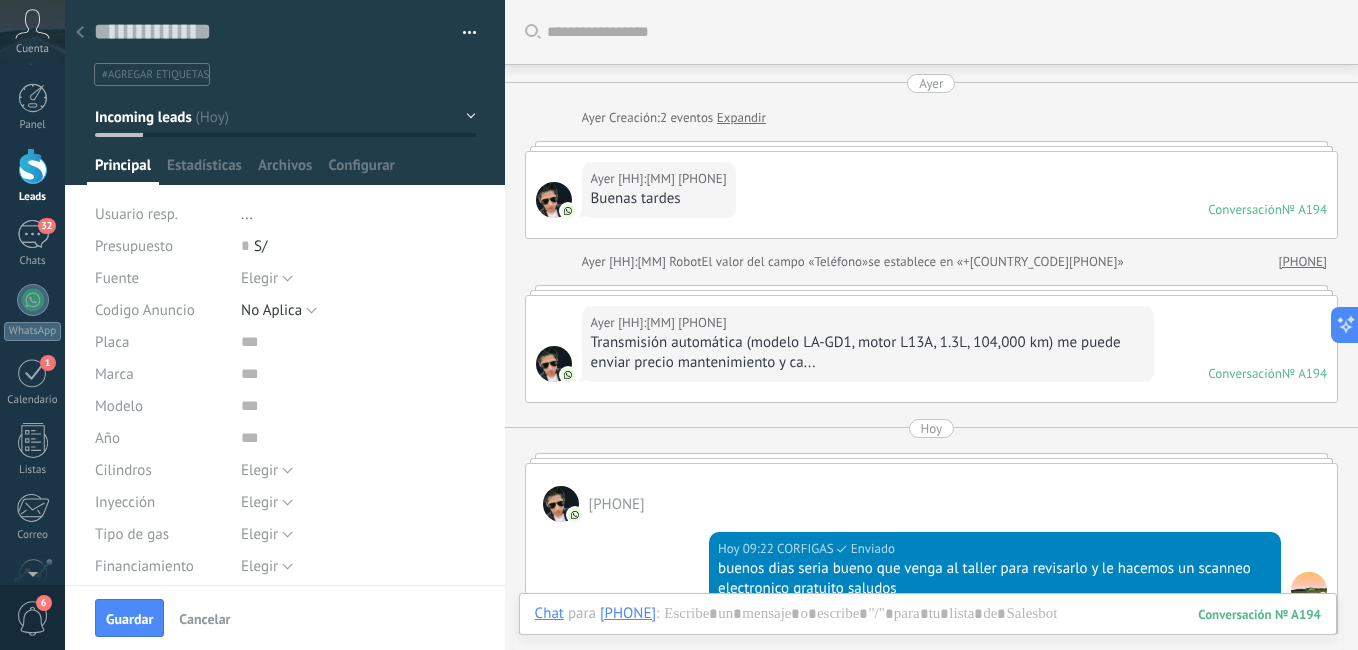 type 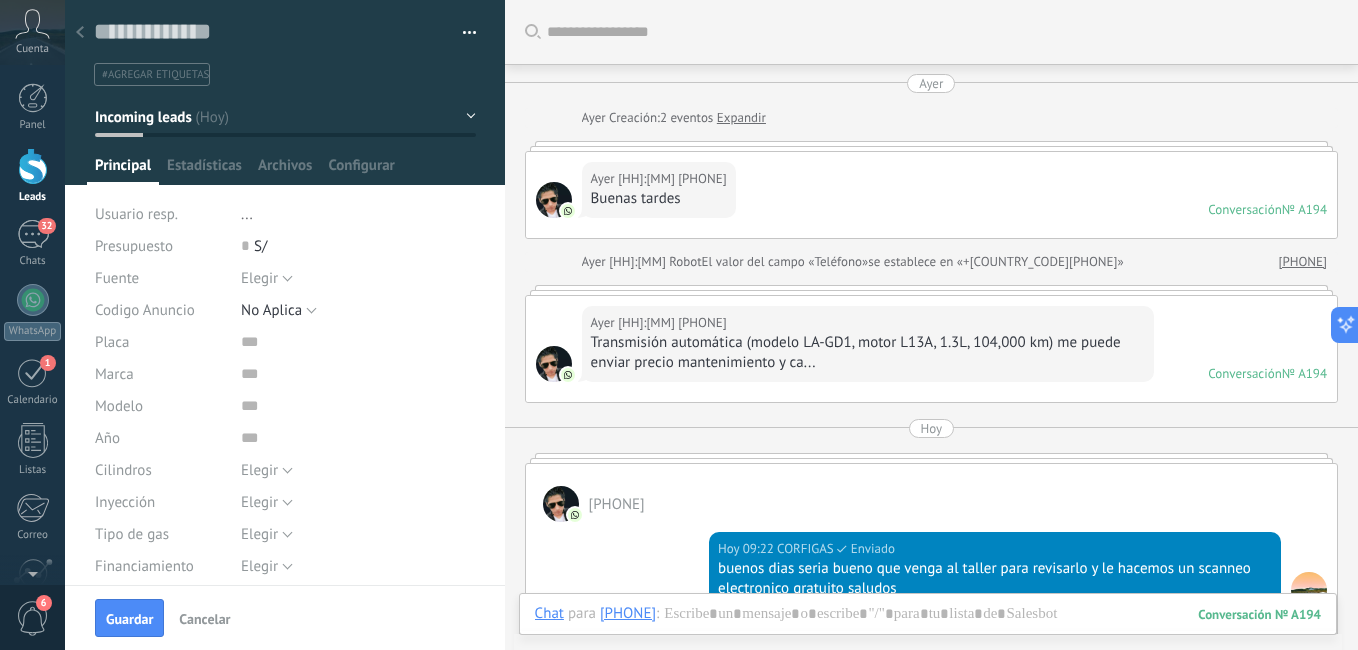 click on "Incoming leads" at bounding box center [285, 117] 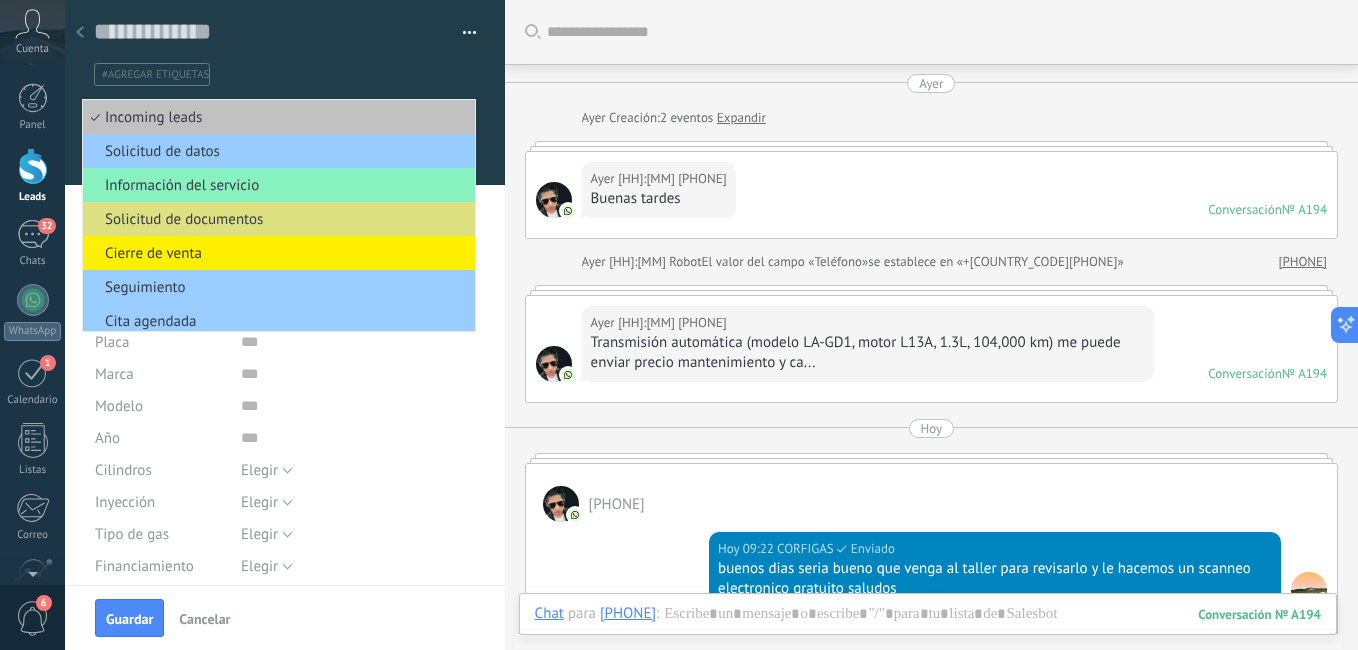 click on "Ayer Creación:  2  eventos   Expandir" at bounding box center (931, 118) 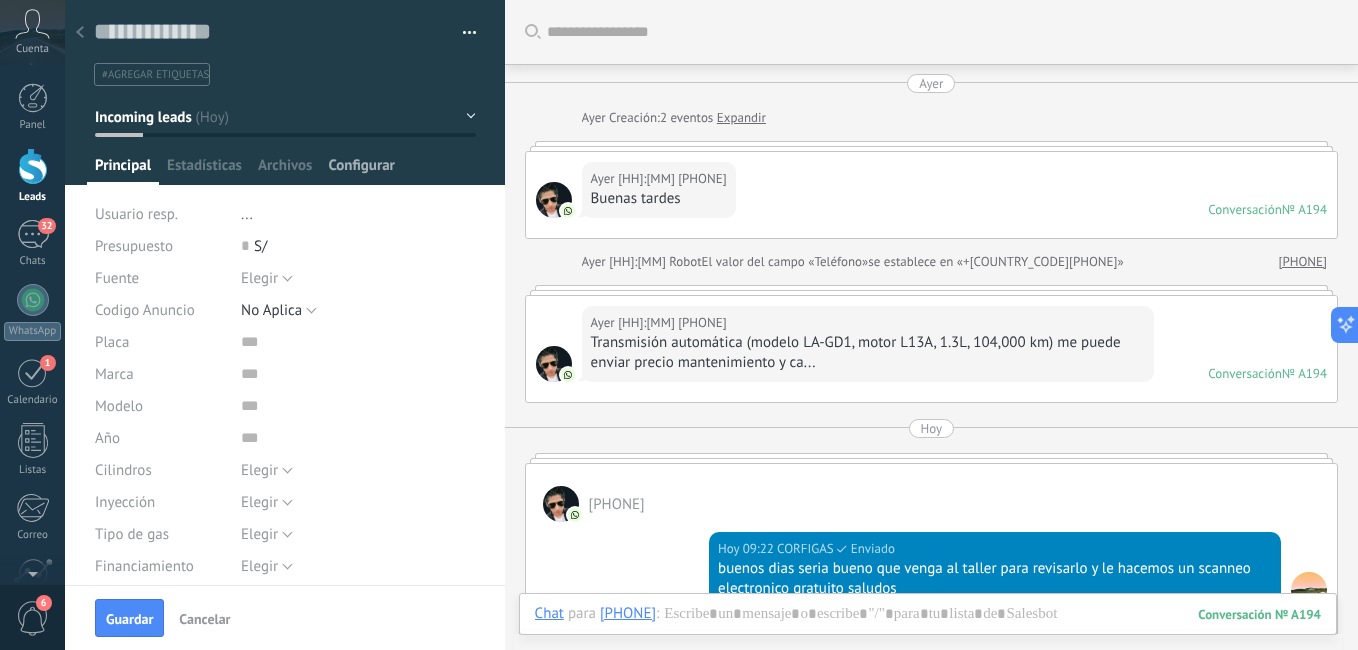 click on "Configurar" at bounding box center (361, 170) 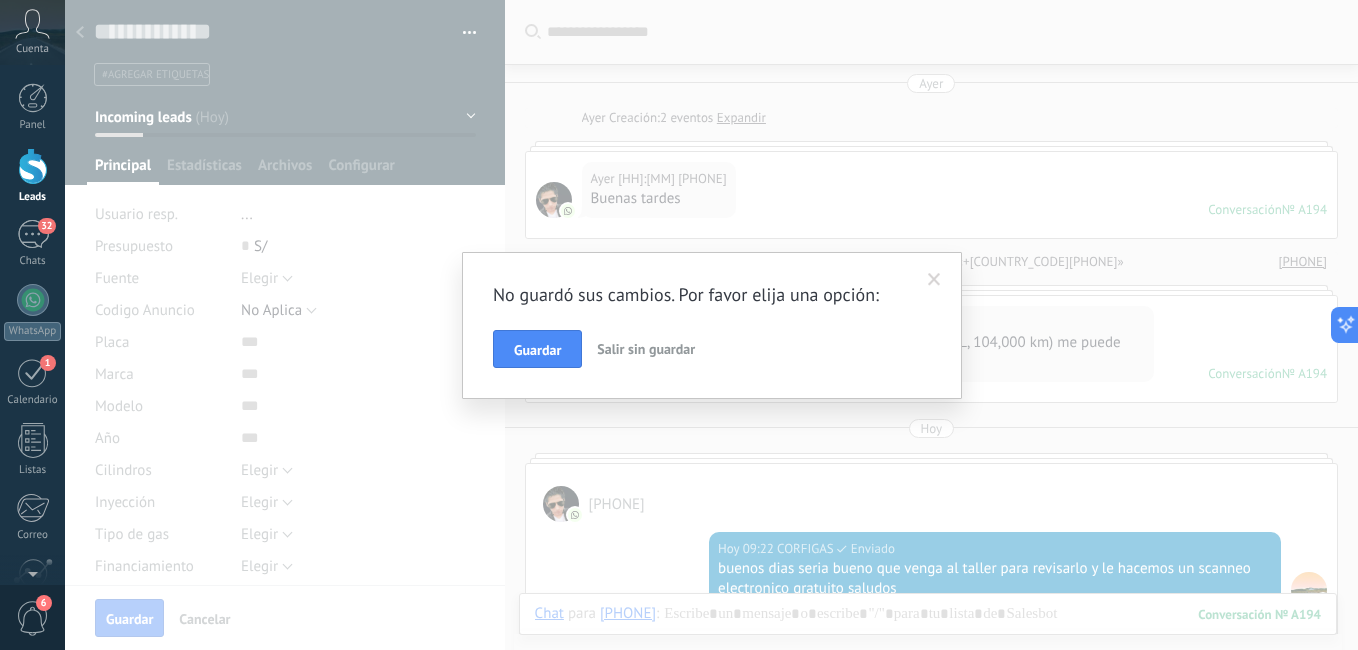 click at bounding box center [934, 280] 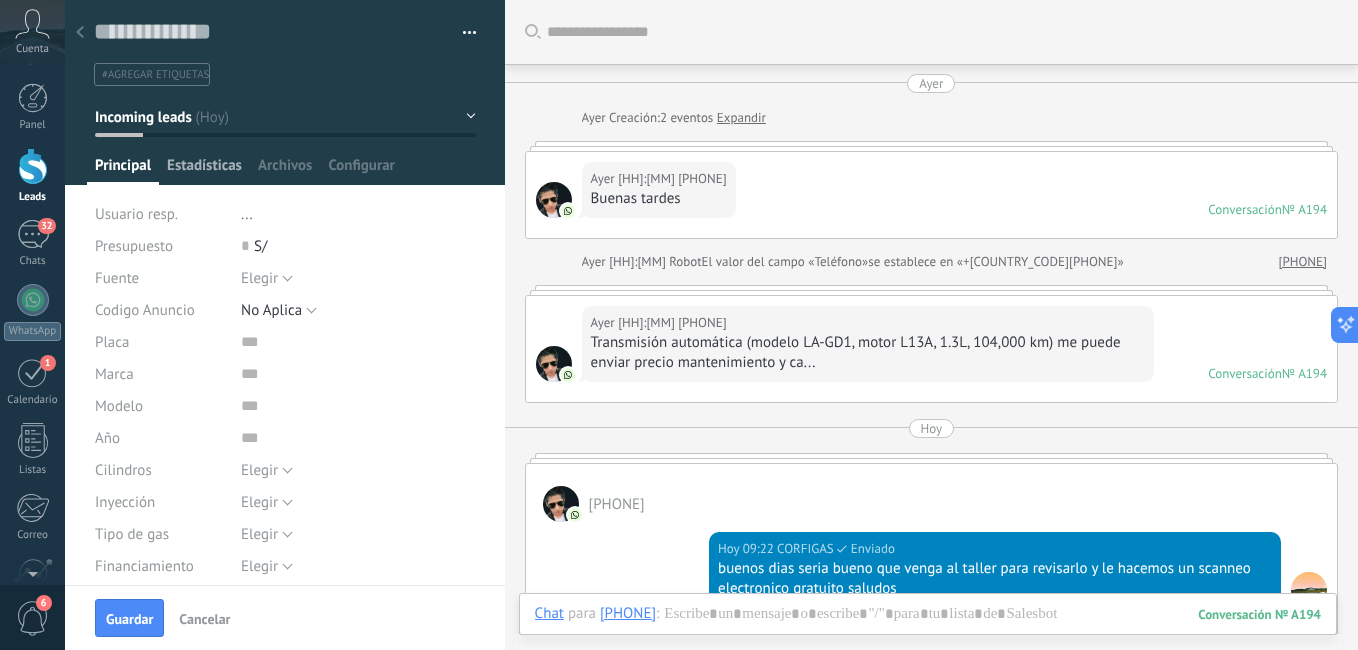 type on "***" 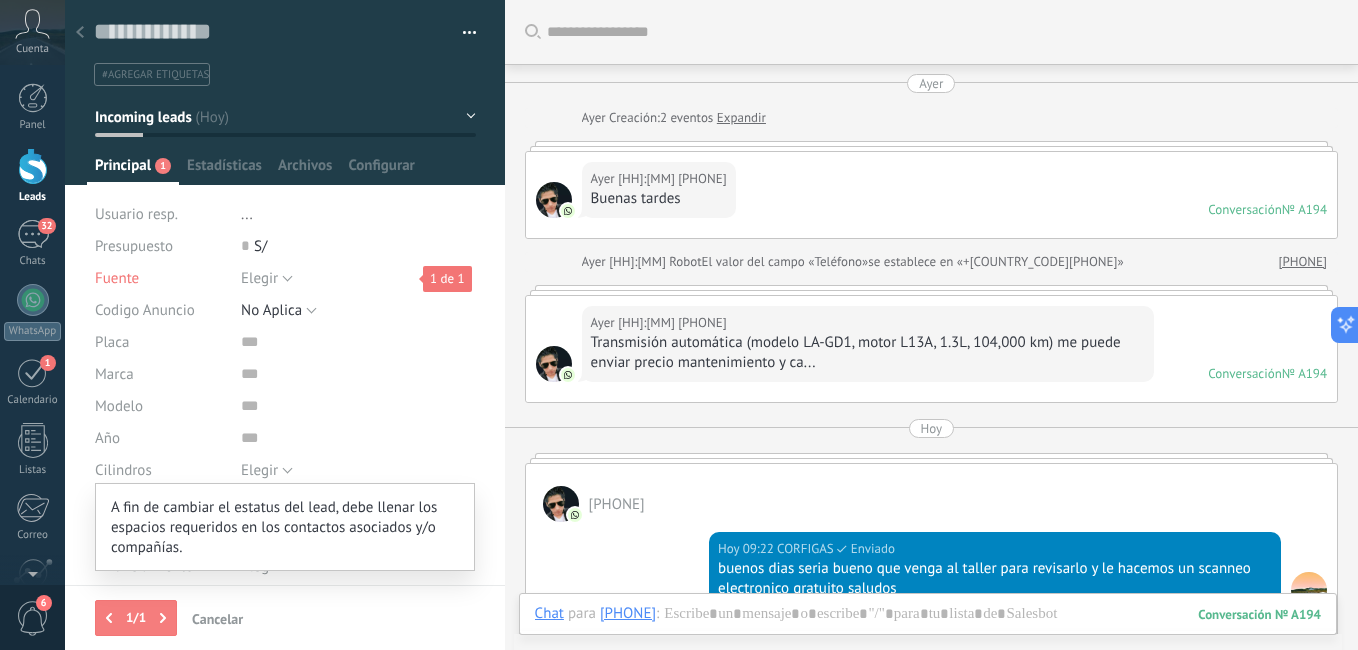 scroll, scrollTop: 20, scrollLeft: 0, axis: vertical 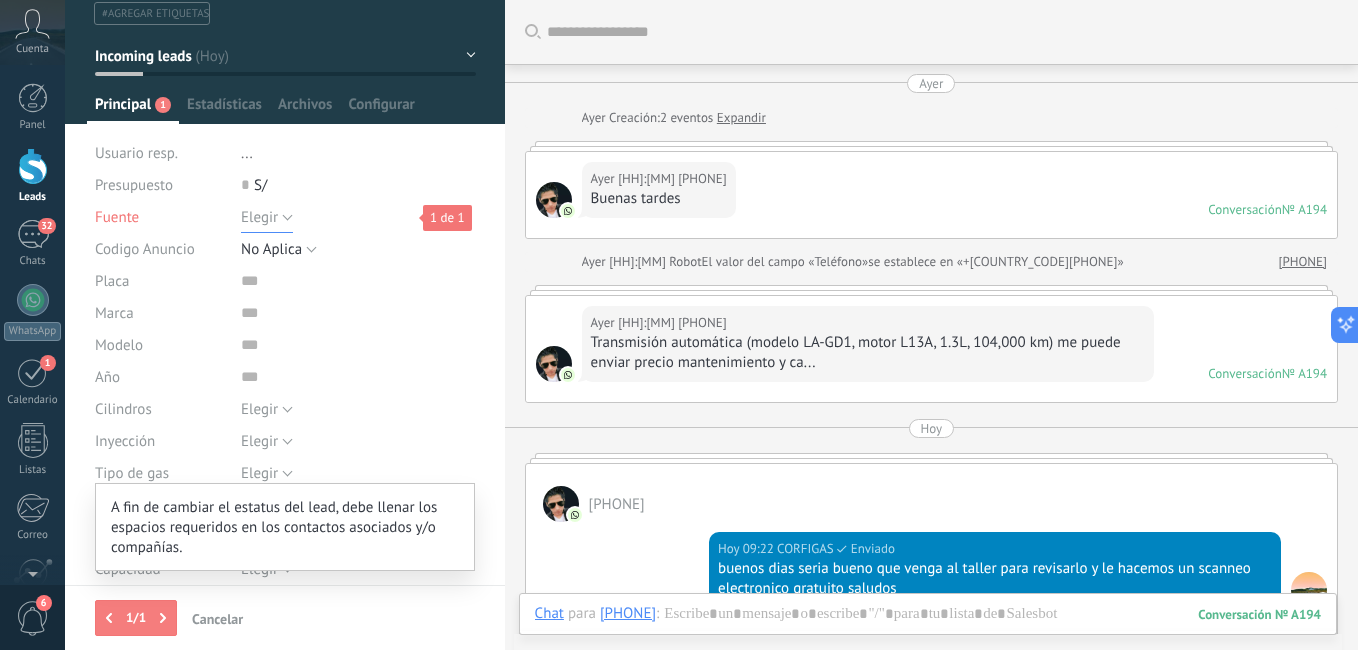 click on "Elegir" at bounding box center [267, 217] 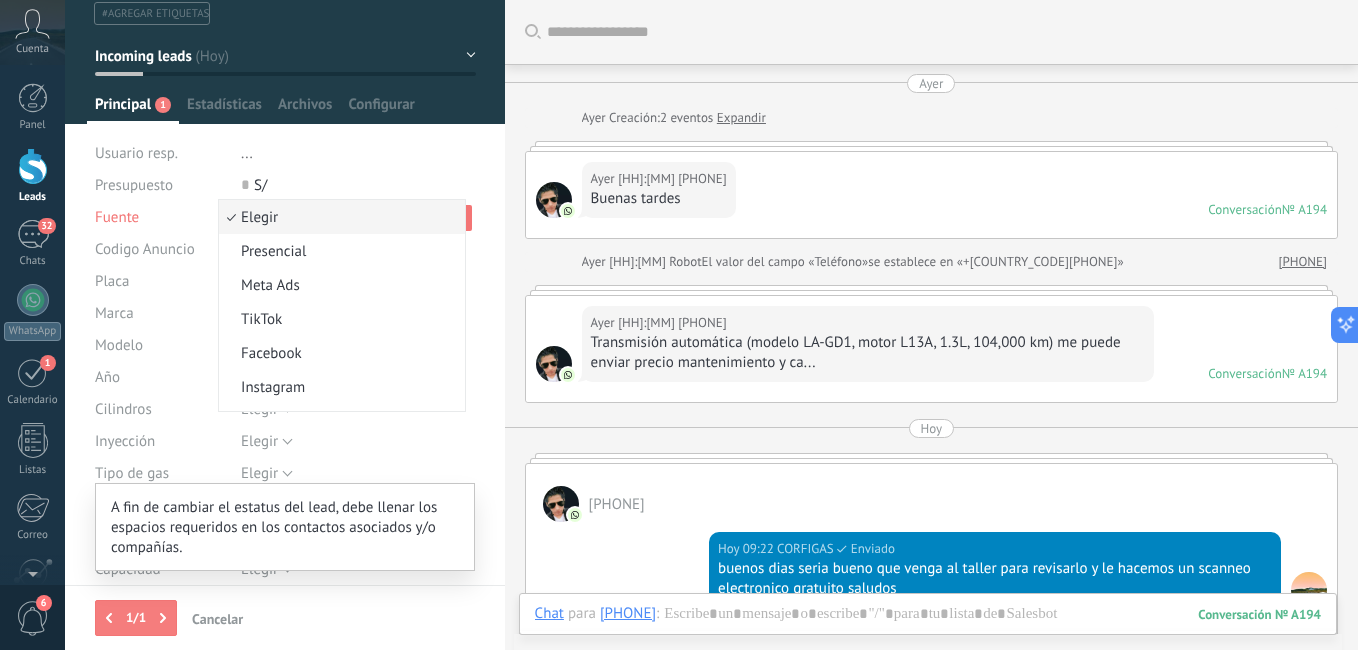 click on "Elegir" at bounding box center (339, 217) 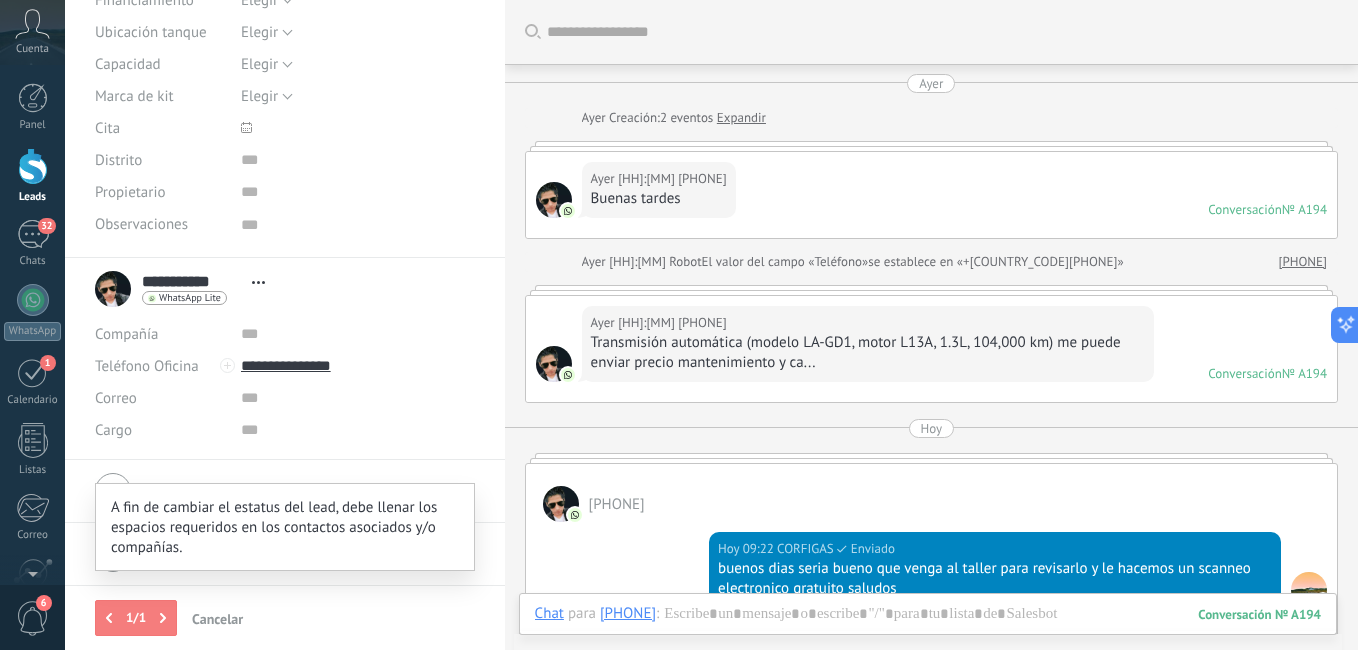 scroll, scrollTop: 567, scrollLeft: 0, axis: vertical 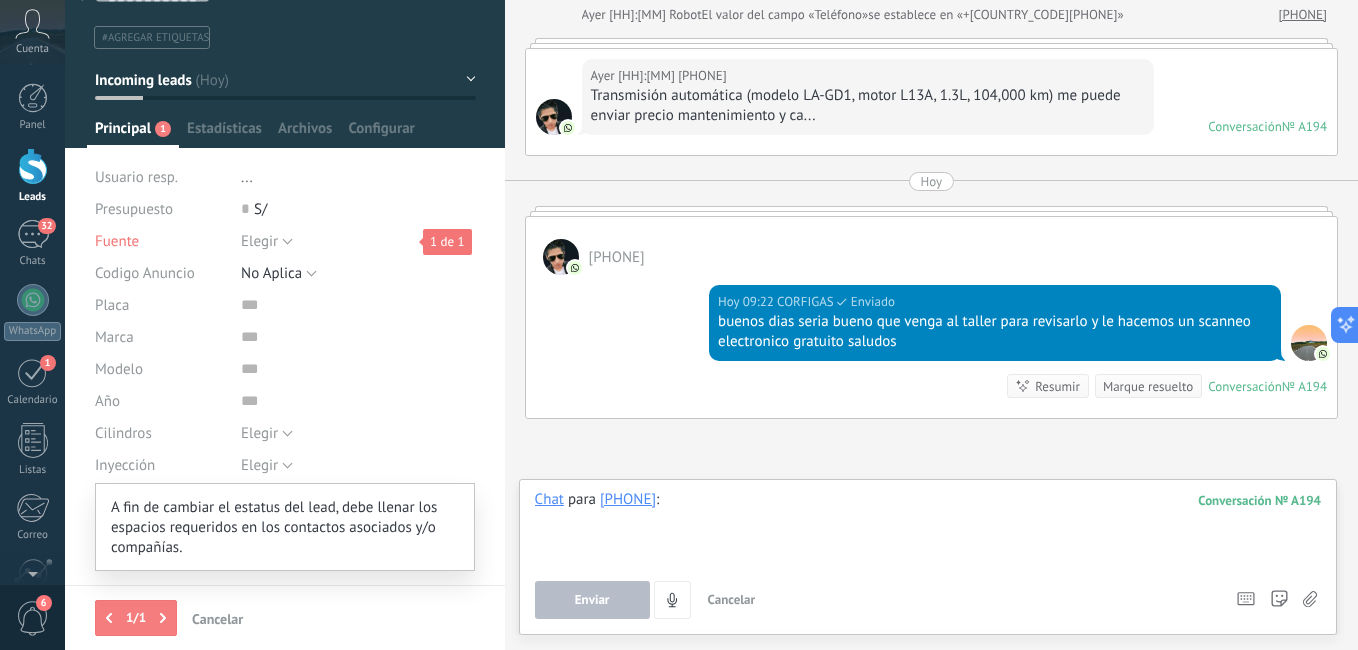 click on "Chat   para   [COUNTRY_CODE][PHONE] : [NUMBER] Enviar Cancelar Rastrear clics en links ? Reducir links largos y rastrear clics: cuando se habilita, los URLs que envías serán reemplazados con links de rastreo. Una vez clickeados, un evento se registrará en el feed del lead. Abajo seleccione las fuentes que utilizan esta  en Ajustes Las plantillas no pueden ser editadas La sesión de mensajería finaliza en: Atajos – ejecutar bots y plantillas – seleccionar acción – mencionar a un colega – seleccionar el destinatario – insertar valor del campo Kommo AI Beta Corregir gramática y ortografía Hacerlo profesional Hacerlo amistoso Hacerlo ingenioso Hacerlo más largo Hacerlo más corto Simplificarlo" at bounding box center [928, 554] 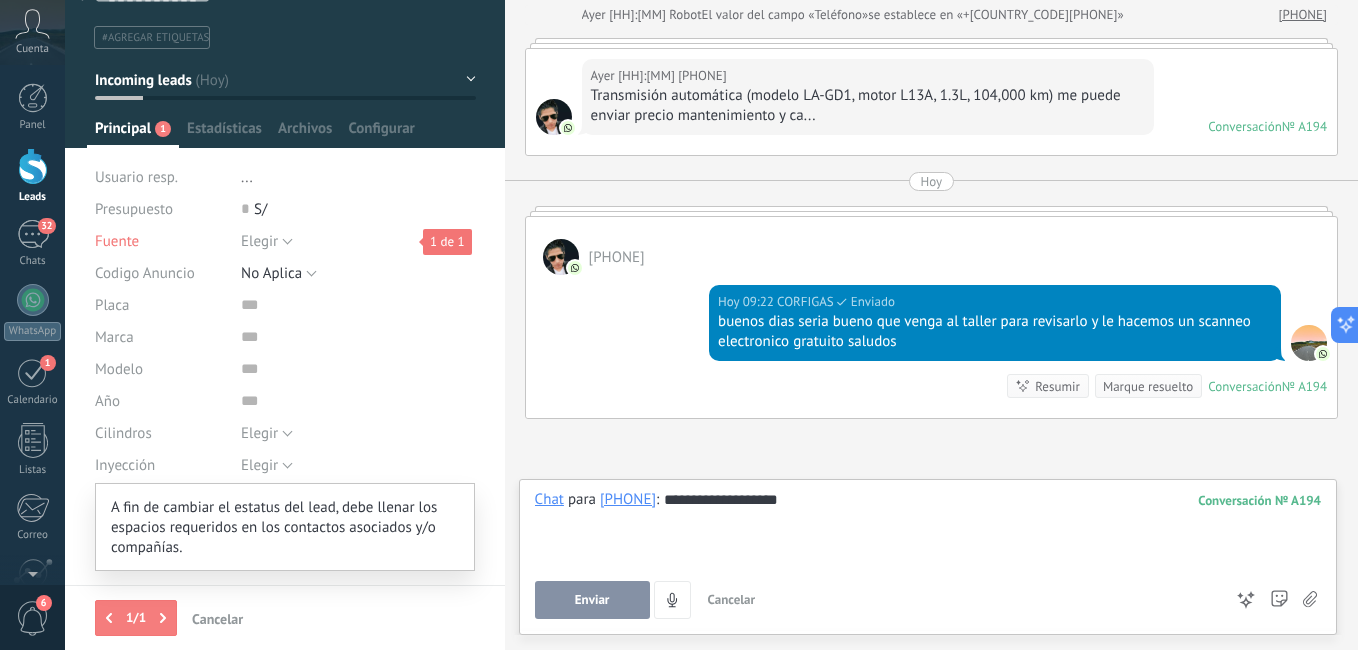 click on "Enviar" at bounding box center [592, 600] 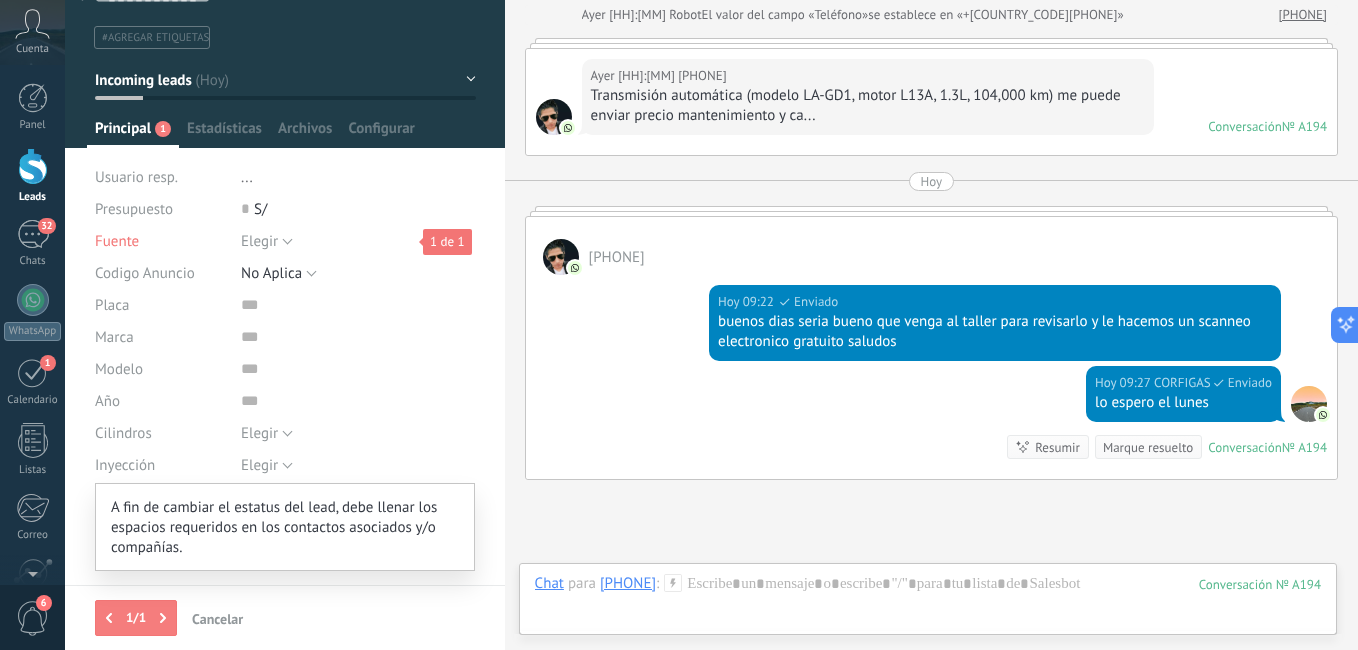 scroll, scrollTop: 426, scrollLeft: 0, axis: vertical 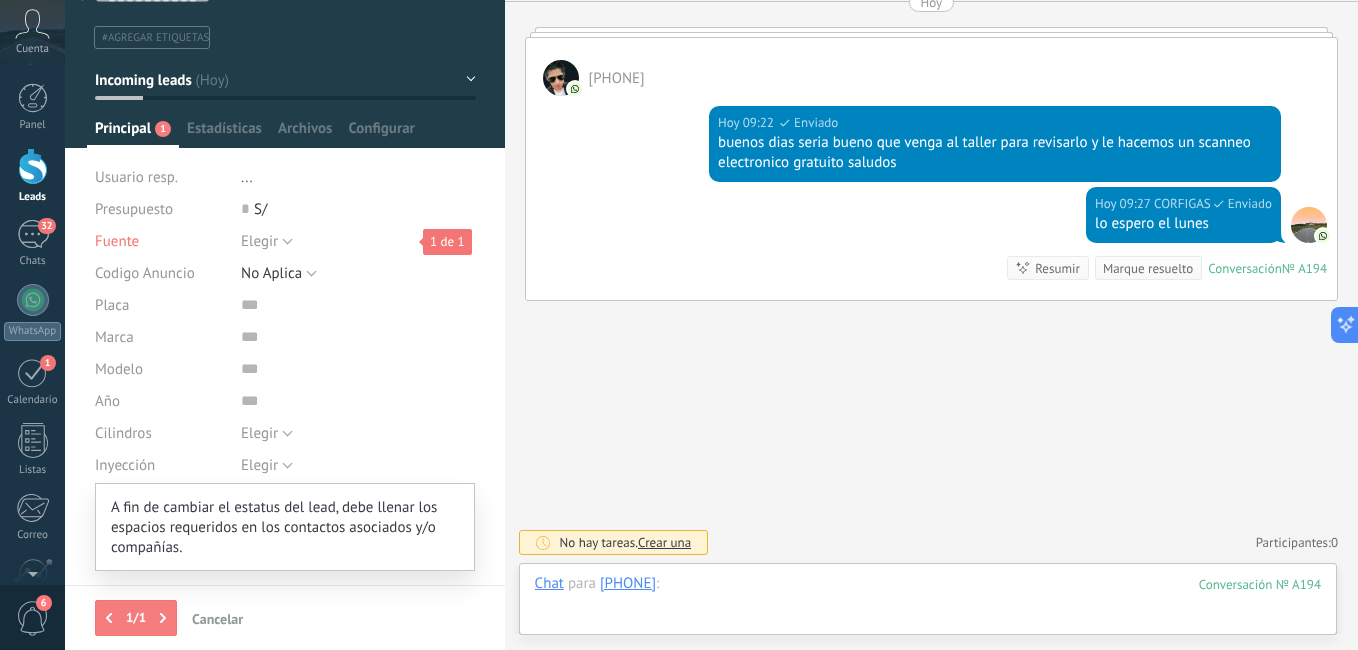 click at bounding box center (928, 604) 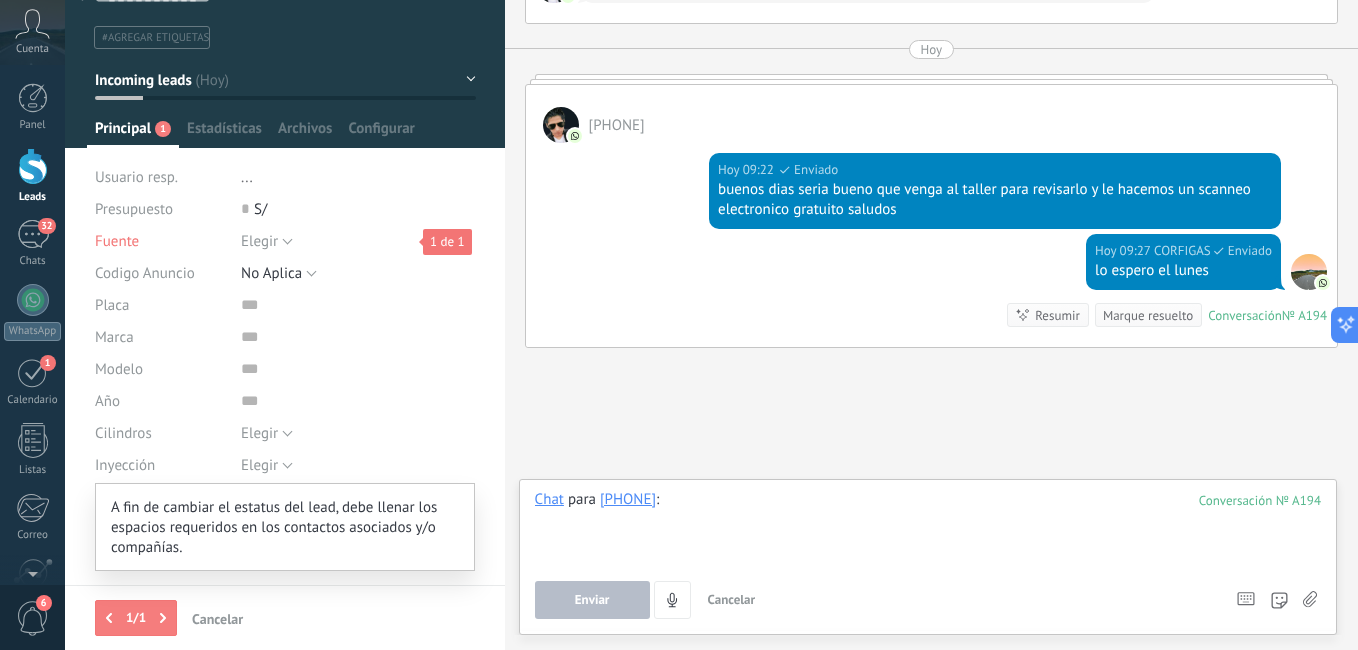 scroll, scrollTop: 426, scrollLeft: 0, axis: vertical 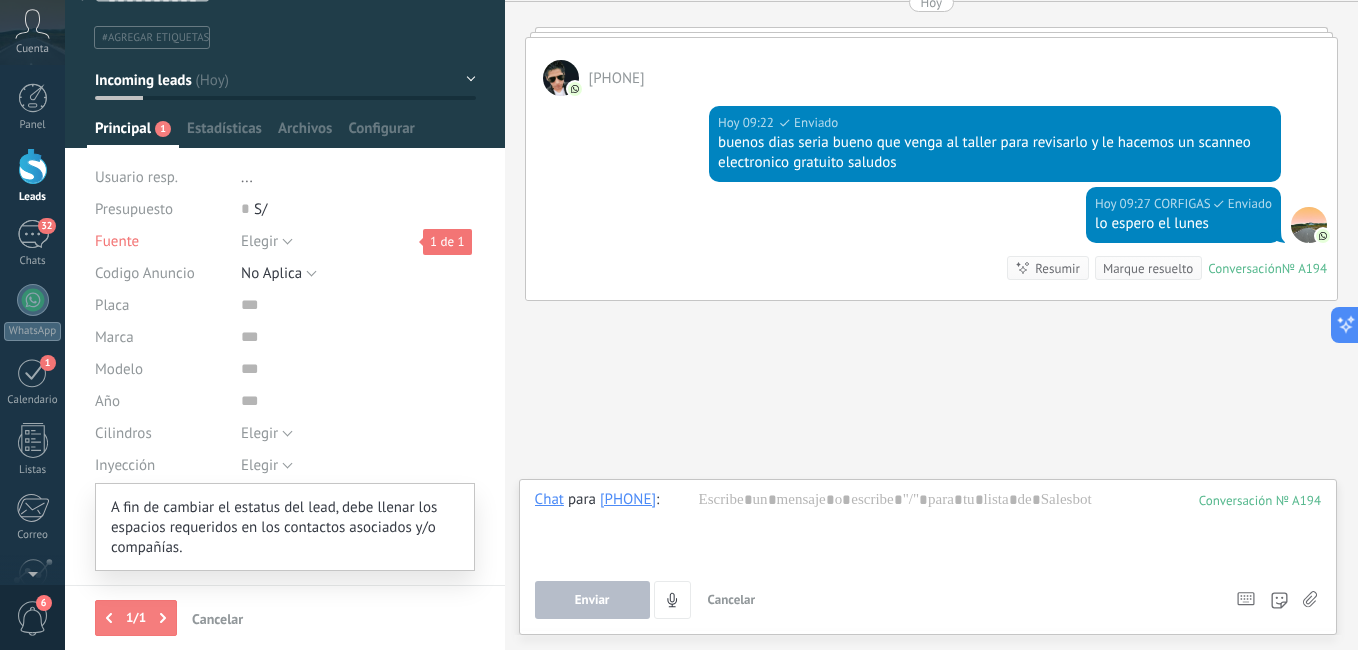 click 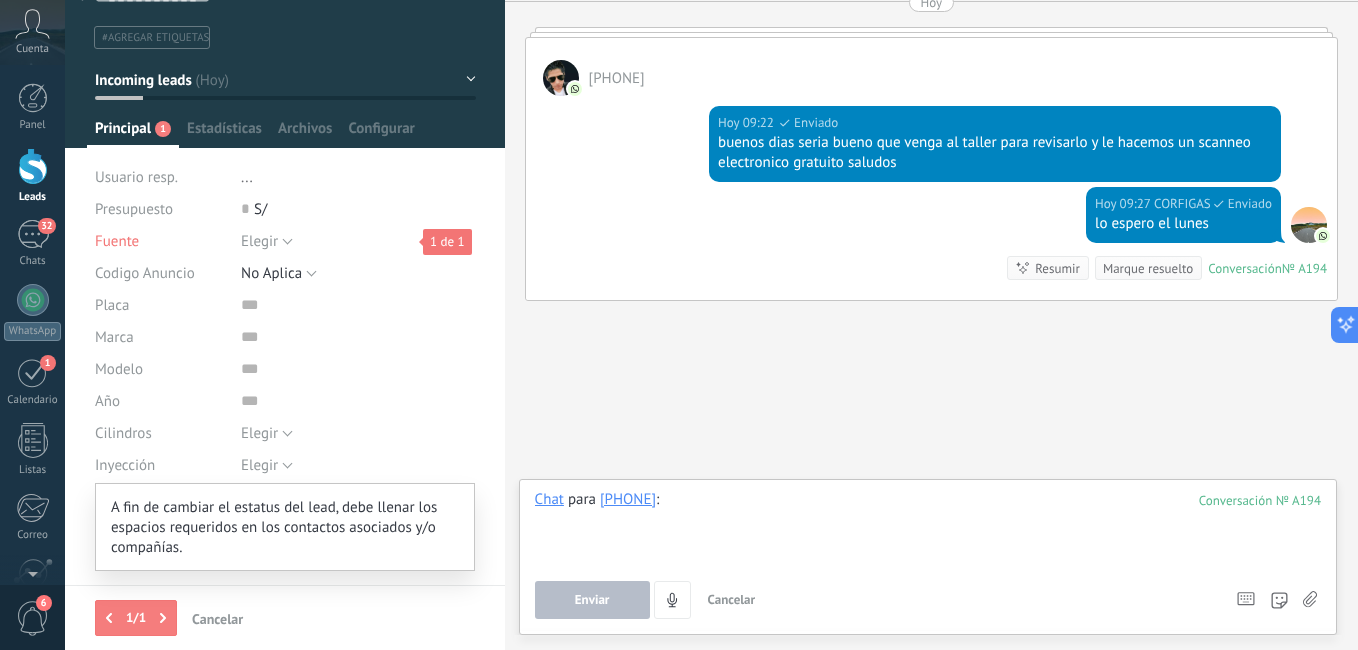 click at bounding box center [928, 528] 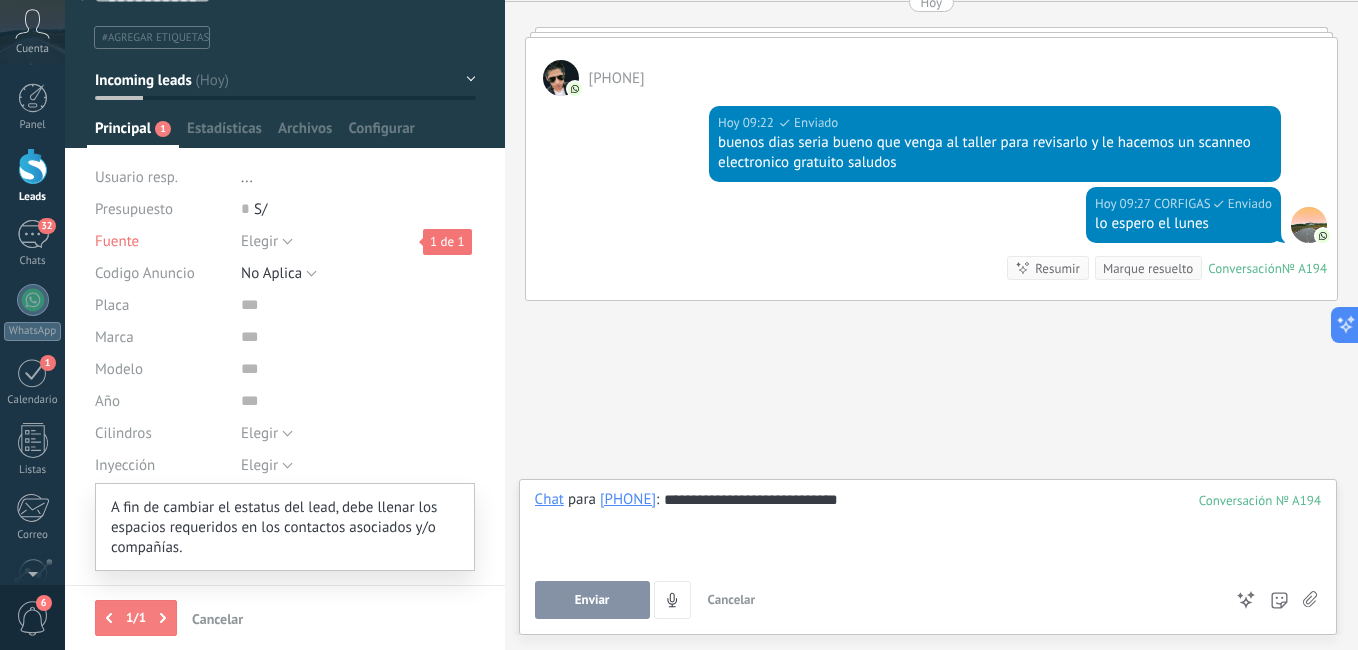click on "Enviar" at bounding box center [592, 600] 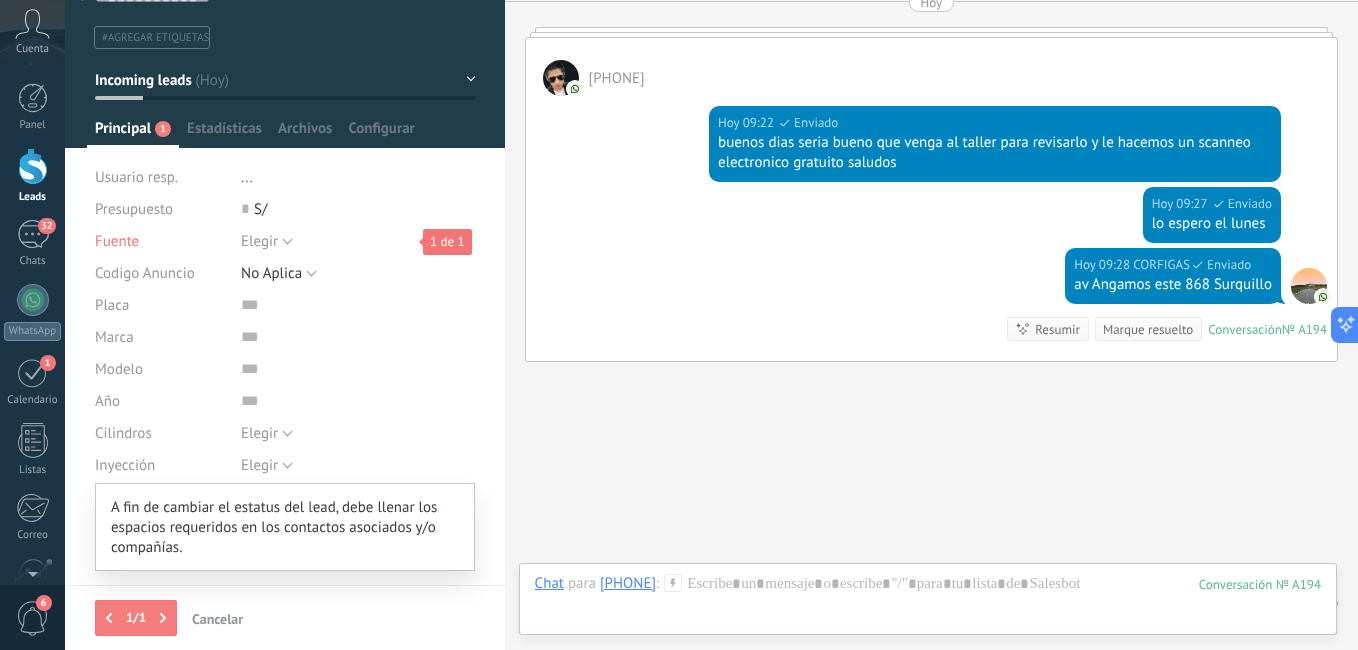 scroll, scrollTop: 487, scrollLeft: 0, axis: vertical 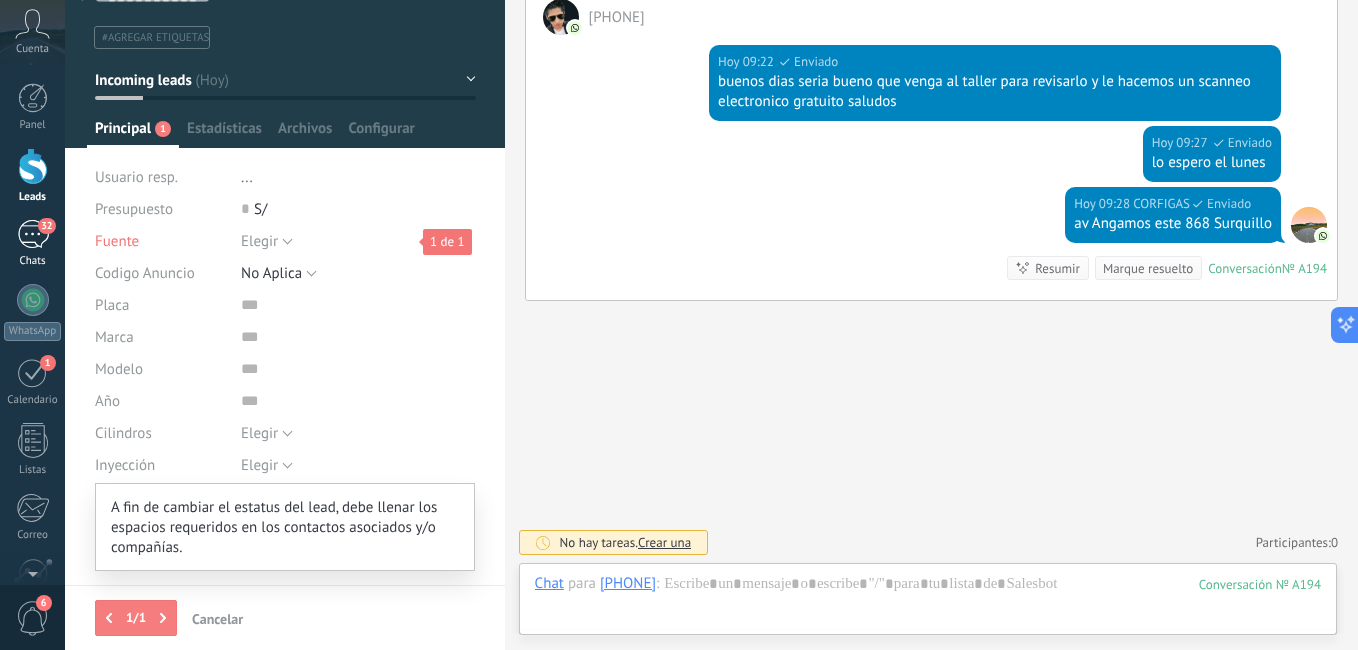 click on "32" at bounding box center [33, 234] 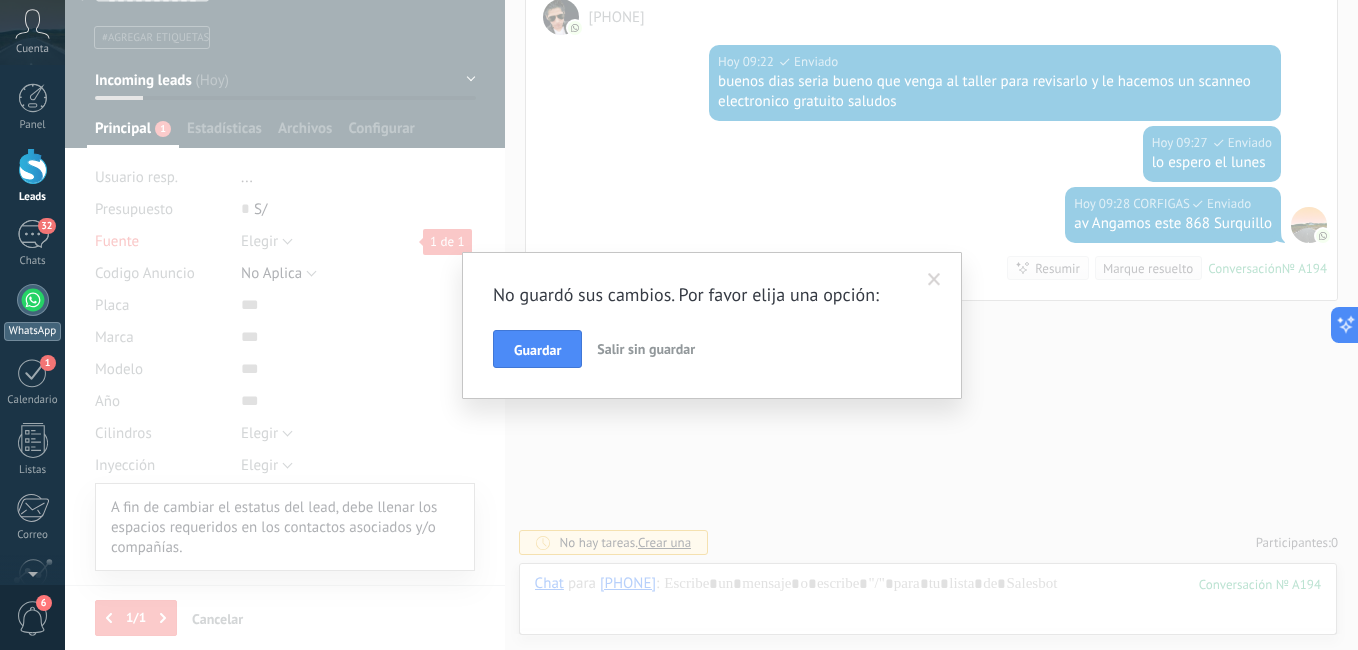 click at bounding box center (33, 300) 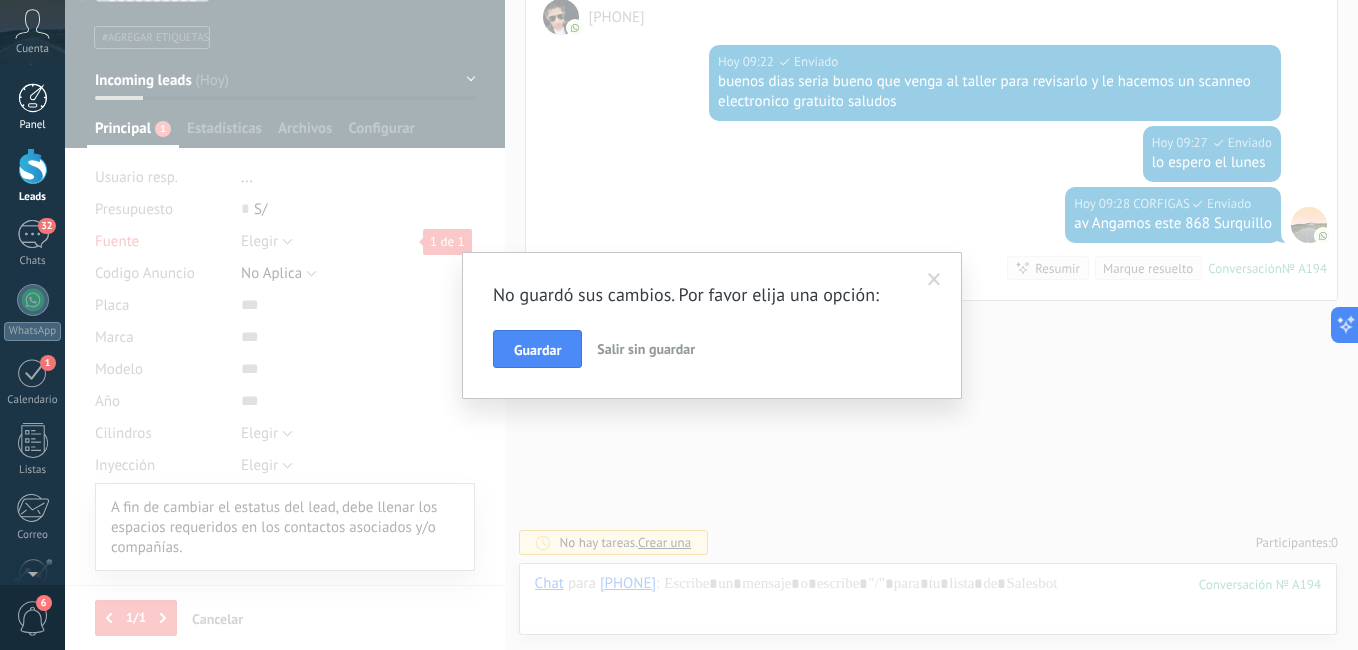 click at bounding box center [33, 98] 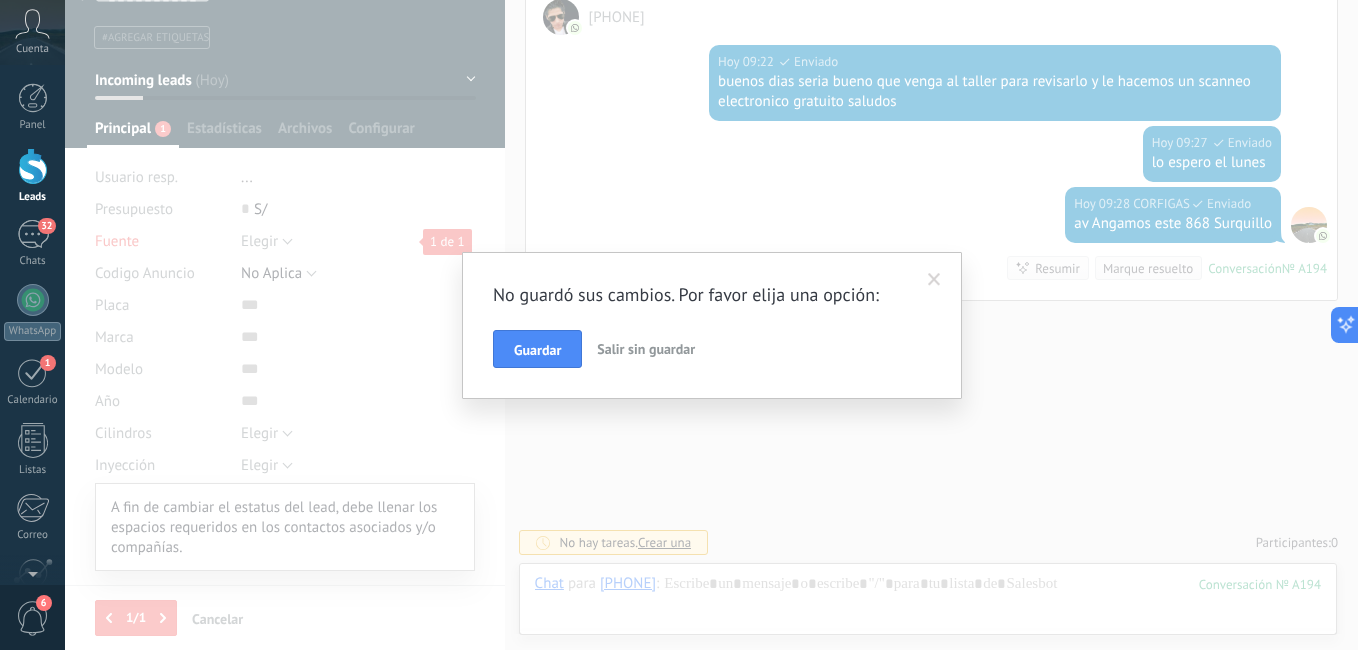 click at bounding box center [934, 280] 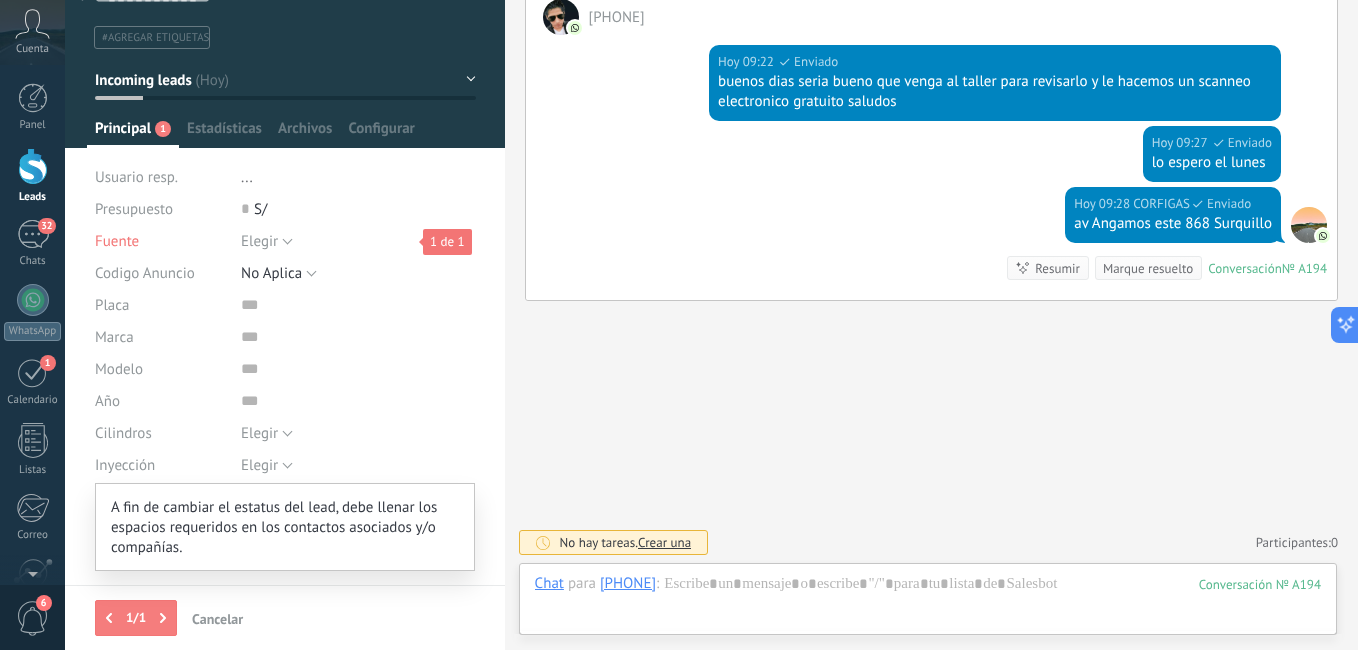 click at bounding box center (33, 166) 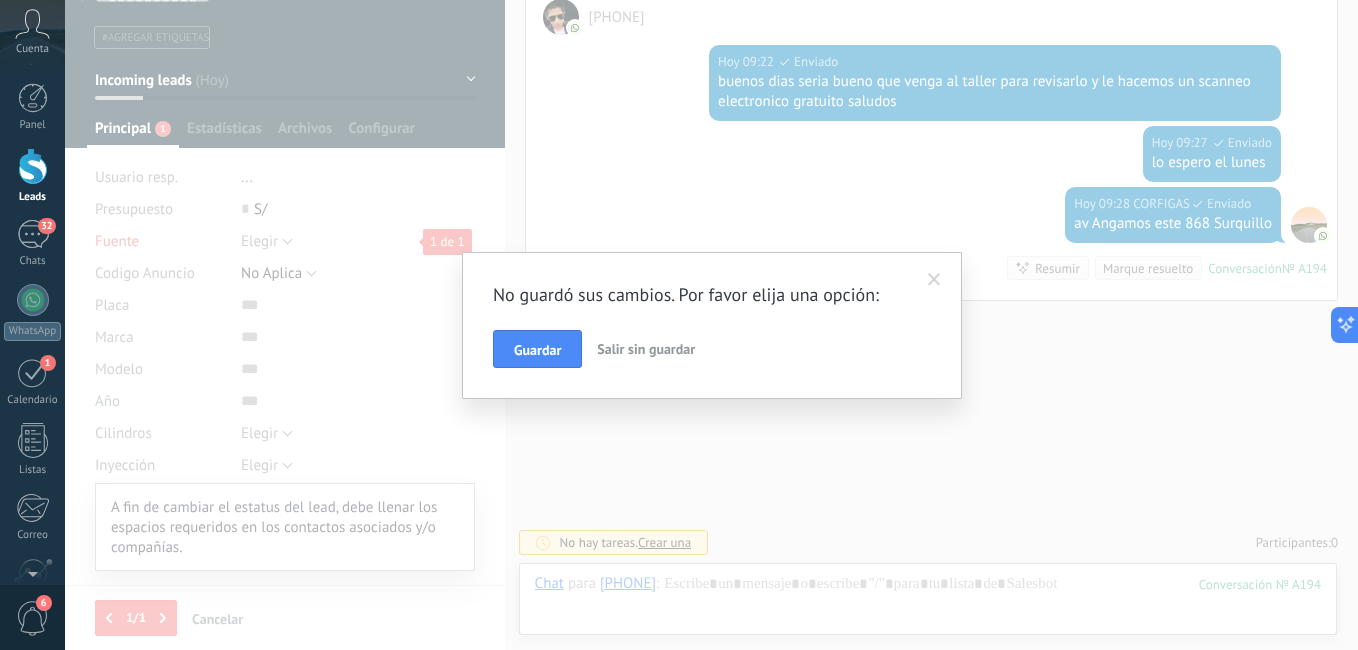 click at bounding box center (934, 280) 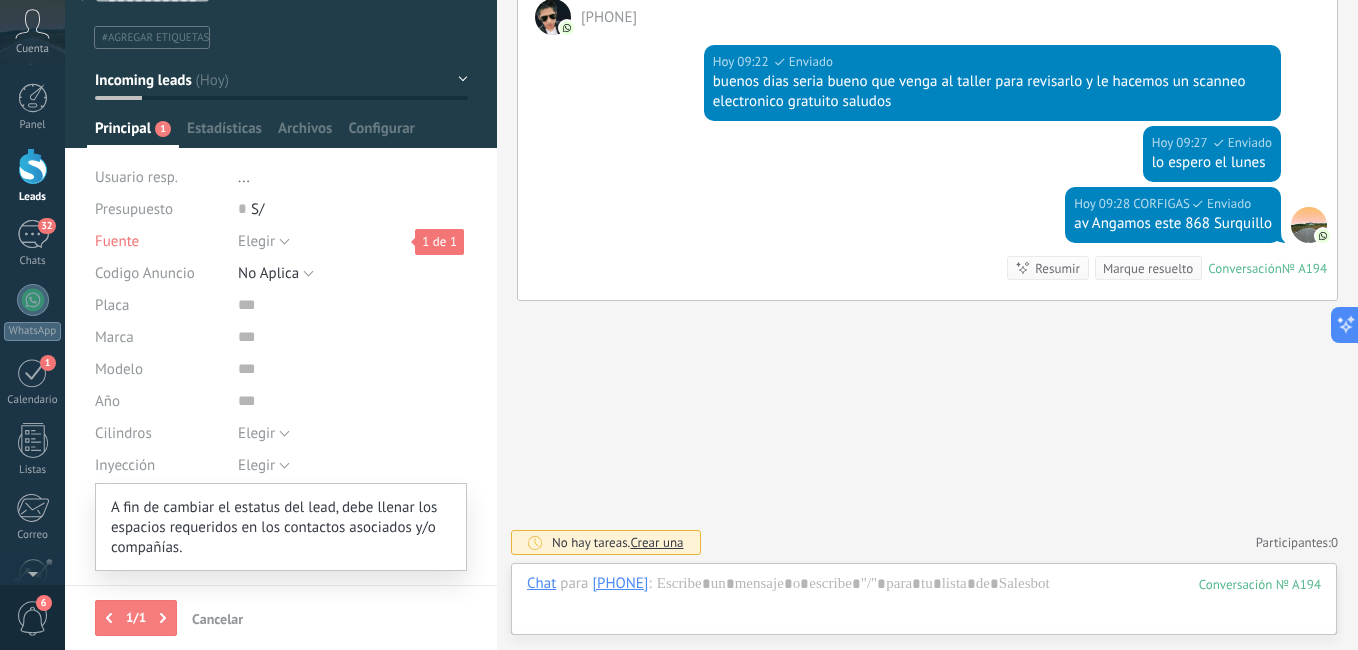 drag, startPoint x: 502, startPoint y: 256, endPoint x: 494, endPoint y: 364, distance: 108.29589 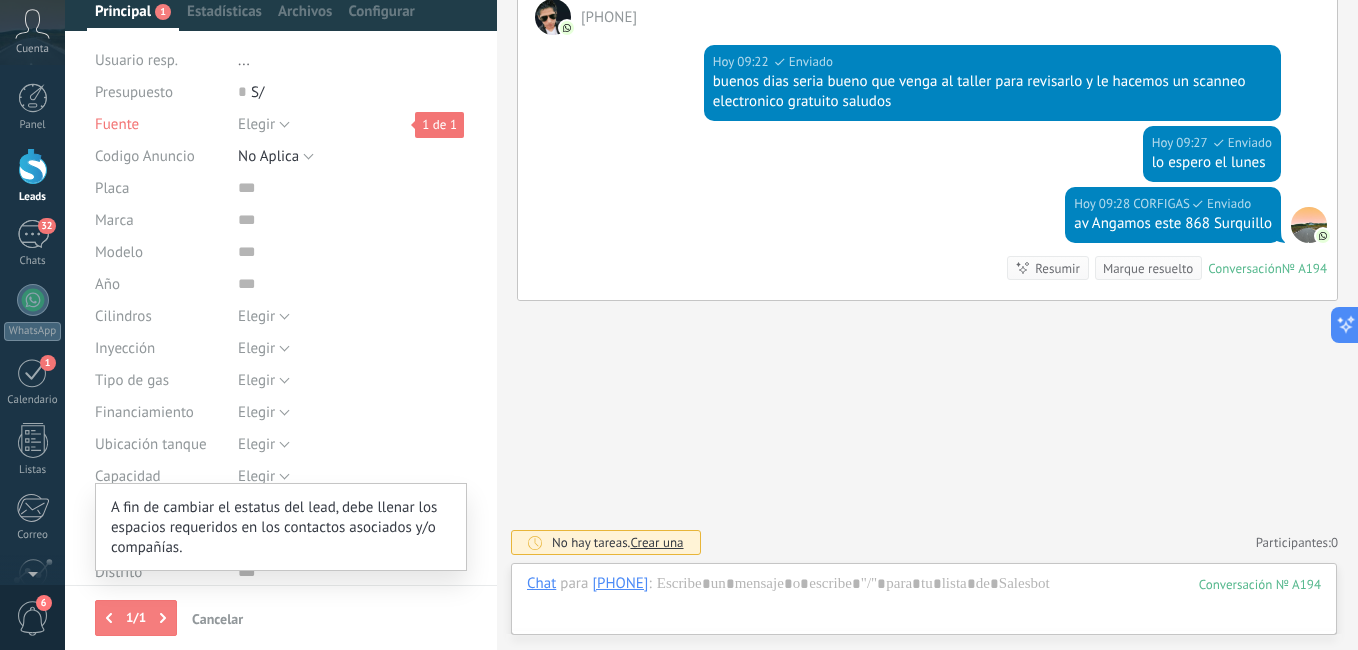 scroll, scrollTop: 0, scrollLeft: 0, axis: both 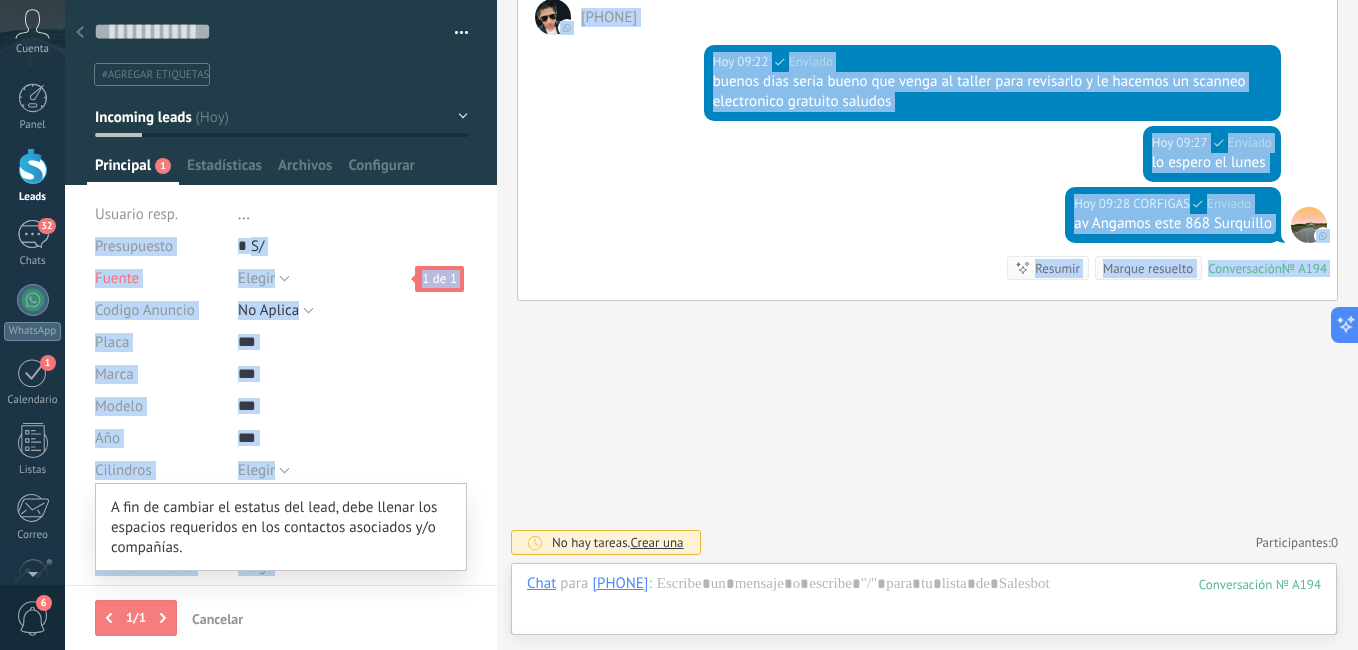 drag, startPoint x: 489, startPoint y: 201, endPoint x: 496, endPoint y: 483, distance: 282.08685 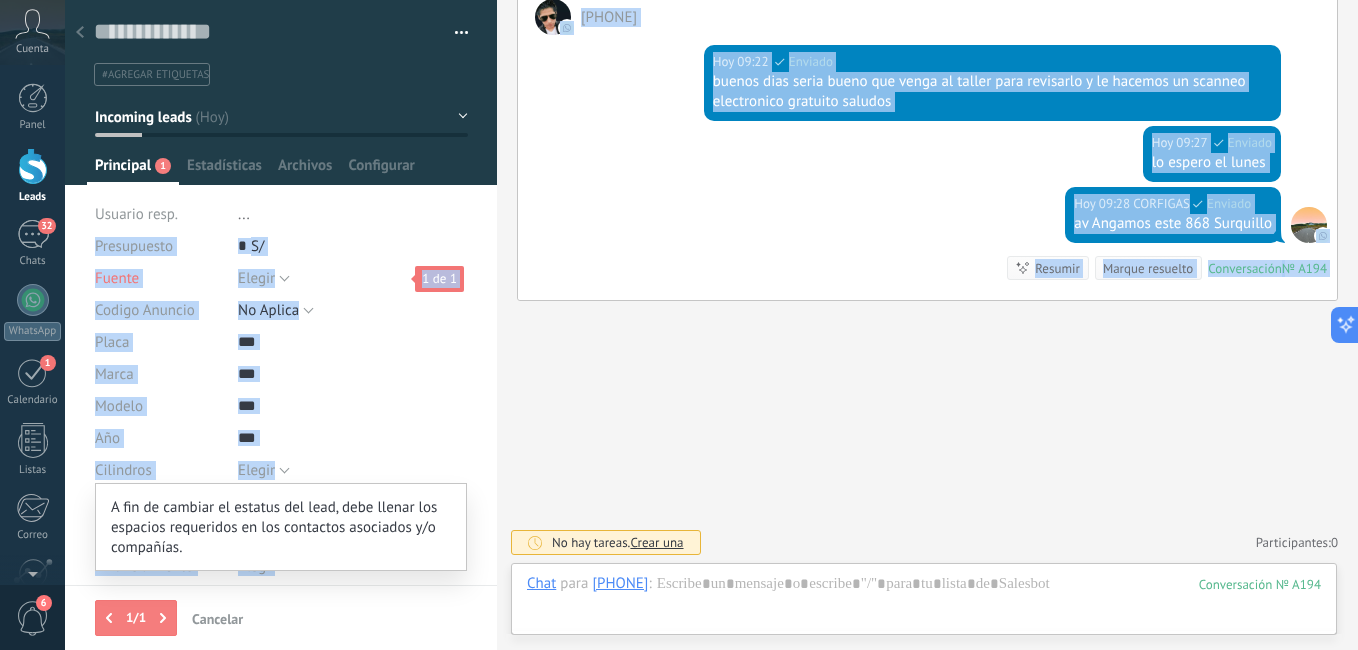 click on "Guardar y crear
Imprimir
Administrar etiquetas" at bounding box center [711, 325] 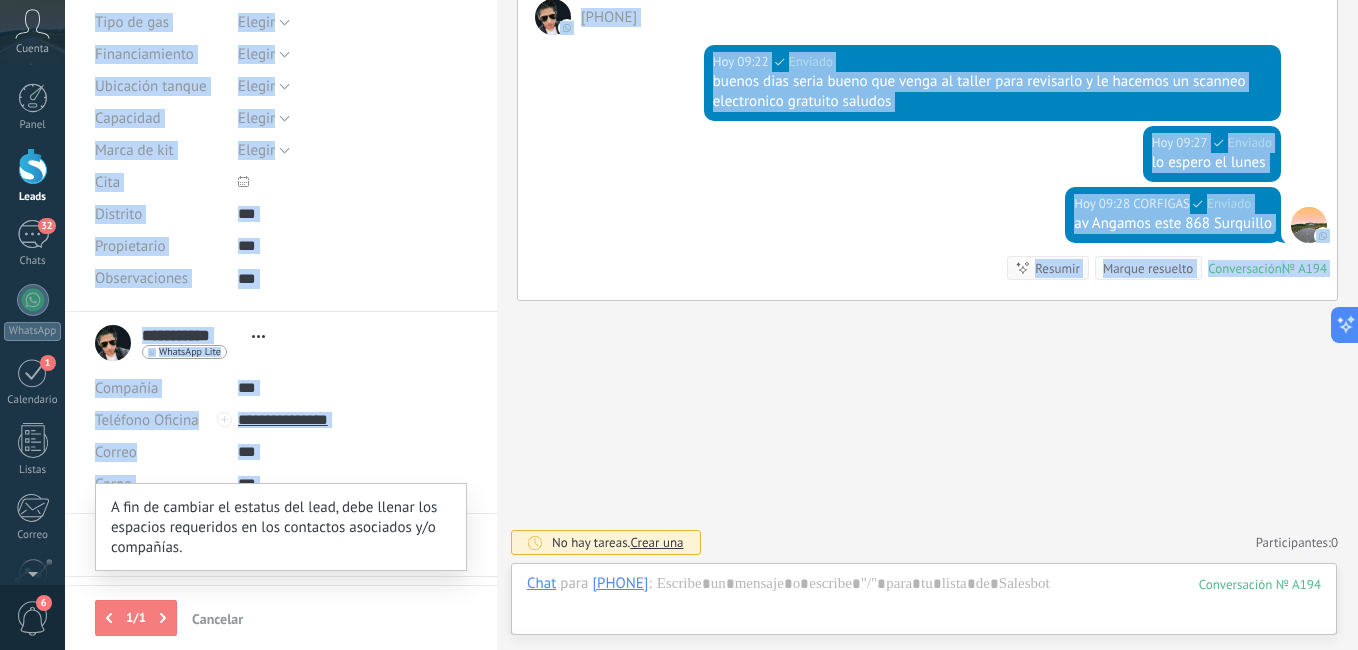click on "**********" at bounding box center [281, 413] 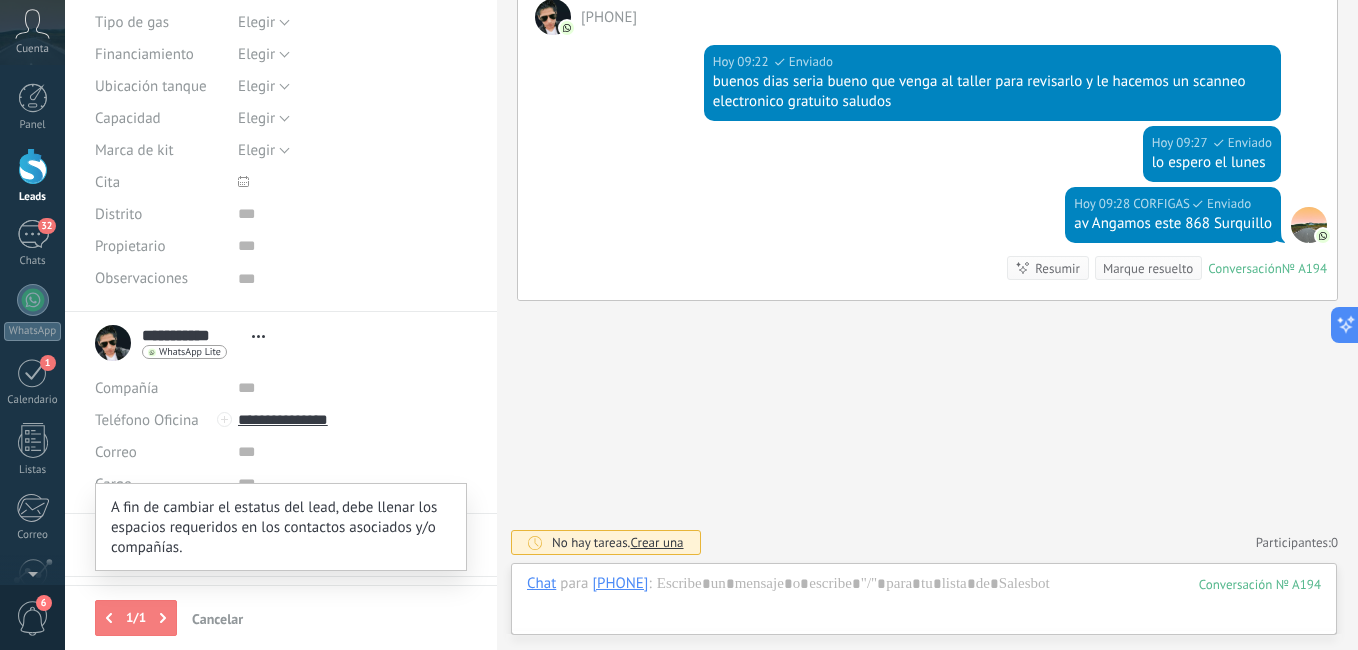 click on "Buscar Carga más Ayer Ayer Creación: 2 eventos Expandir Ayer 14:09 [PHONE] Buenas tardes Conversación № A194 Conversación № A194 Ayer 14:09 Robot El valor del campo «Teléfono» se establece en «+51[PHONE]» [PHONE] Ayer 14:10 [PHONE] Transmisión automática (modelo LA-GD1, motor L13A, 1.3L, 104,000 km) me puede enviar precio mantenimiento y caja nueva Conversación № A194 Conversación № A194 Hoy [PHONE] Hoy 09:22 CORFIGAS Enviado buenos dias seria bueno que venga al taller para revisarlo y le hacemos un scanneo electronico gratuito saludos Hoy 09:27 CORFIGAS Enviado lo espero el lunes Hoy 09:28 CORFIGAS Enviado av Angamos este 868 Surquillo Conversación № A194 Conversación № A194 Resumir Resumir Marque resuelto Hoy 09:28 CORFIGAS: av Angamos este 868 Surquillo Conversación № A194 No hay tareas. Crear una Participantes: 0 Agregar usuario Bots: 0" at bounding box center (927, 81) 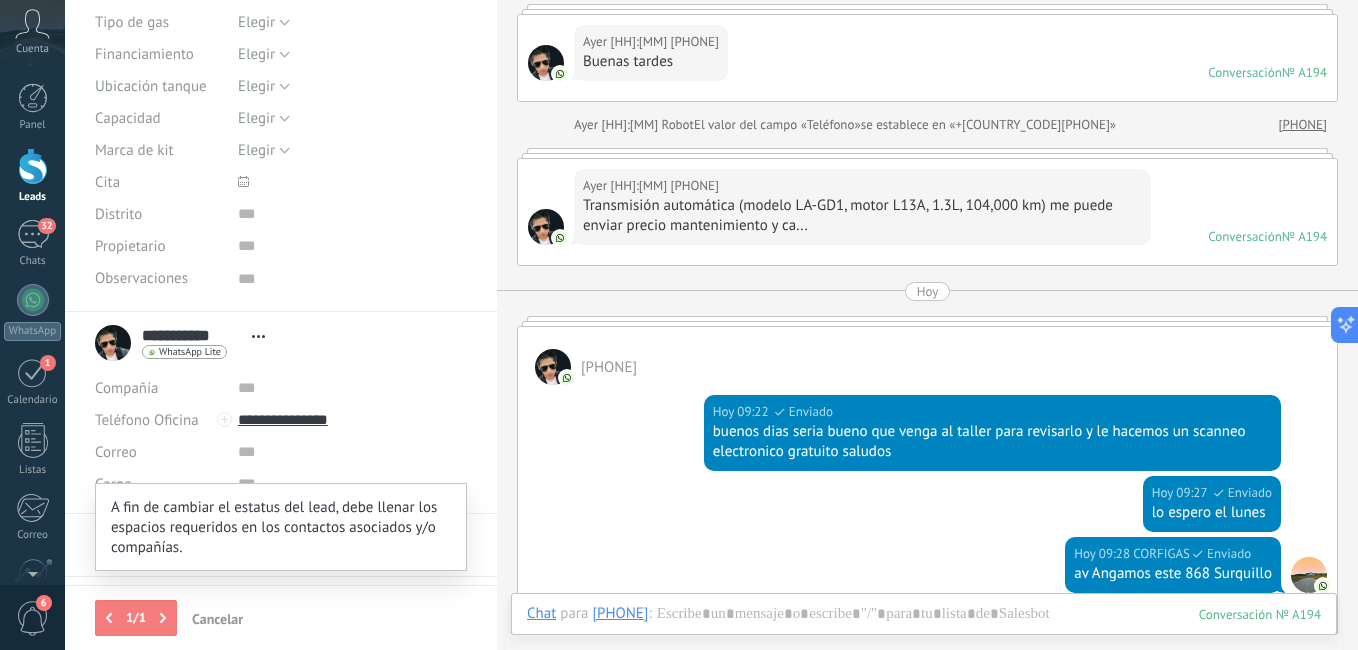 scroll, scrollTop: 117, scrollLeft: 0, axis: vertical 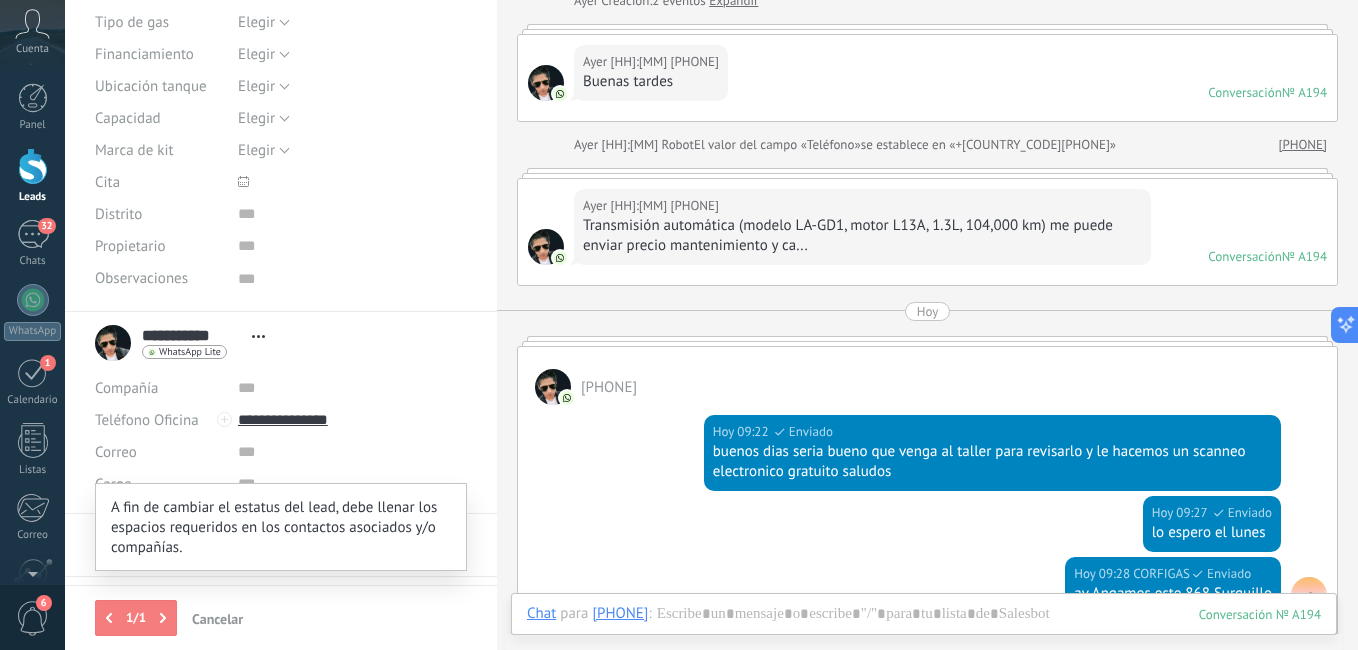 click on "[PHONE]" at bounding box center (927, 376) 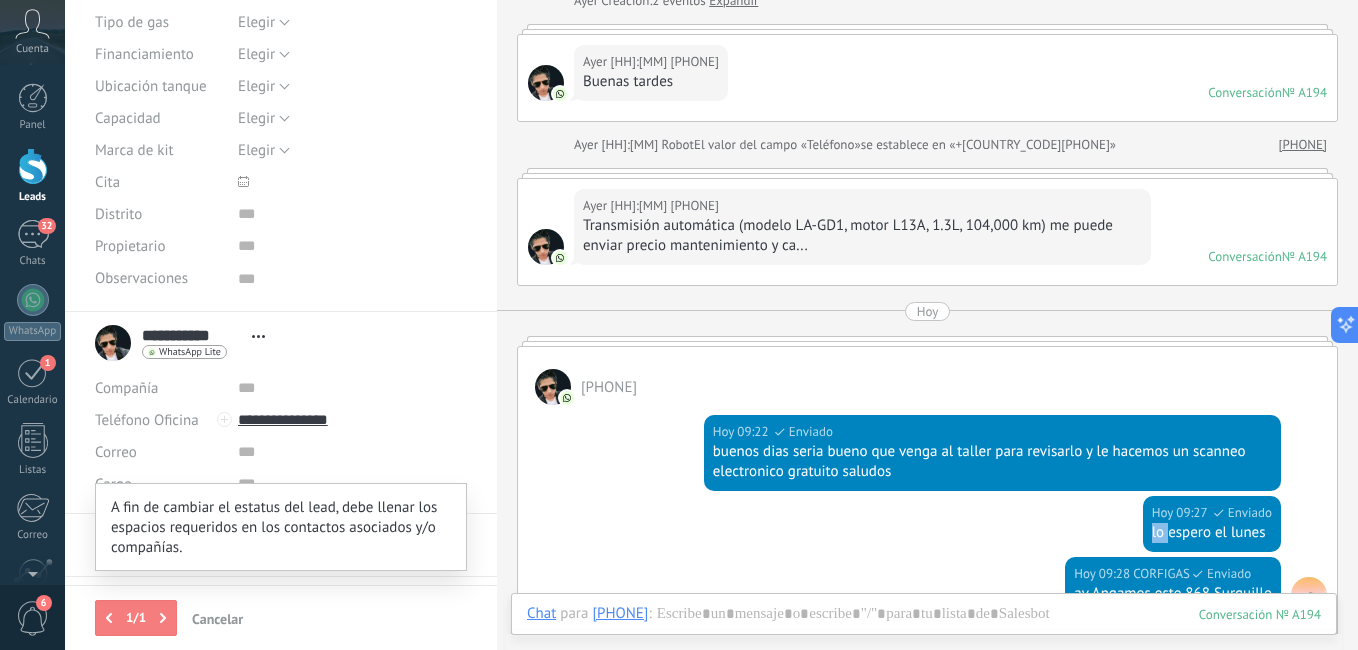click on "Hoy [HH]:[MM] CORFIGAS  Enviado lo espero el lunes" at bounding box center (927, 526) 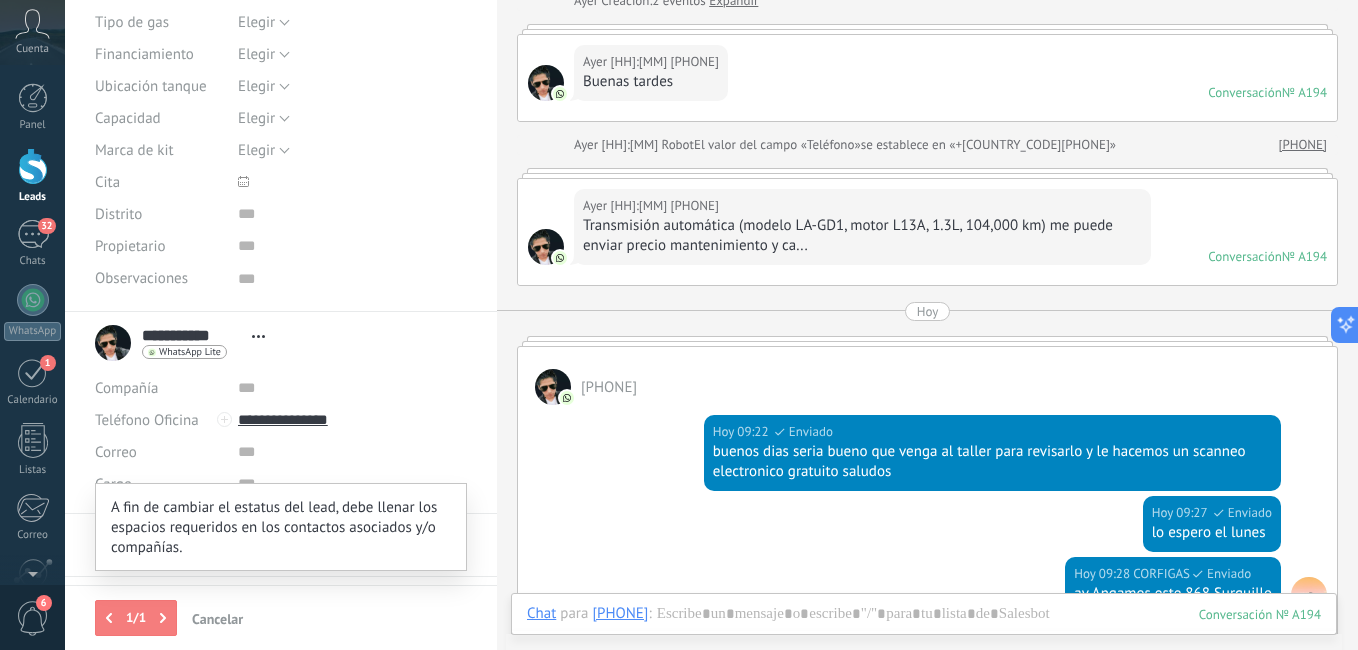 drag, startPoint x: 835, startPoint y: 523, endPoint x: 826, endPoint y: 510, distance: 15.811388 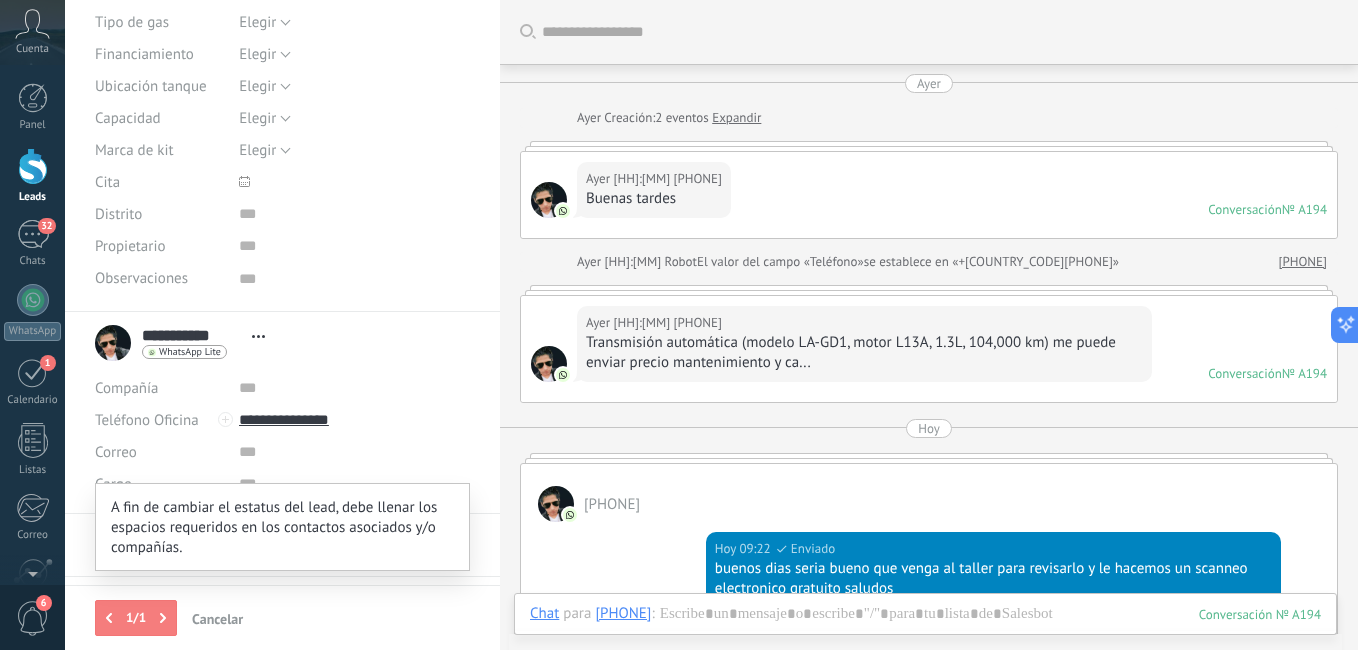 drag, startPoint x: 494, startPoint y: 341, endPoint x: 497, endPoint y: 173, distance: 168.02678 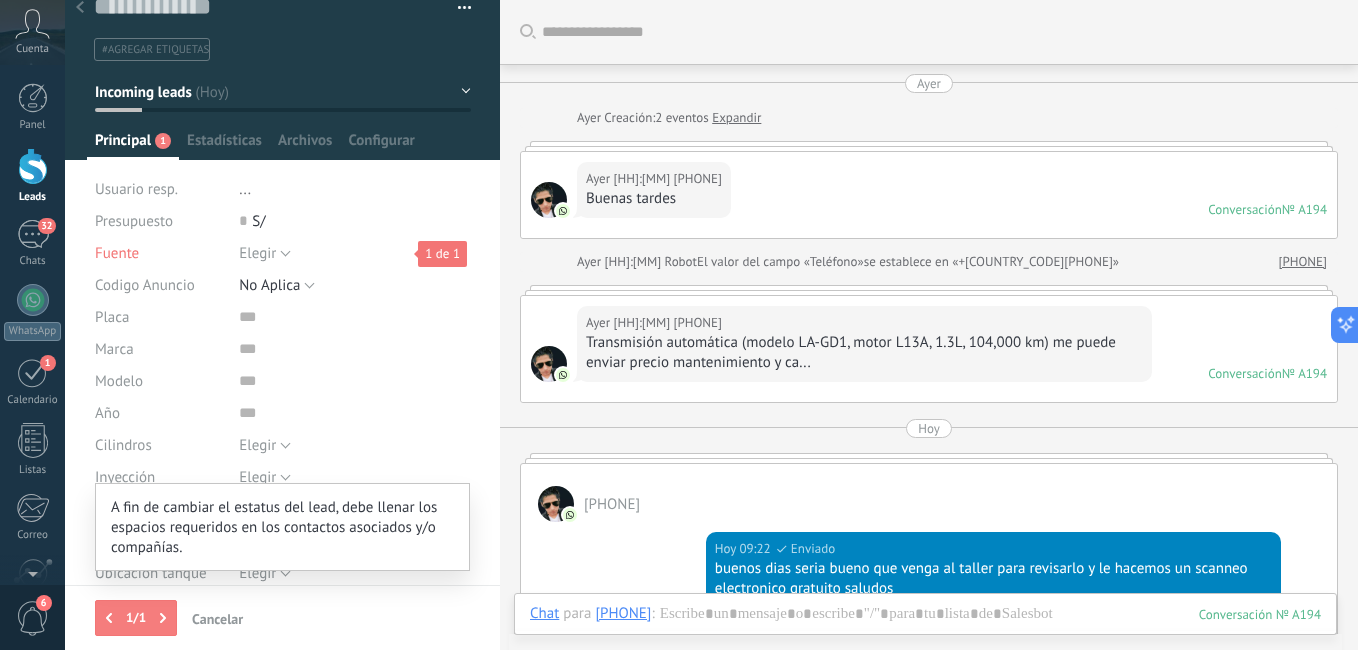 scroll, scrollTop: 22, scrollLeft: 0, axis: vertical 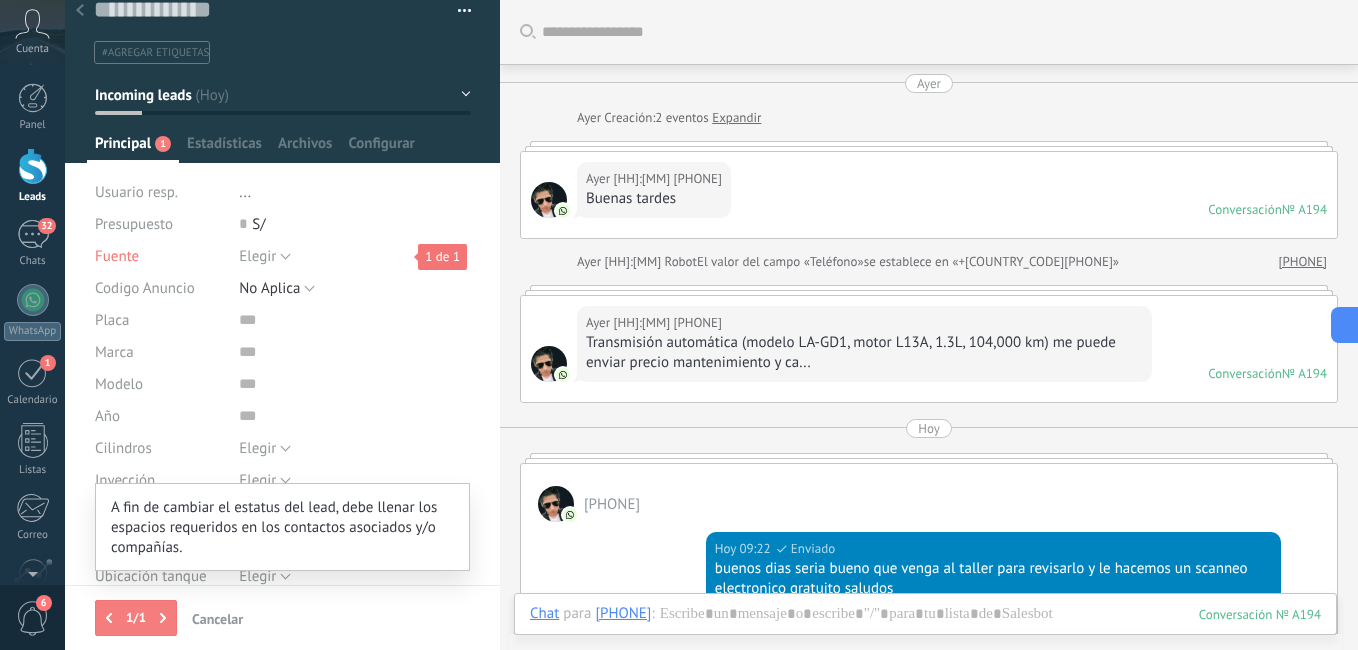 click at bounding box center [33, 166] 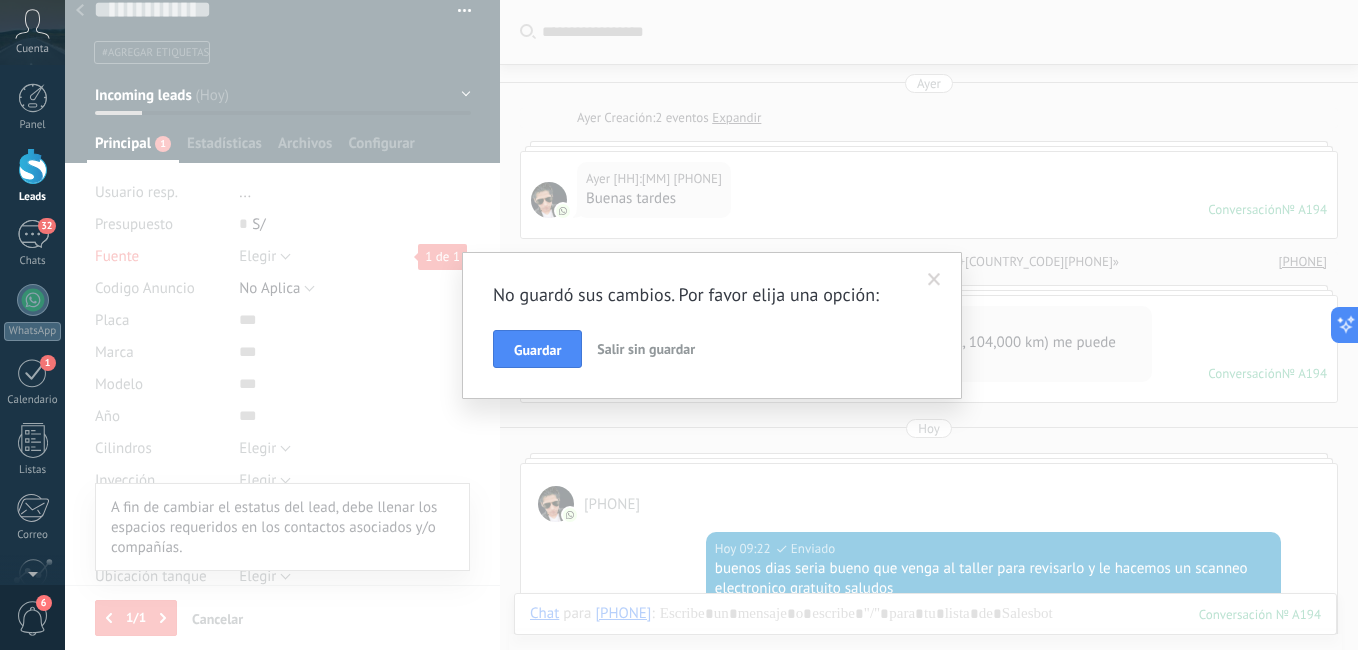 click at bounding box center (934, 280) 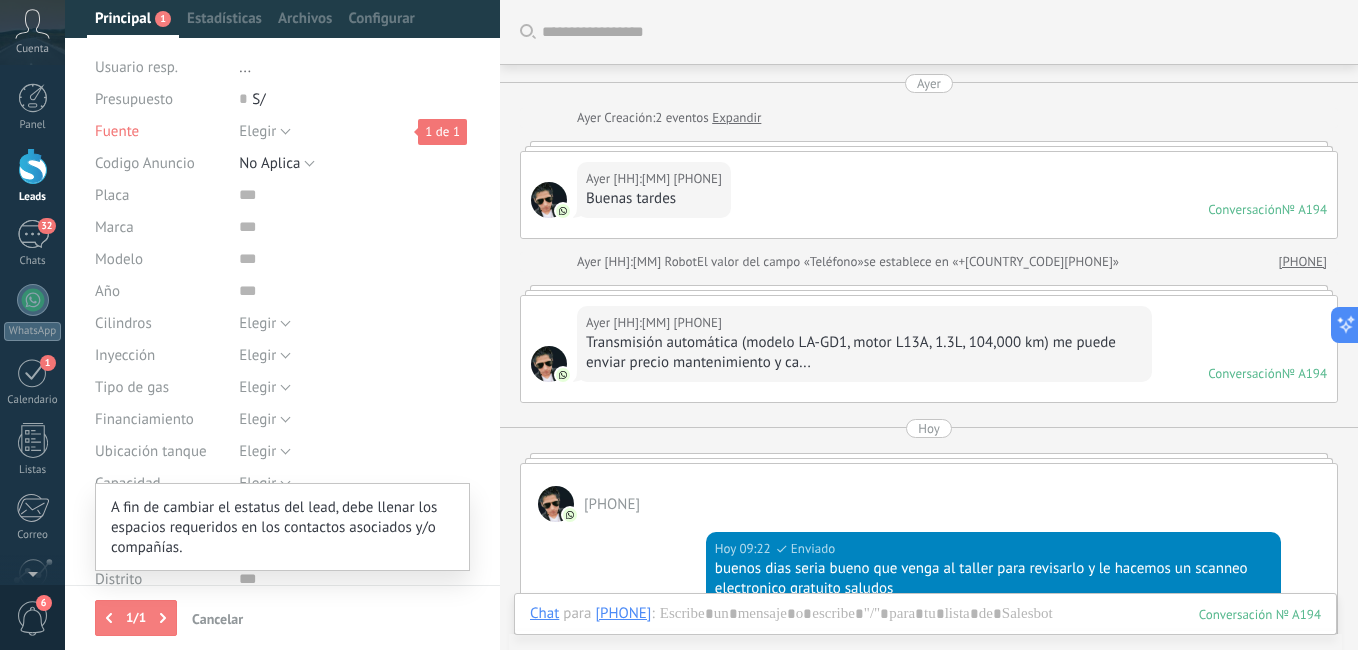 scroll, scrollTop: 0, scrollLeft: 0, axis: both 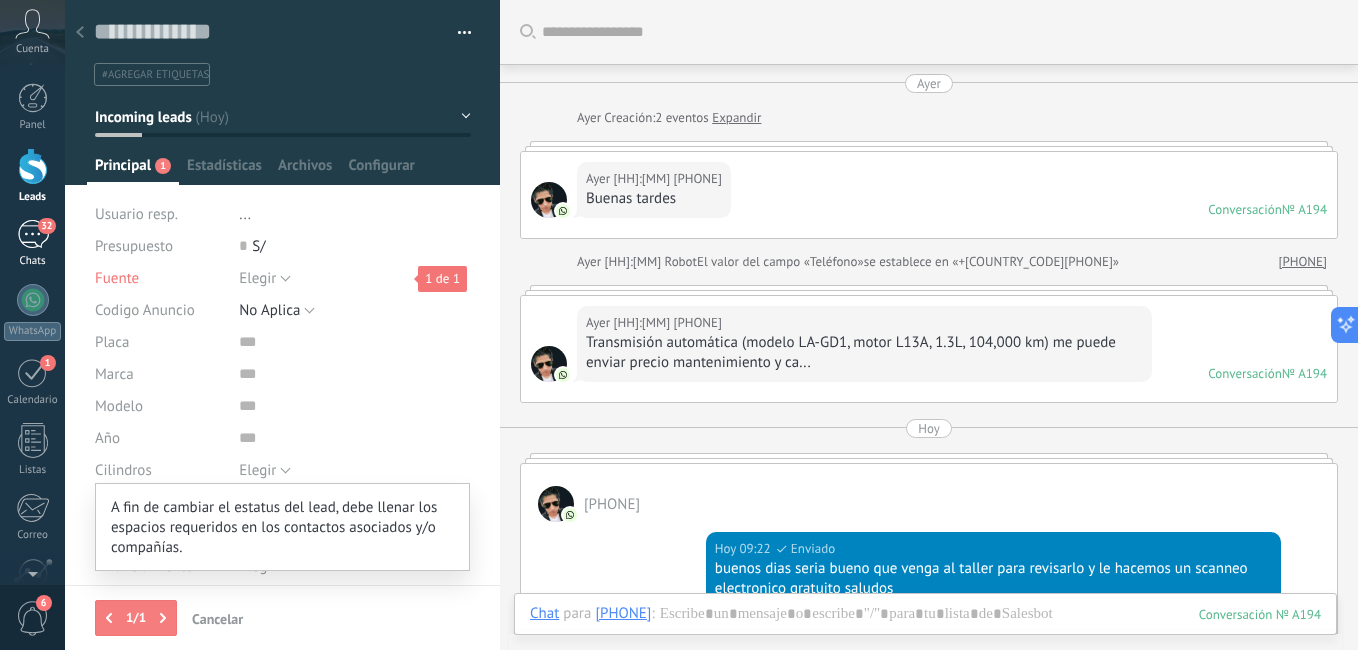 click on "32" at bounding box center [33, 234] 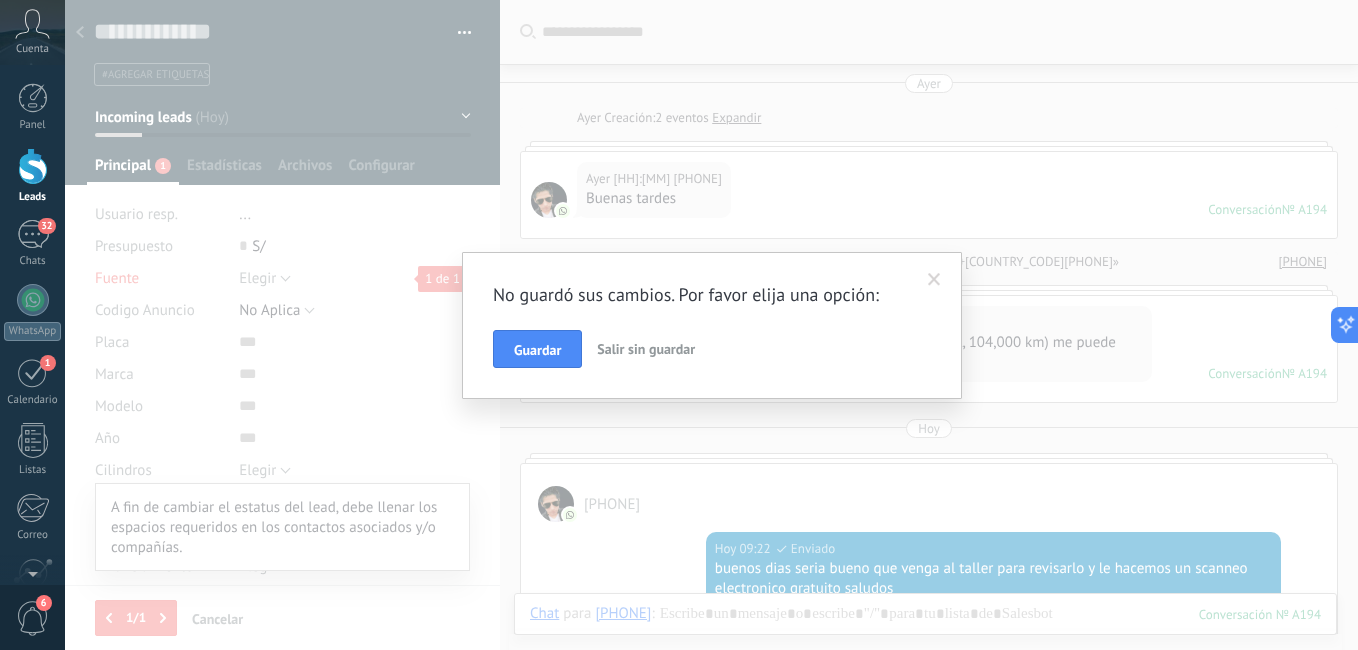 click on "Salir sin guardar" at bounding box center [646, 349] 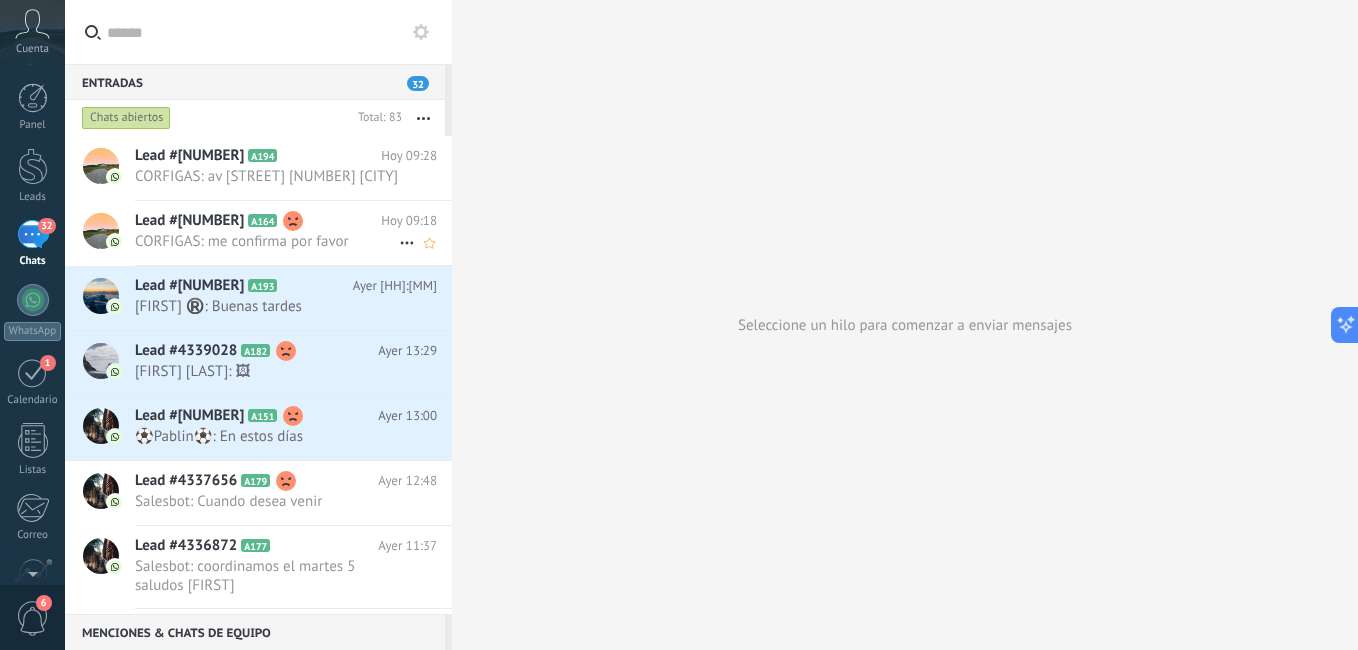 click on "Lead #[NUMBER]" at bounding box center (189, 221) 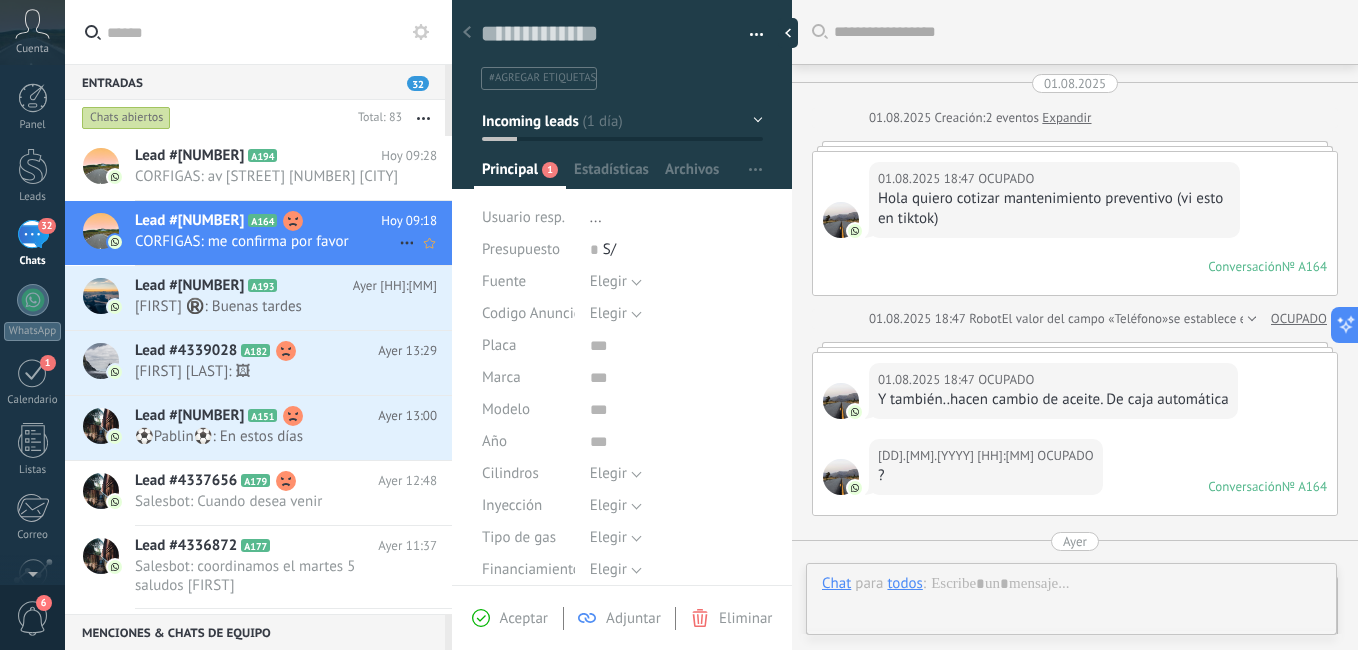 scroll, scrollTop: 20, scrollLeft: 0, axis: vertical 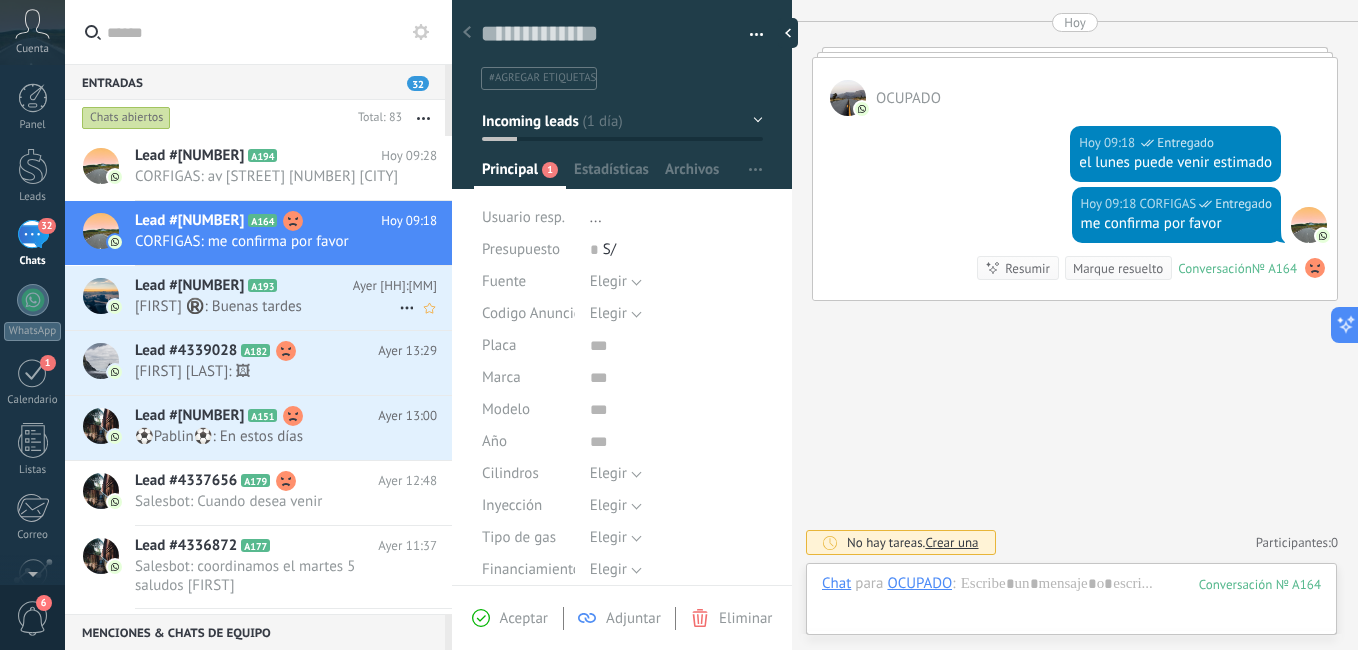 click on "Lead #[NUMBER]" at bounding box center (189, 286) 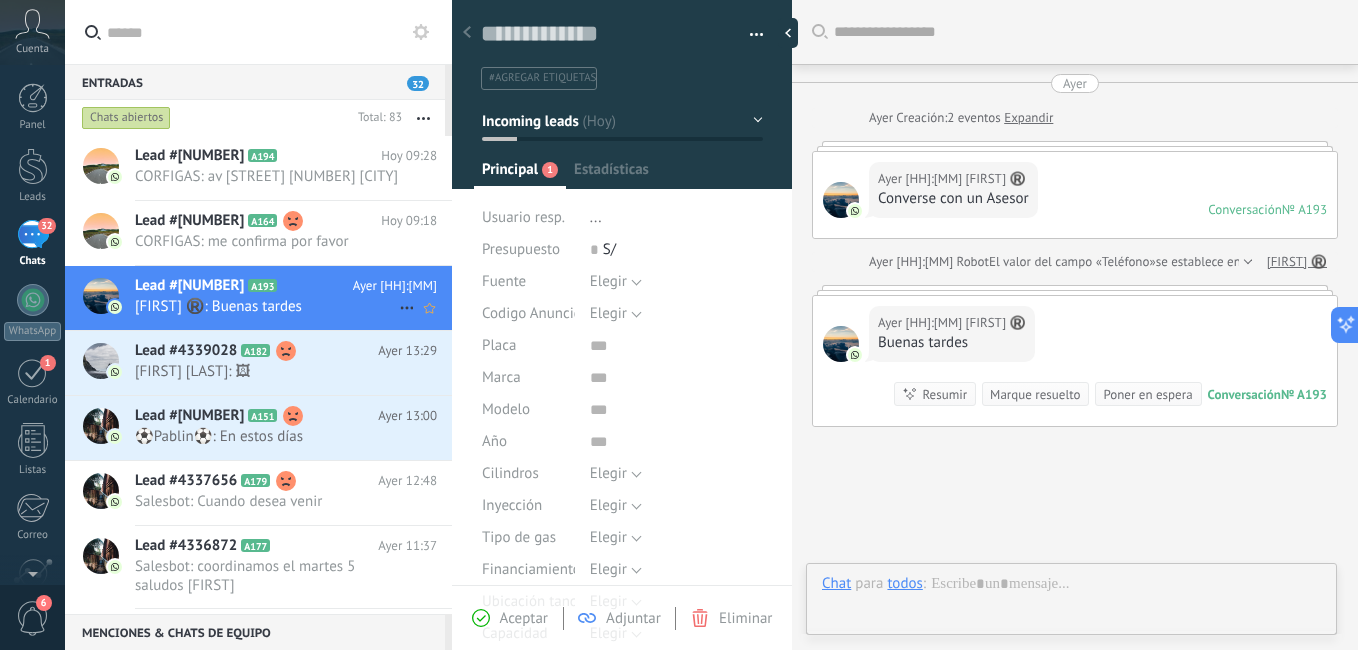 scroll, scrollTop: 126, scrollLeft: 0, axis: vertical 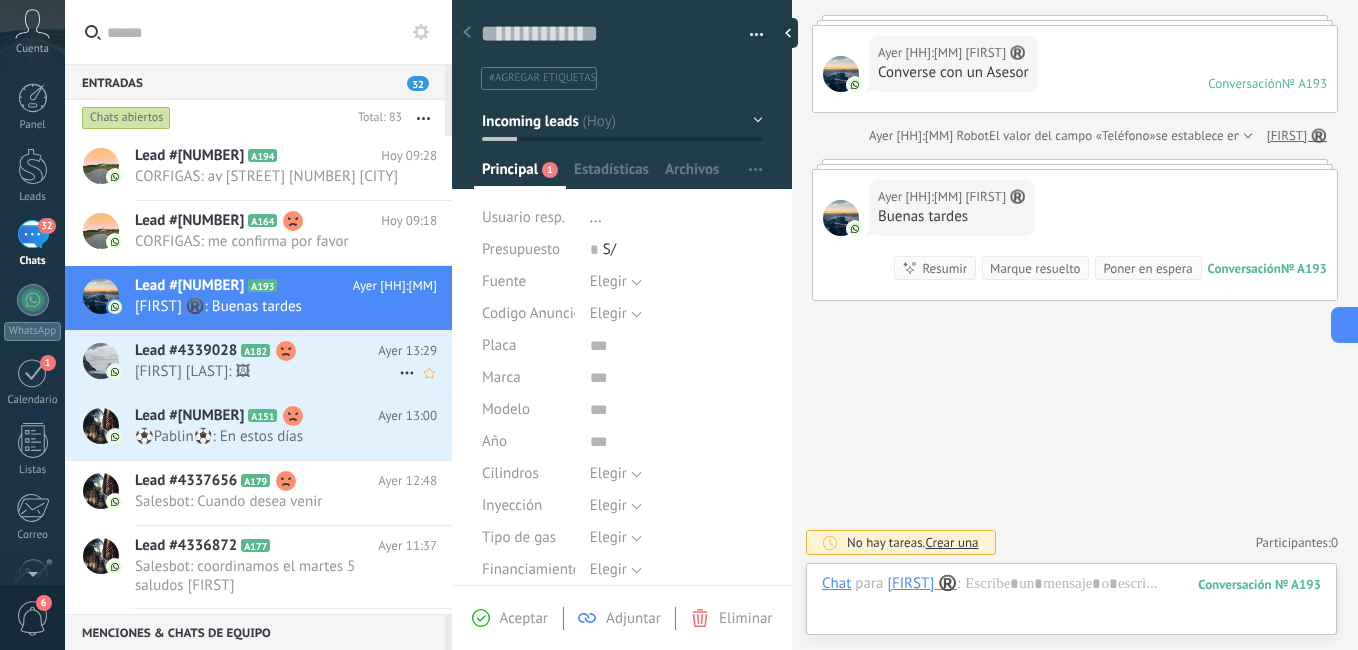 click on "Lead #4339028
A182" at bounding box center (256, 351) 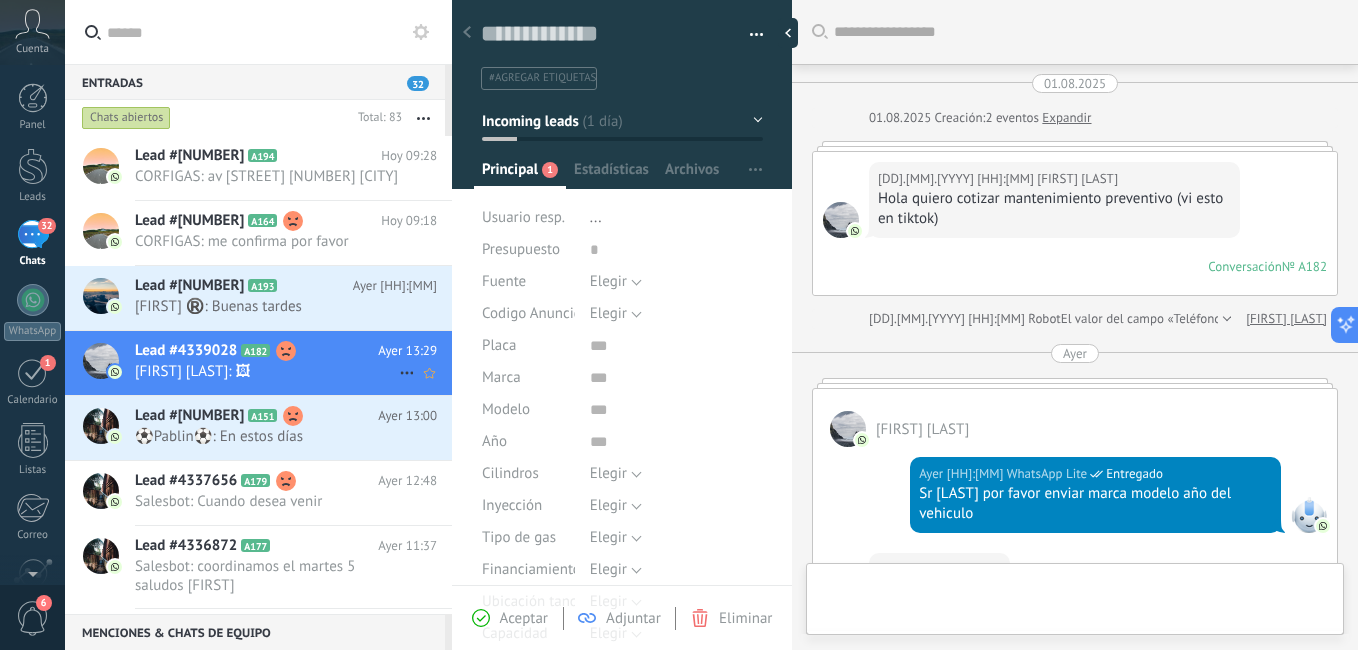 type on "***" 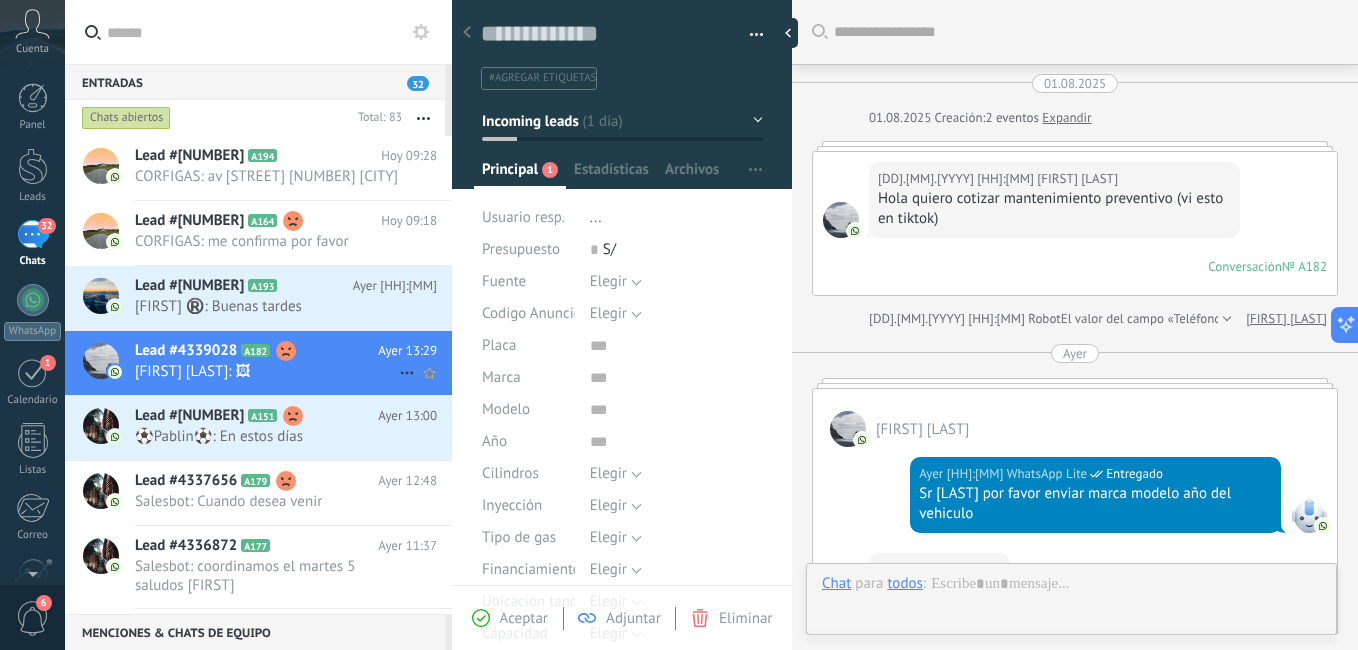 scroll, scrollTop: 20, scrollLeft: 0, axis: vertical 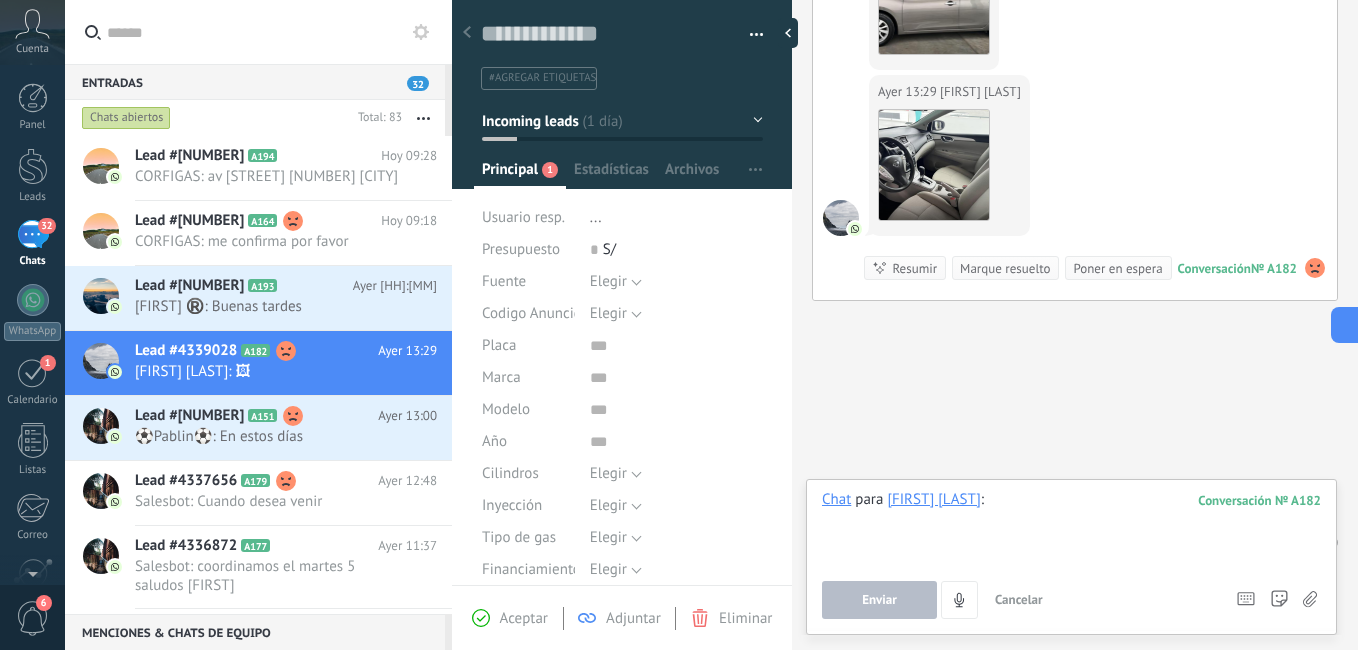 click on "Chat para [FIRST] [LAST] : 182 Enviar Cancelar Rastrear clics en links ? Reducir links largos y rastrear clics: cuando se habilita, los URLs que envías serán reemplazados con links de rastreo. Una vez clickeados, un evento se registrará en el feed del lead. Abajo seleccione las fuentes que utilizan esta en Ajustes Las plantillas no pueden ser editadas La sesión de mensajería finaliza en: Atajos – ejecutar bots y plantillas – seleccionar acción – mencionar a un colega – seleccionar el destinatario – insertar valor del campo Kommo AI Beta Corregir gramática y ortografía Hacerlo profesional Hacerlo amistoso Hacerlo ingenioso Hacerlo más largo Hacerlo más corto Simplificarlo" at bounding box center (1071, 554) 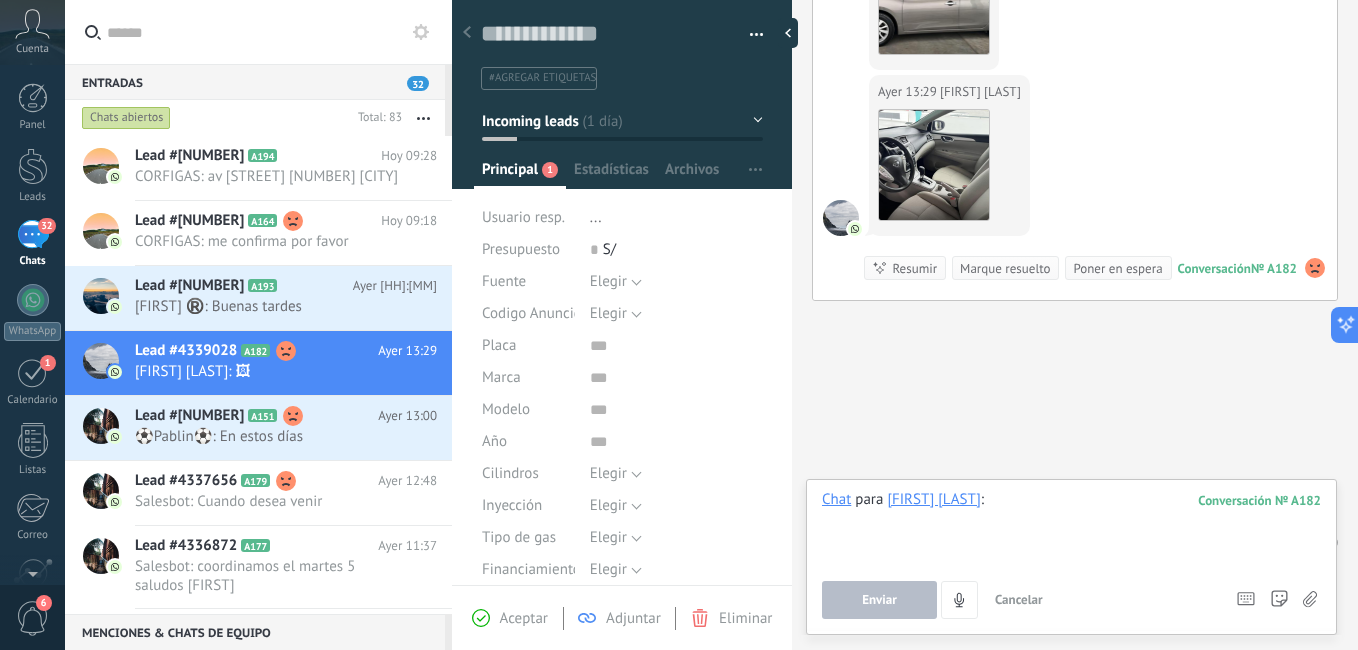 type 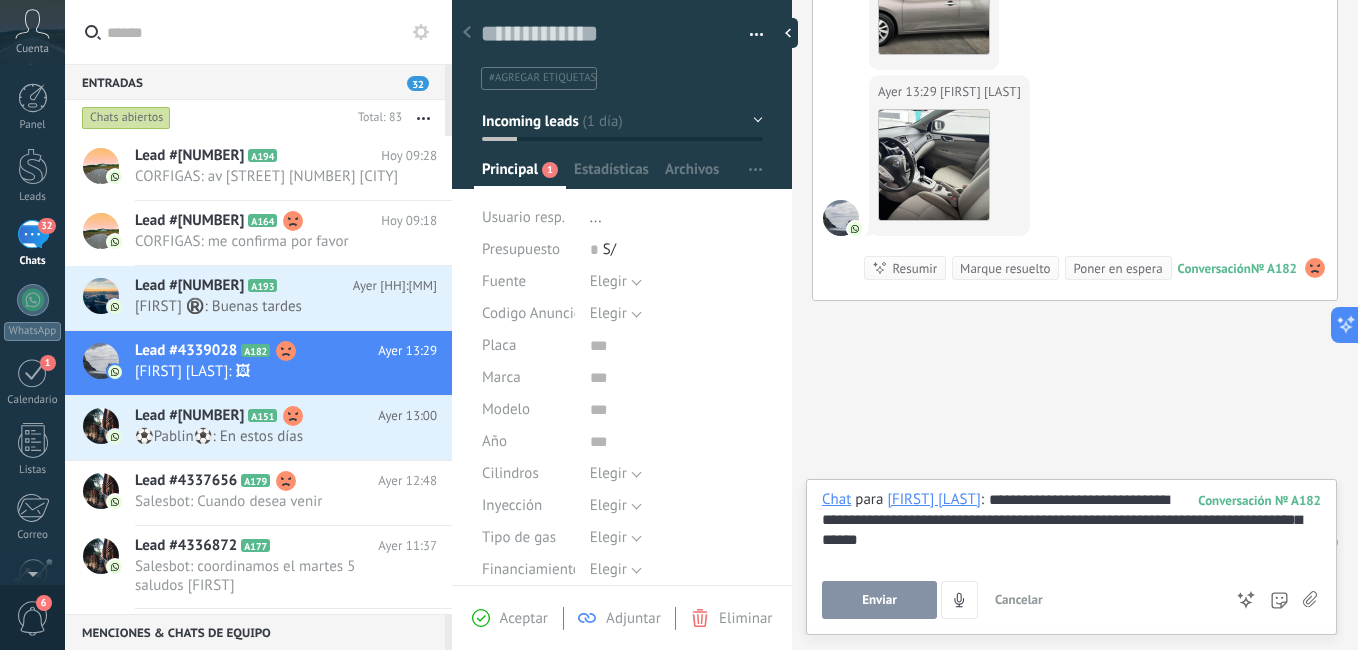 click on "Enviar" at bounding box center (879, 600) 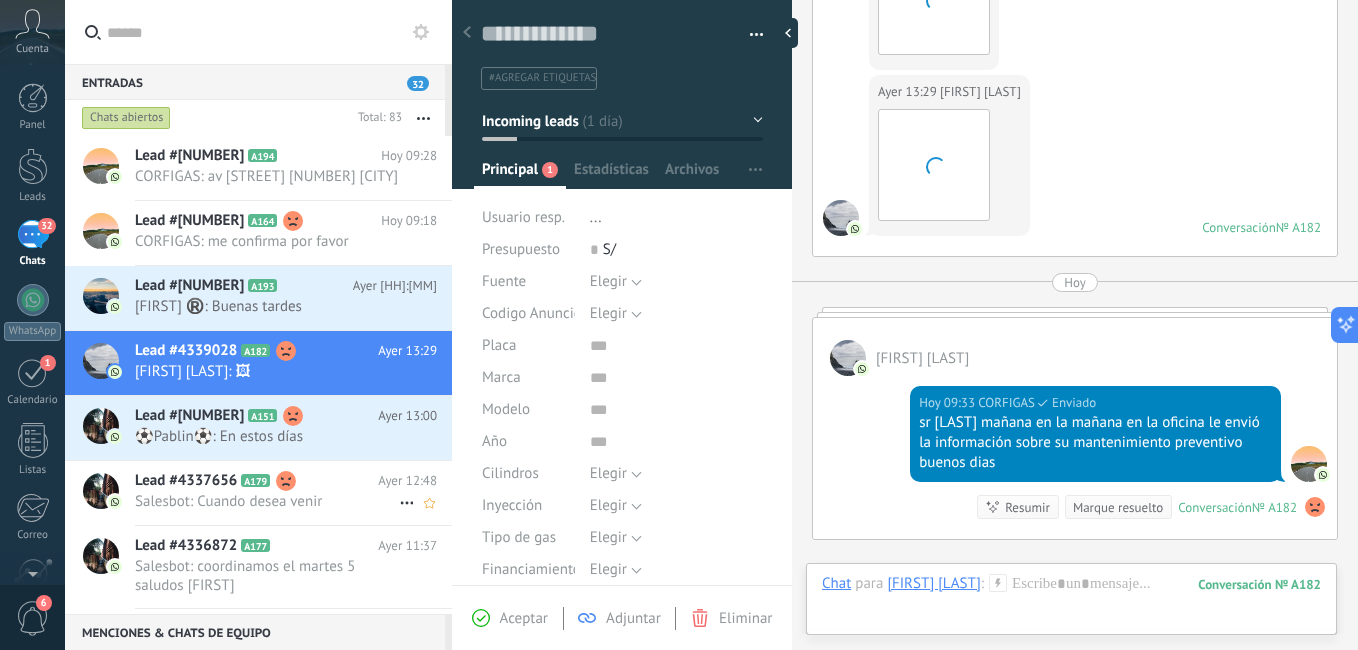 scroll, scrollTop: 1010, scrollLeft: 0, axis: vertical 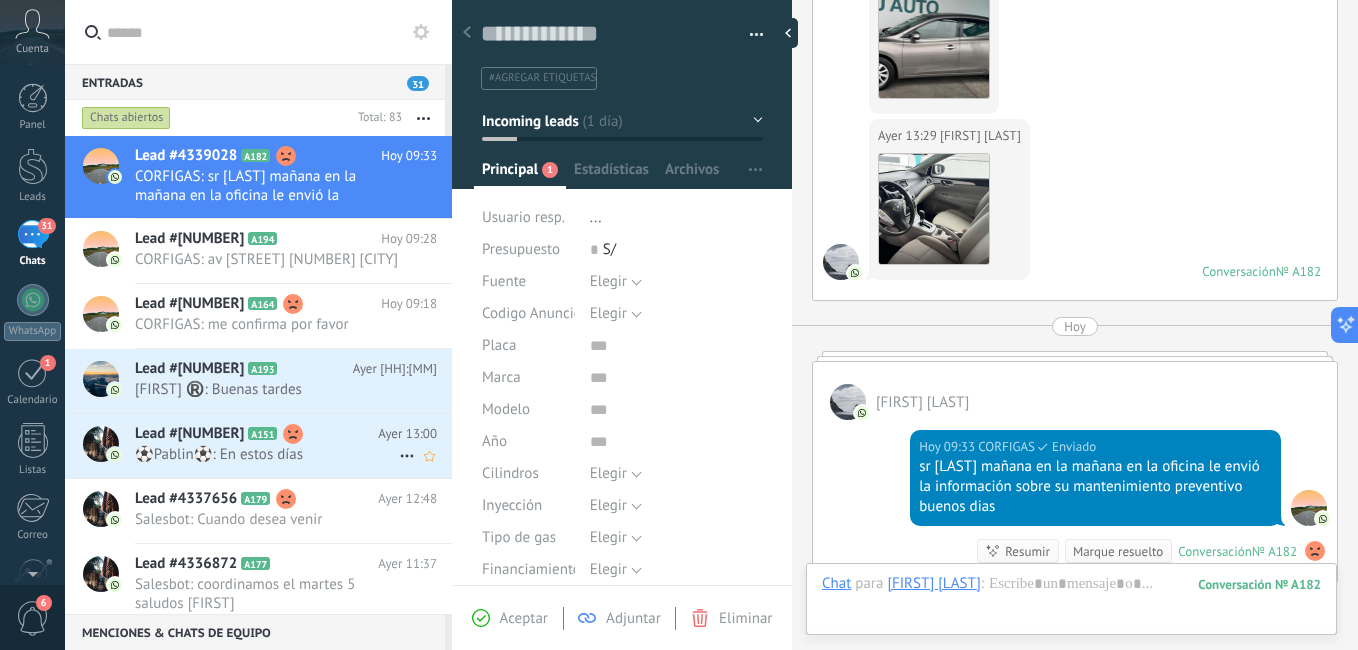 click on "Lead #[NUMBER]
A151
Ayer [HH]:[MM]
⚽️Pablin⚽️: En estos días" at bounding box center (293, 445) 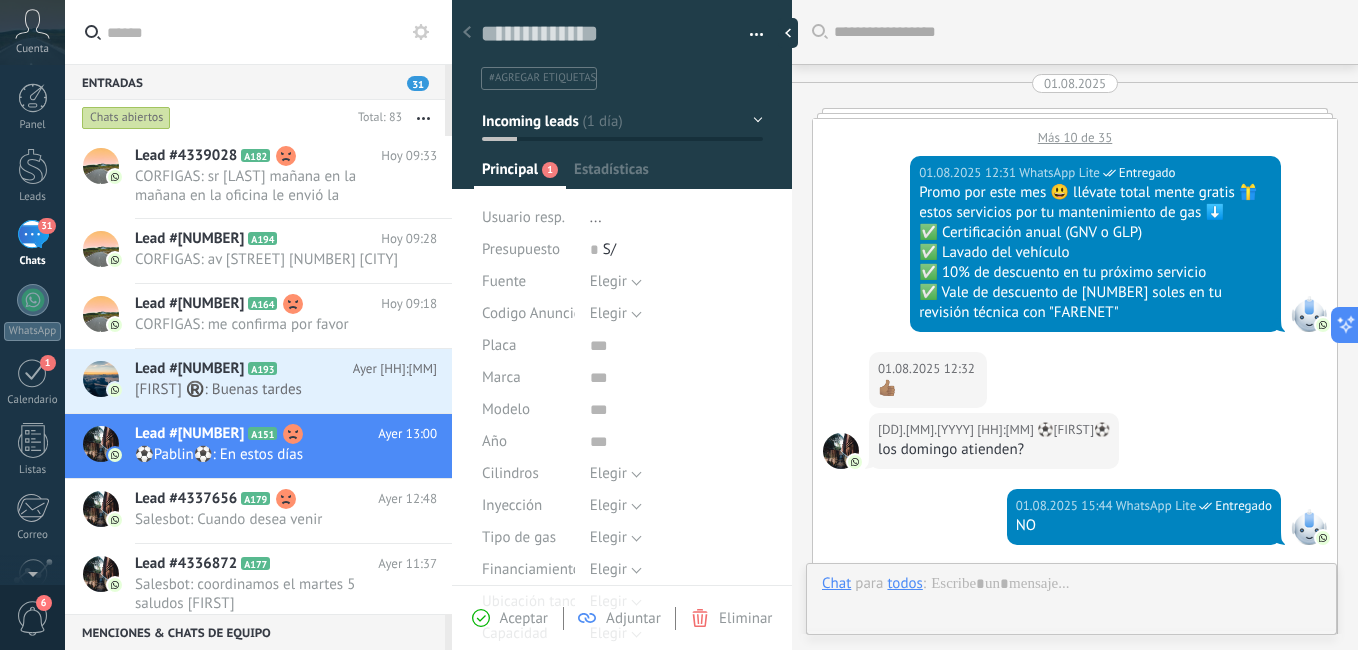 type on "***" 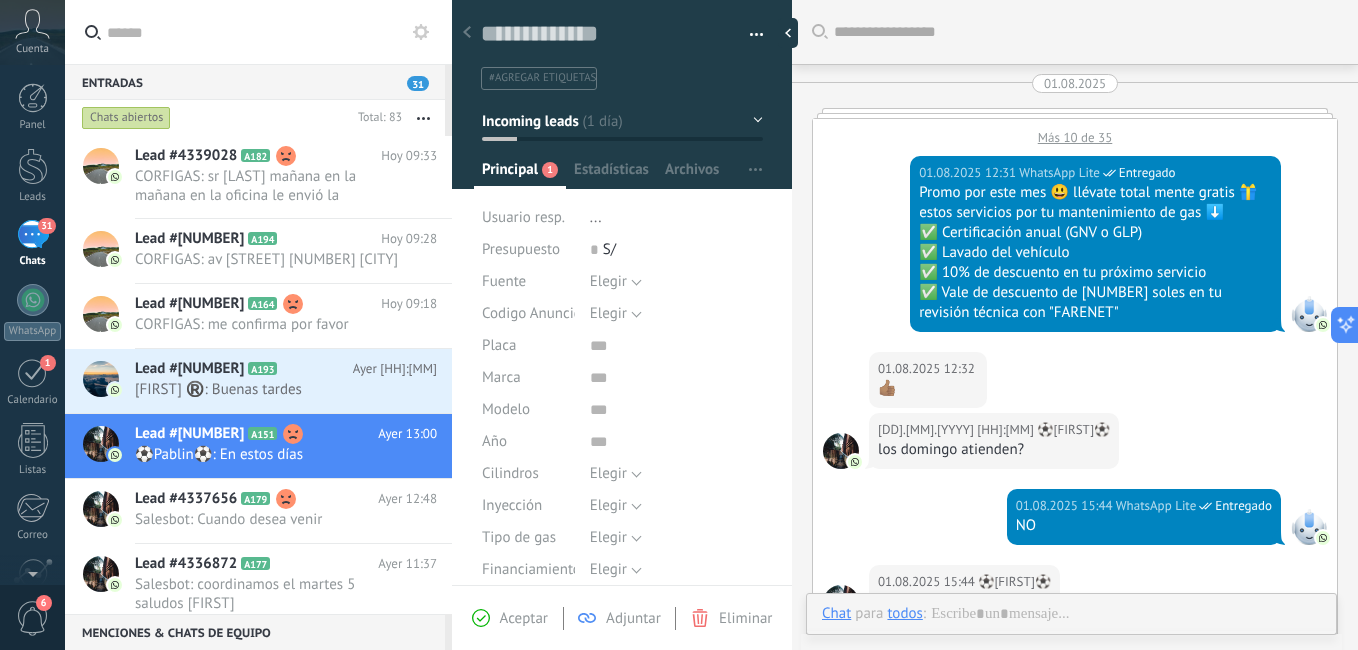 scroll, scrollTop: 20, scrollLeft: 0, axis: vertical 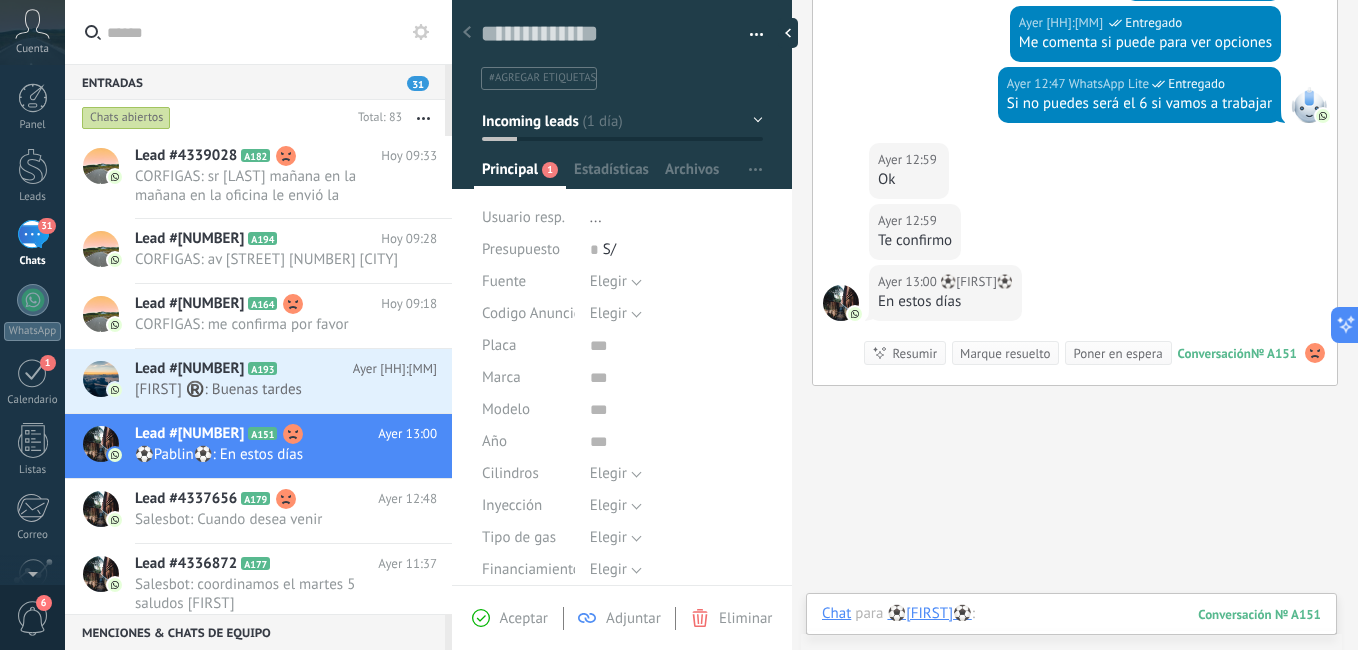 click at bounding box center [1071, 634] 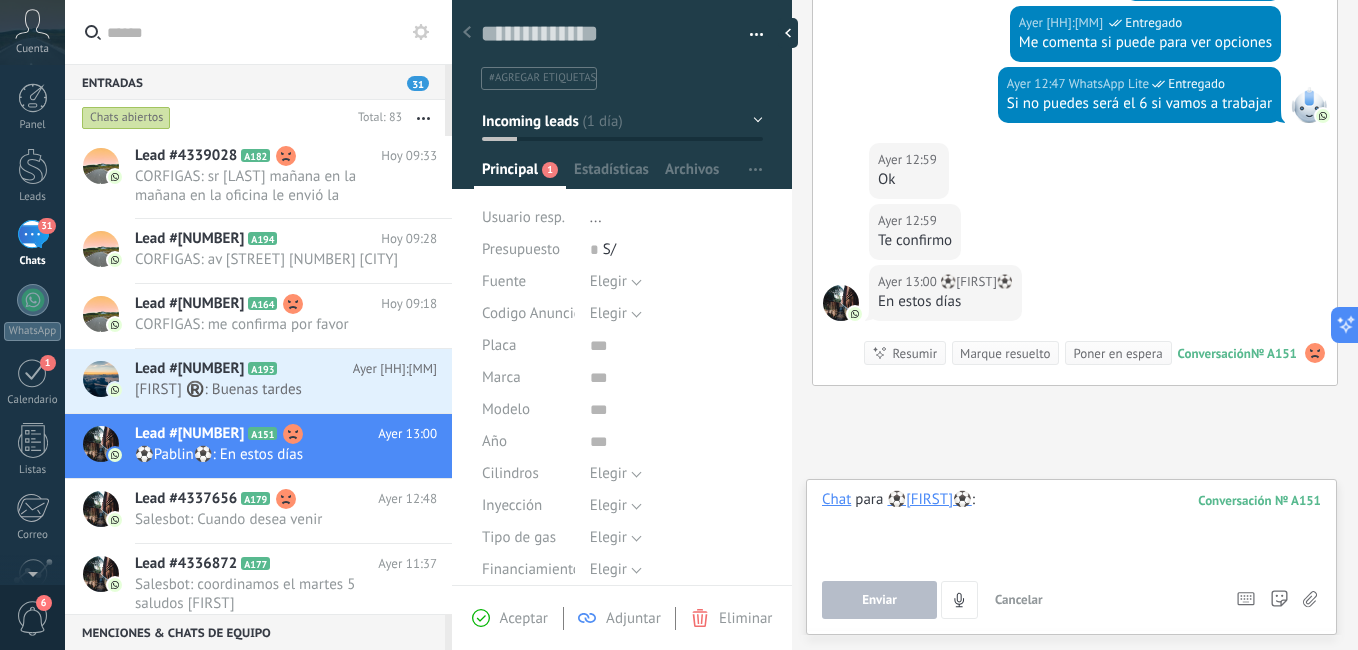 type 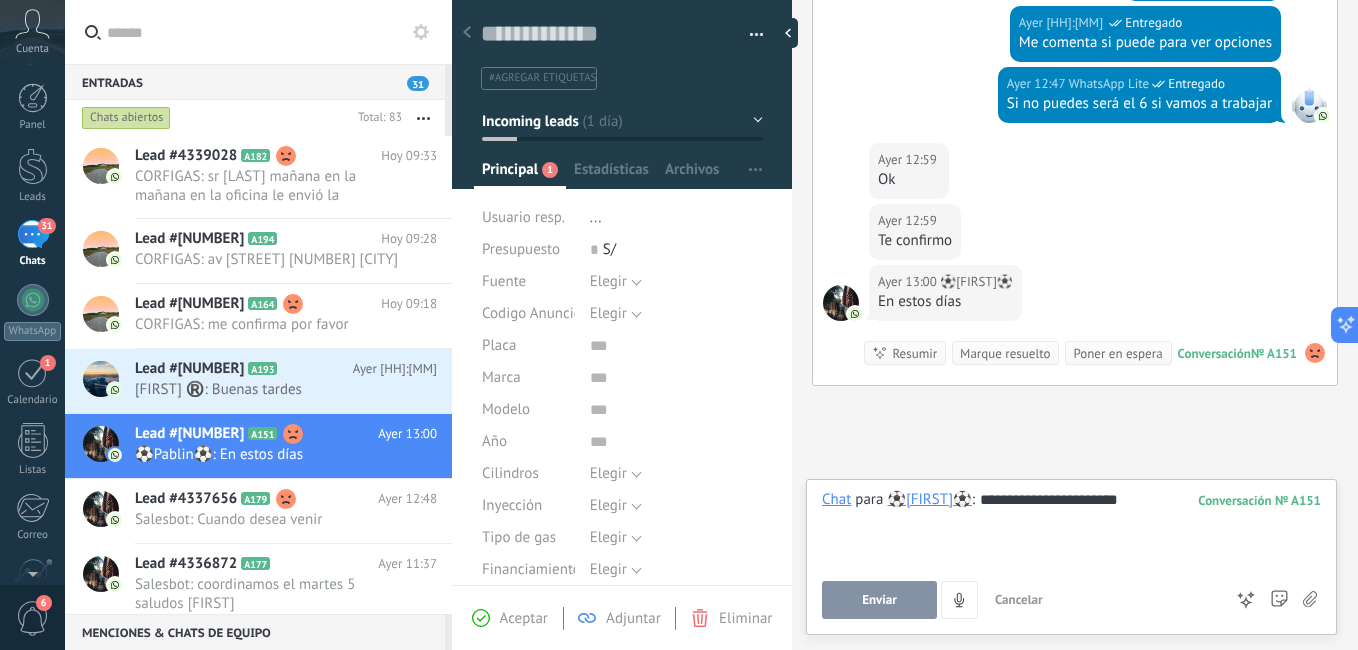 click on "Enviar" at bounding box center [879, 600] 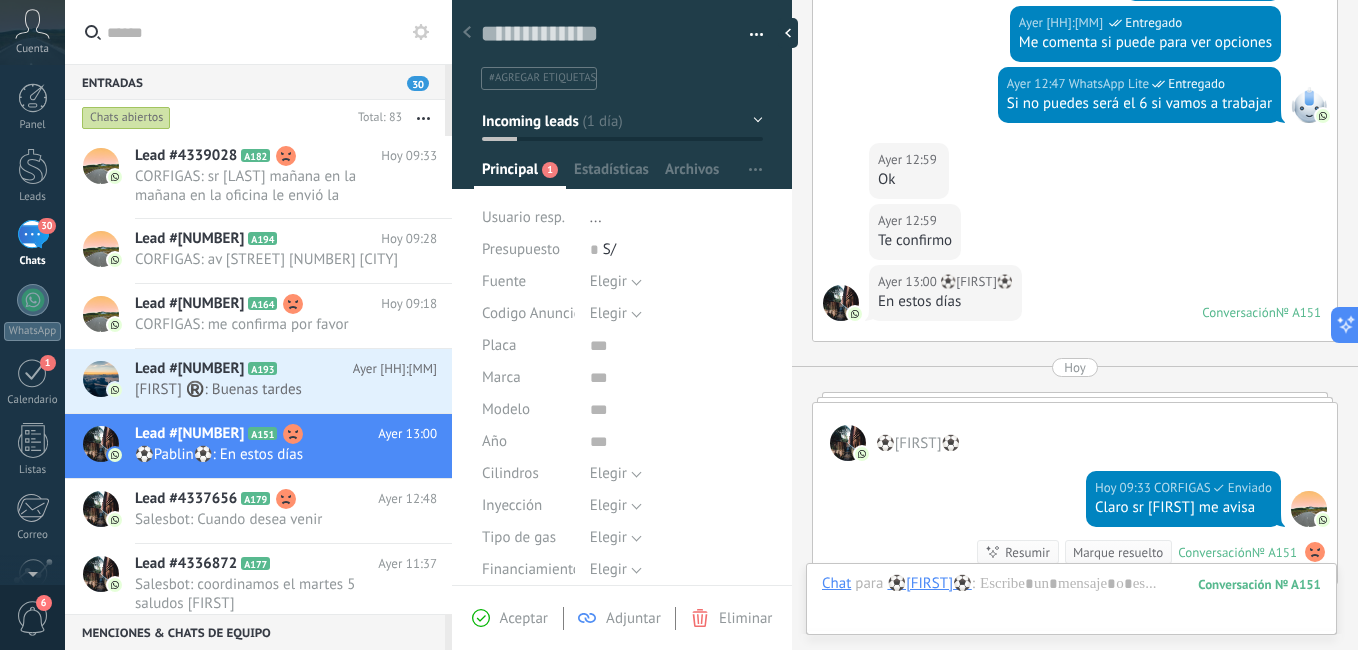 scroll, scrollTop: 1244, scrollLeft: 0, axis: vertical 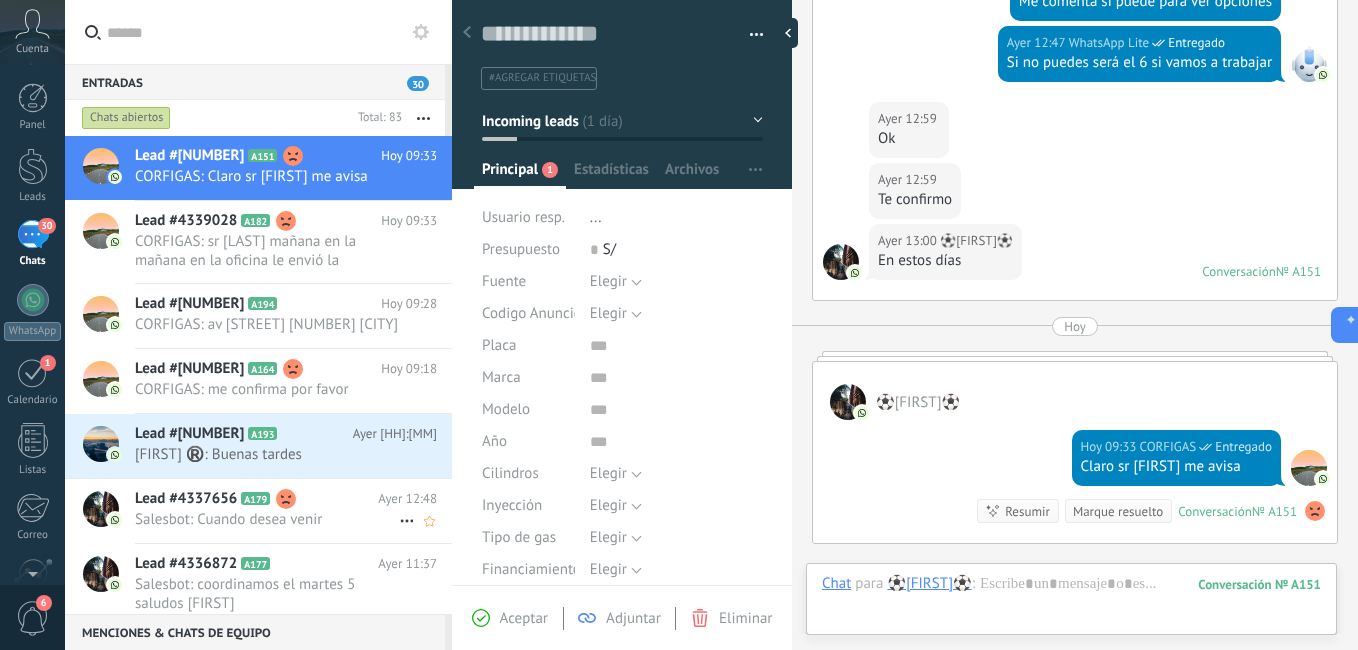 click on "Lead #4337656
A179" at bounding box center [256, 499] 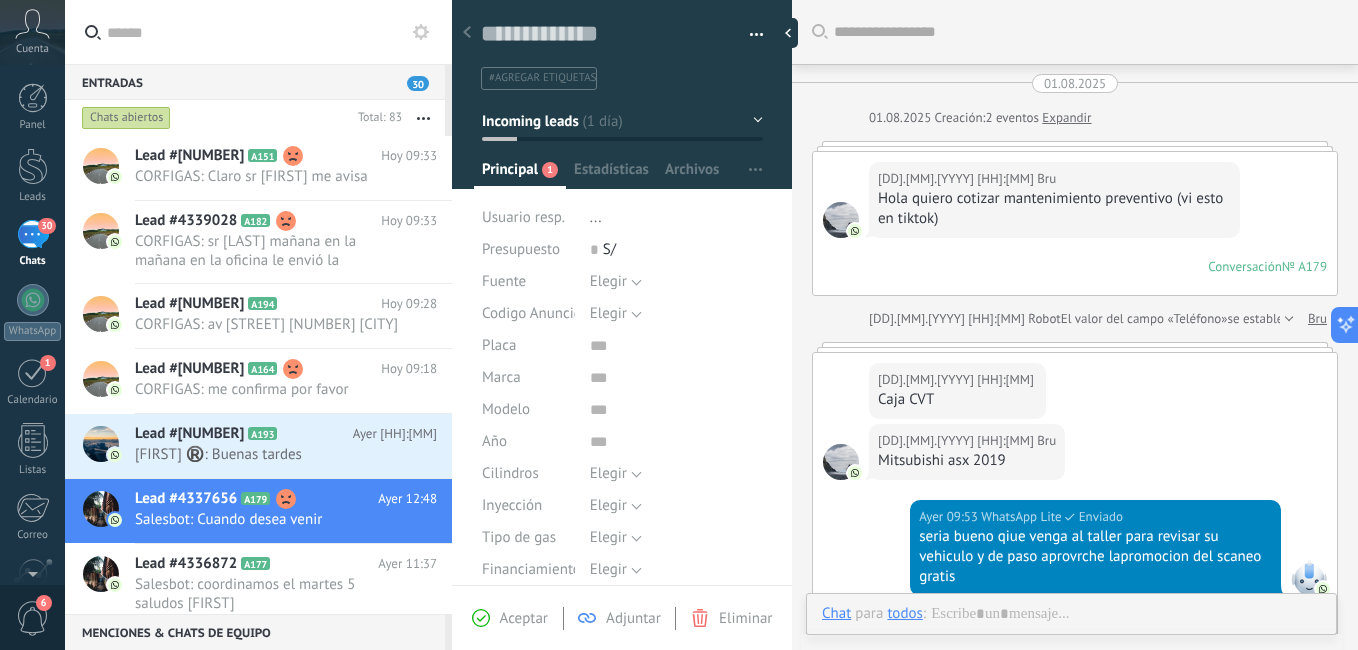 scroll, scrollTop: 800, scrollLeft: 0, axis: vertical 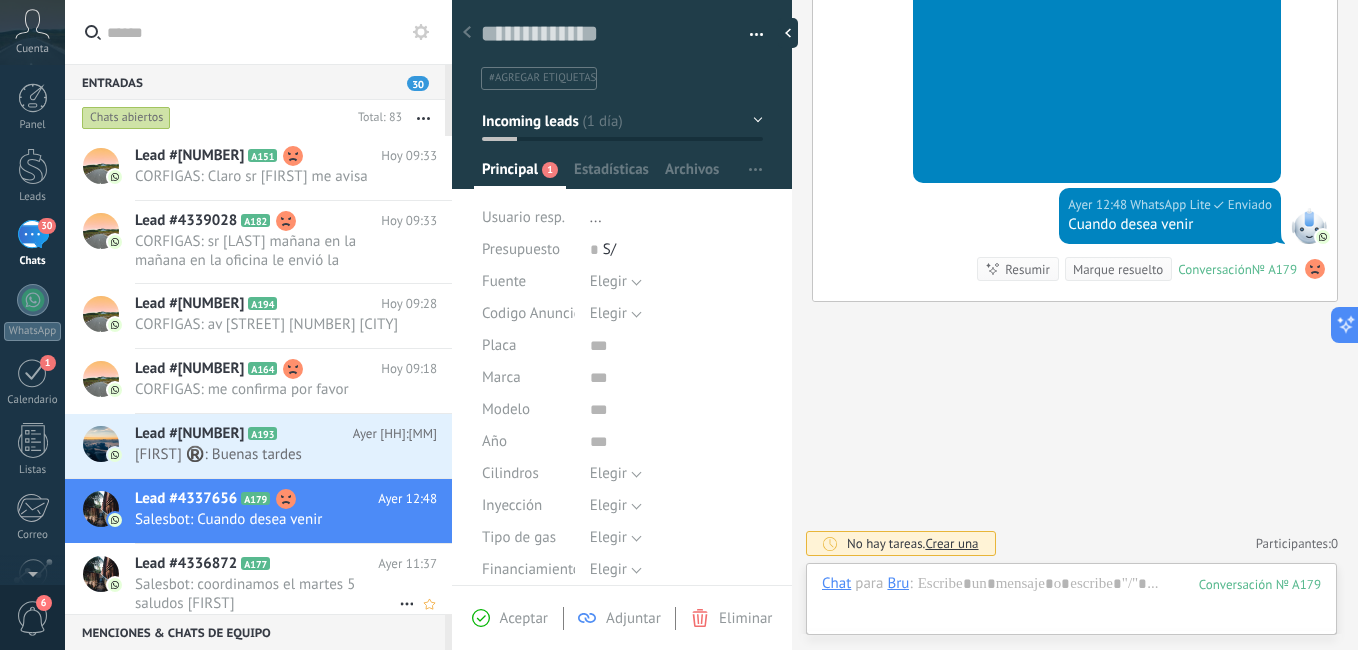 click on "Lead #[NUMBER]
A177" at bounding box center (256, 564) 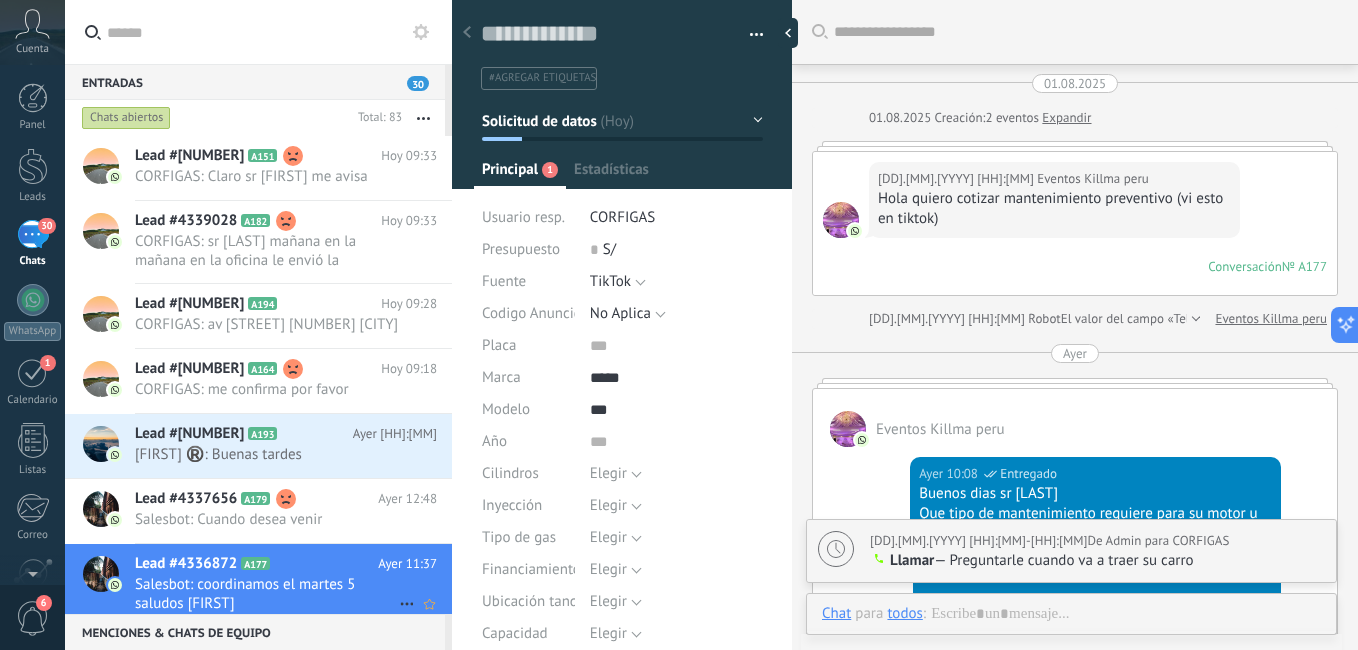 scroll, scrollTop: 20, scrollLeft: 0, axis: vertical 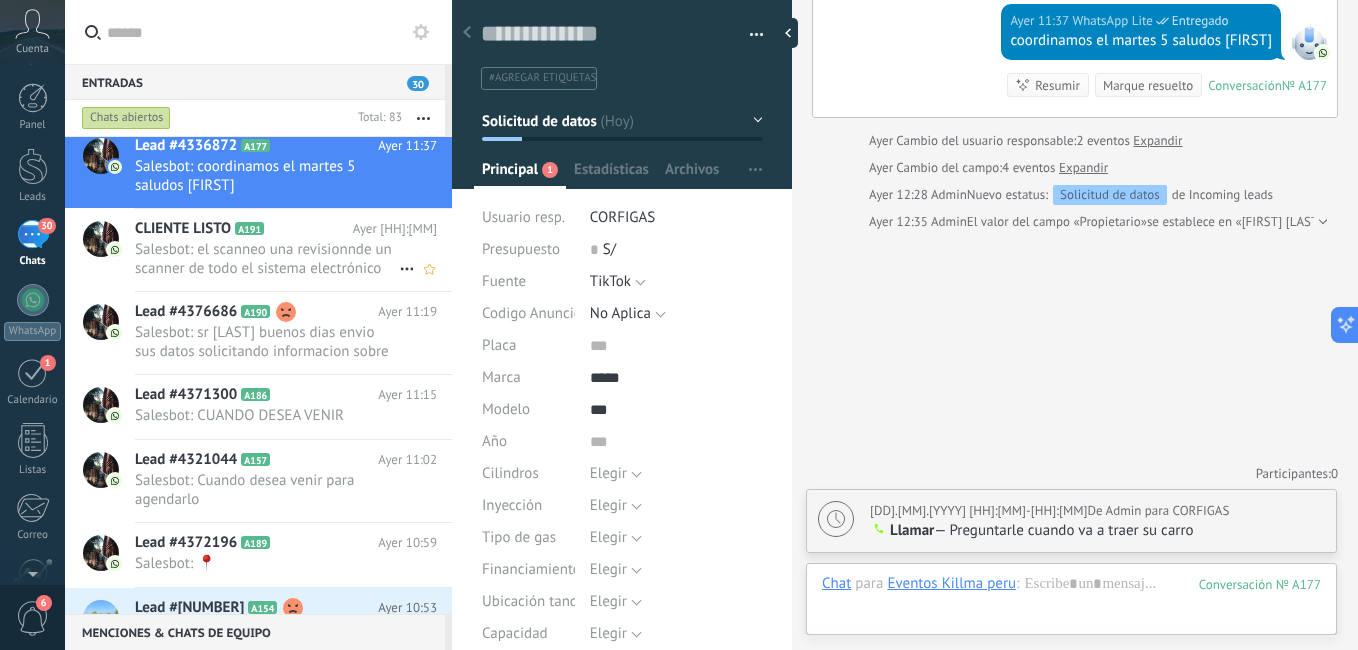 click on "CLIENTE LISTO" at bounding box center [183, 229] 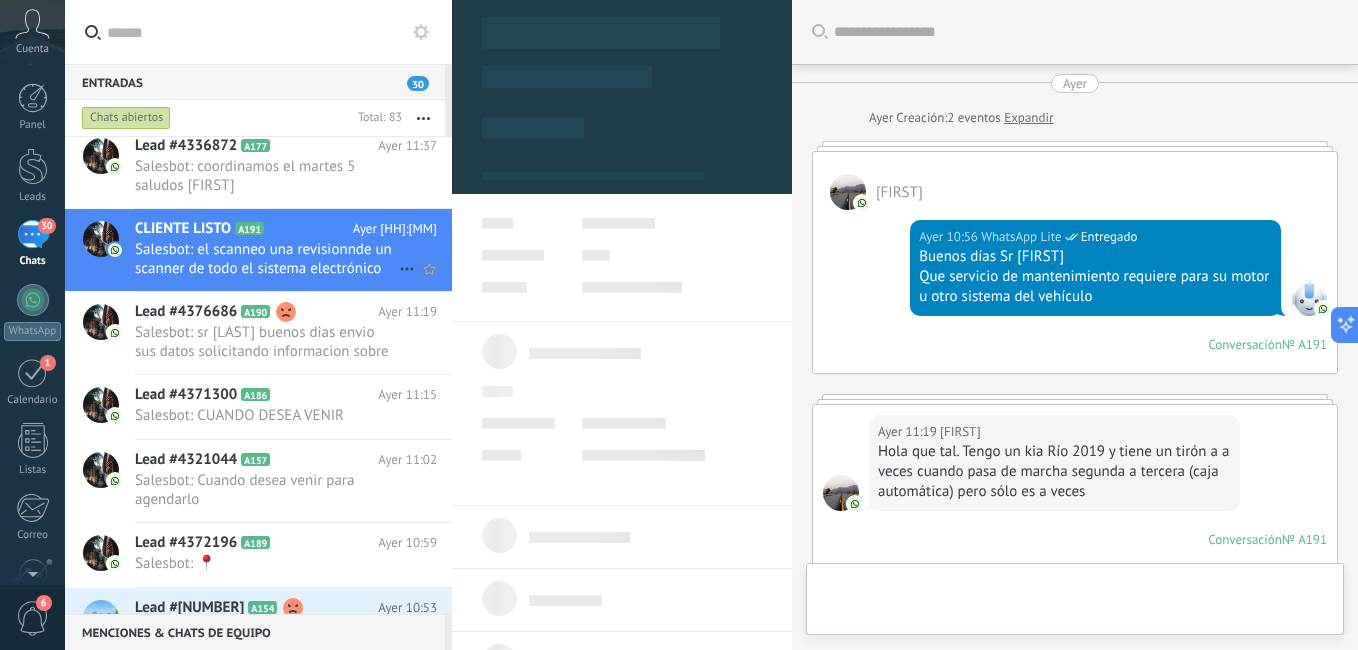 type on "***" 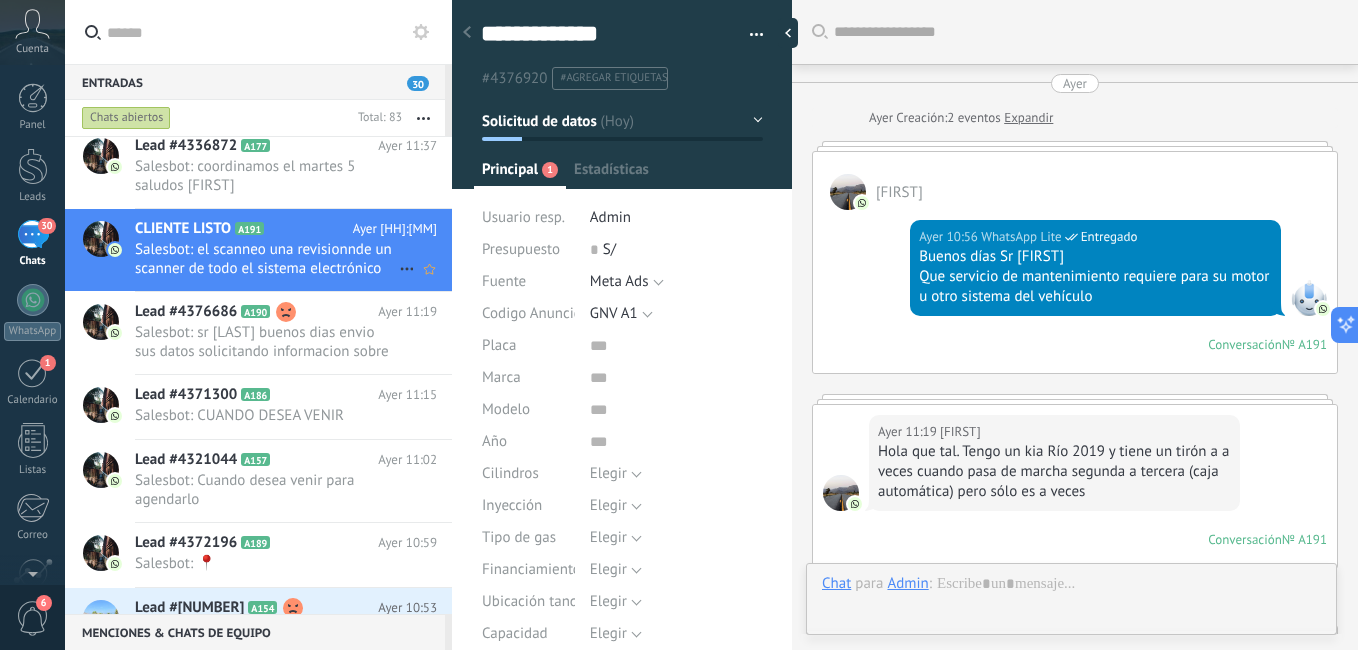 scroll, scrollTop: 20, scrollLeft: 0, axis: vertical 